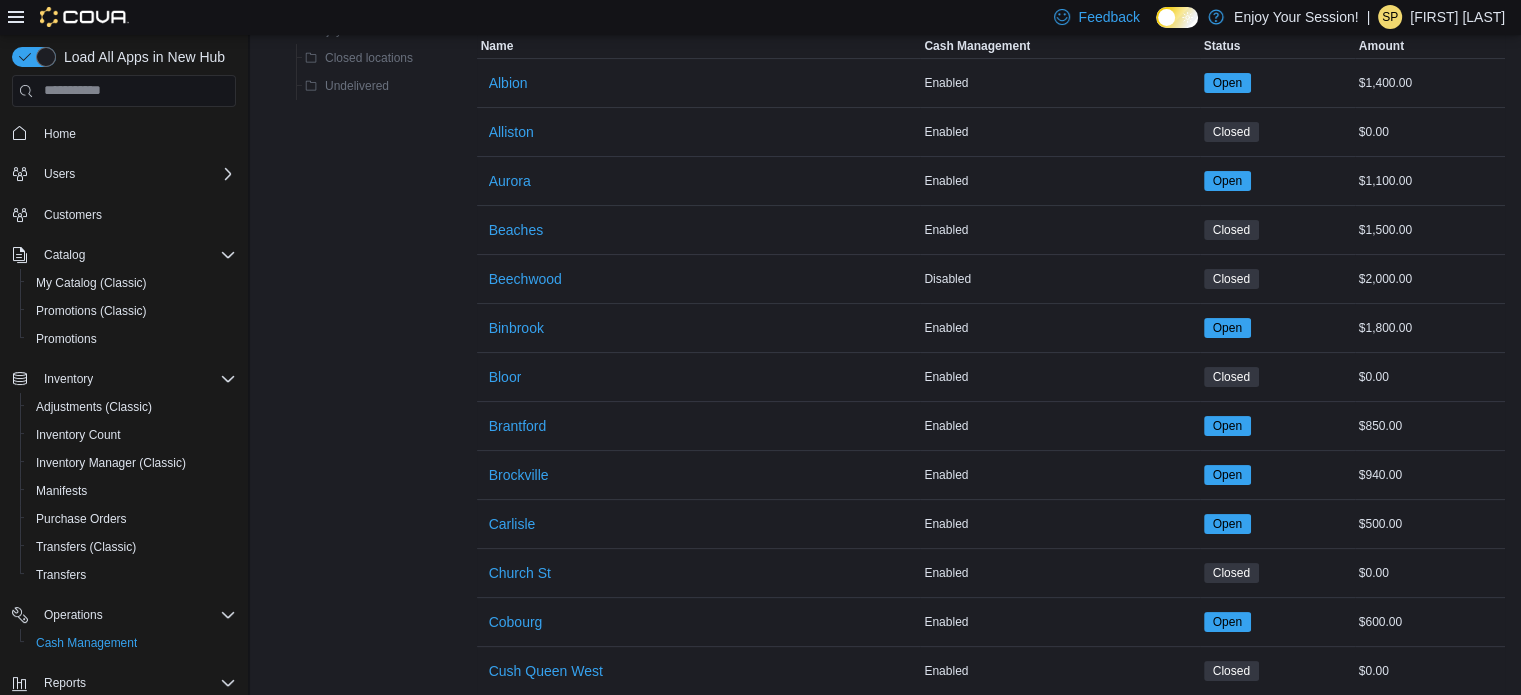 scroll, scrollTop: 464, scrollLeft: 0, axis: vertical 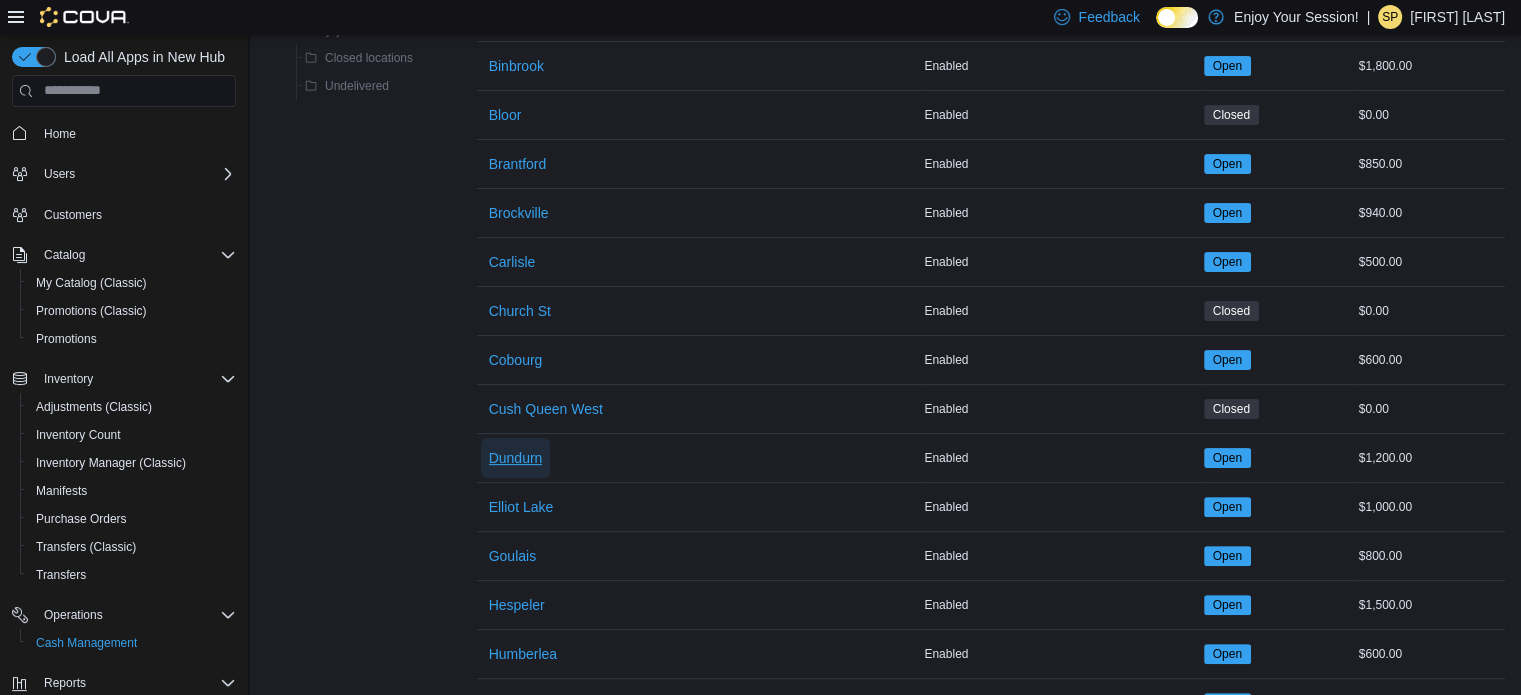 click on "Dundurn" at bounding box center [516, 458] 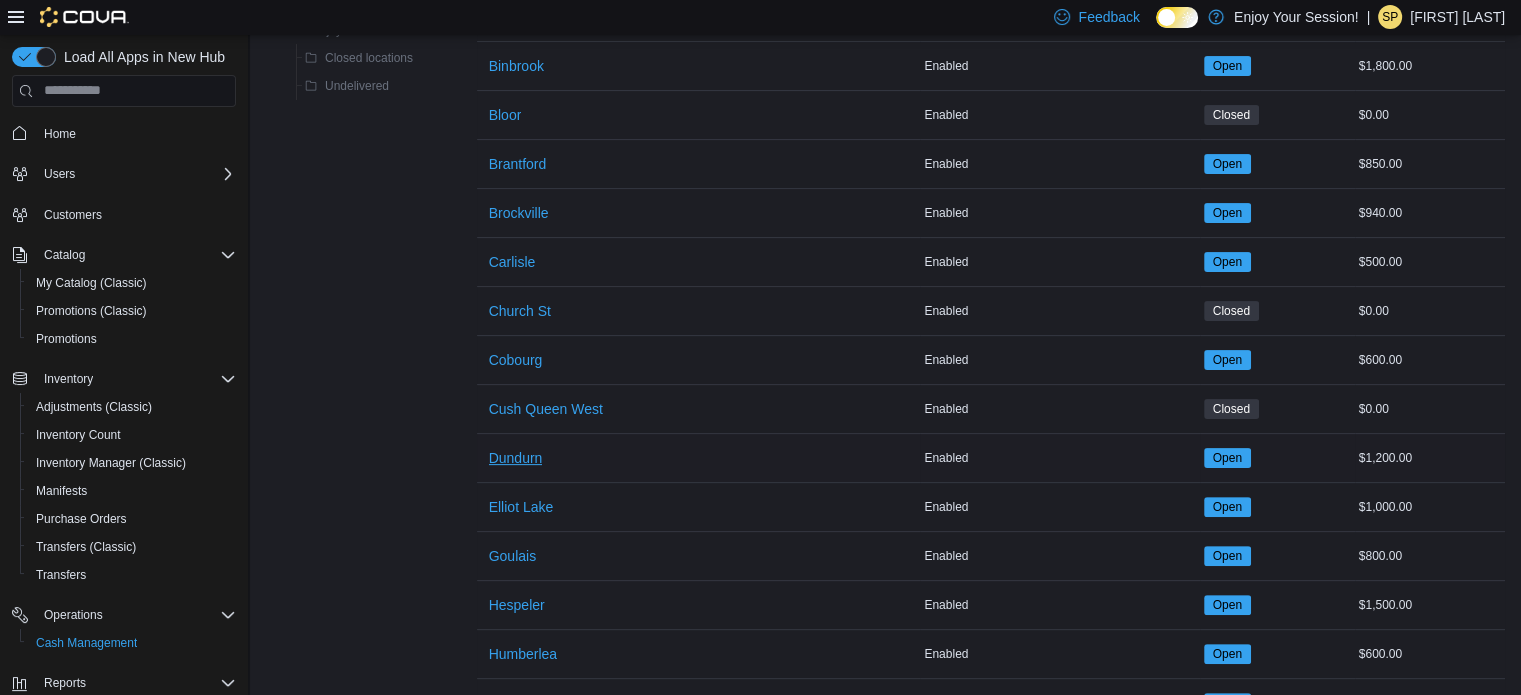 scroll, scrollTop: 0, scrollLeft: 0, axis: both 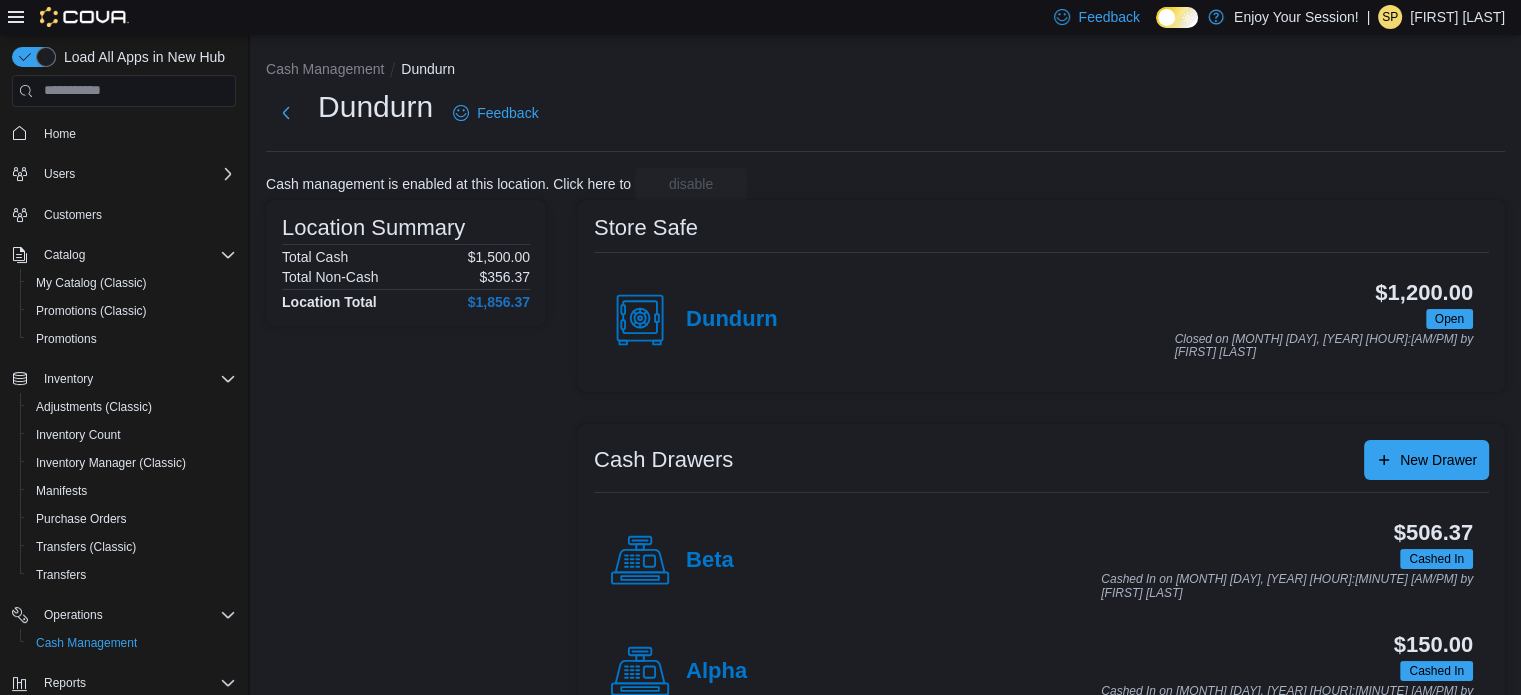 drag, startPoint x: 462, startPoint y: 523, endPoint x: 481, endPoint y: 549, distance: 32.202484 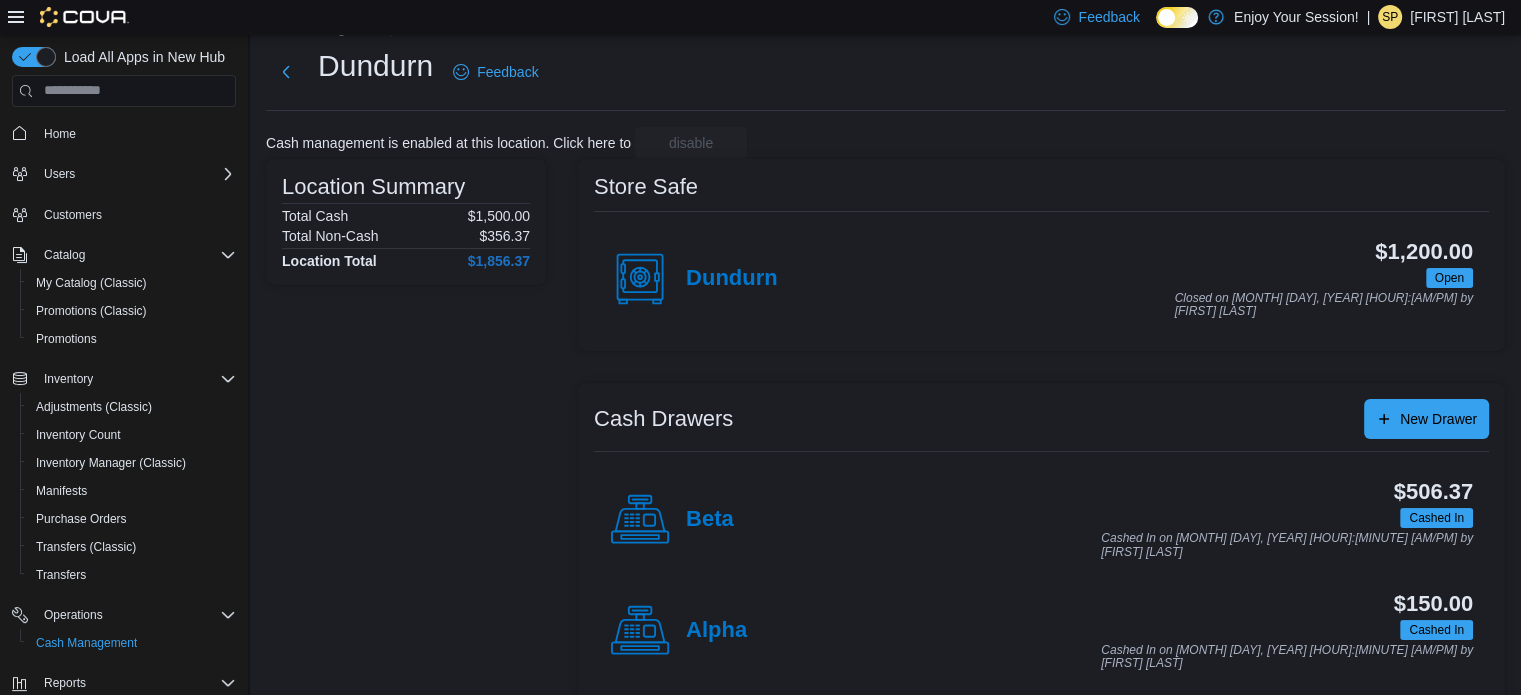 scroll, scrollTop: 64, scrollLeft: 0, axis: vertical 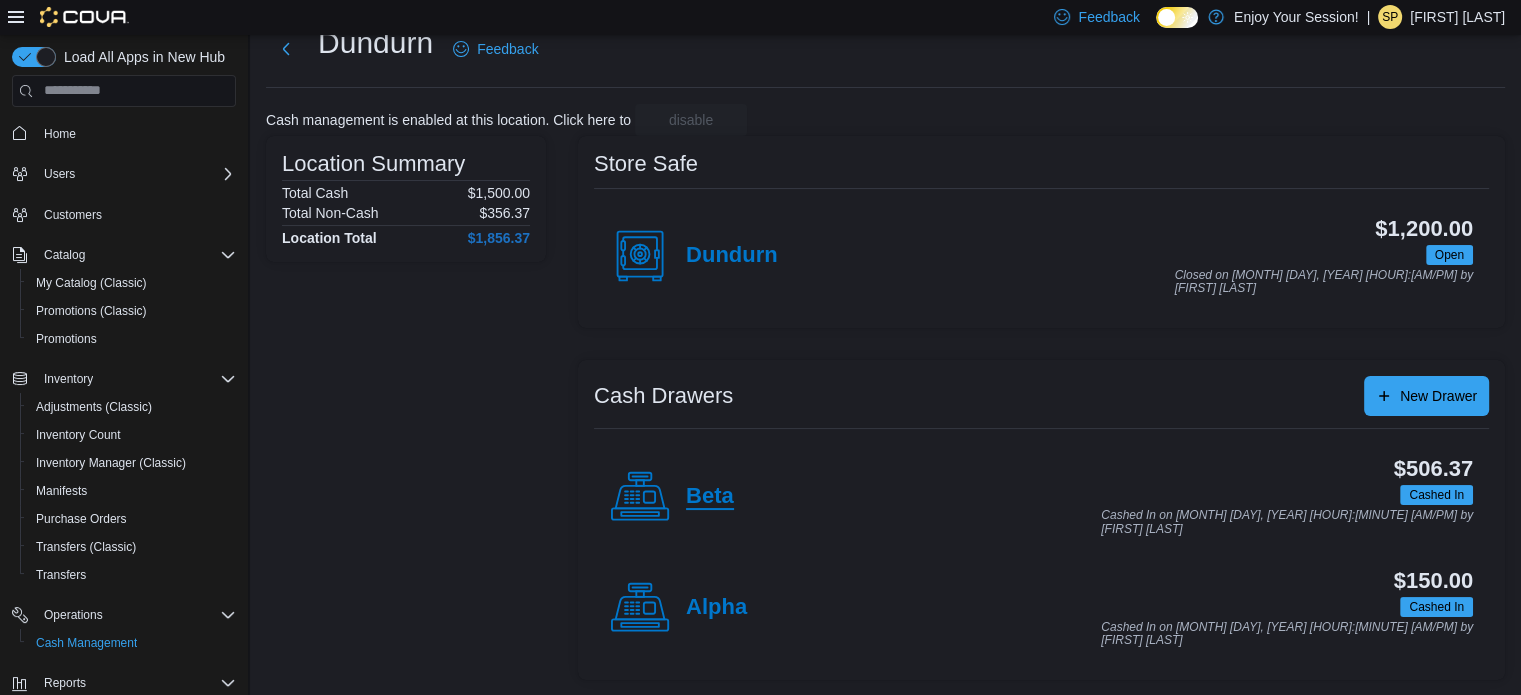 click on "Beta" at bounding box center (710, 497) 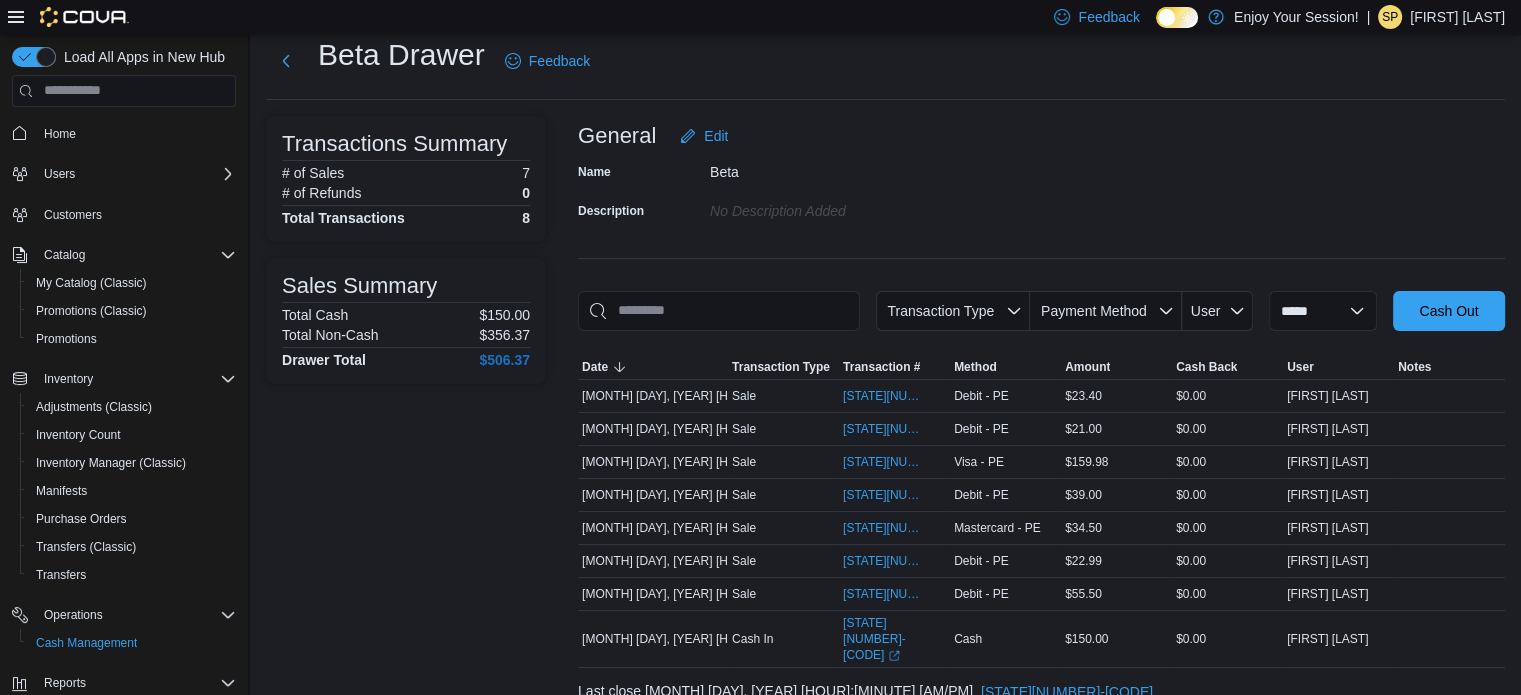 scroll, scrollTop: 0, scrollLeft: 0, axis: both 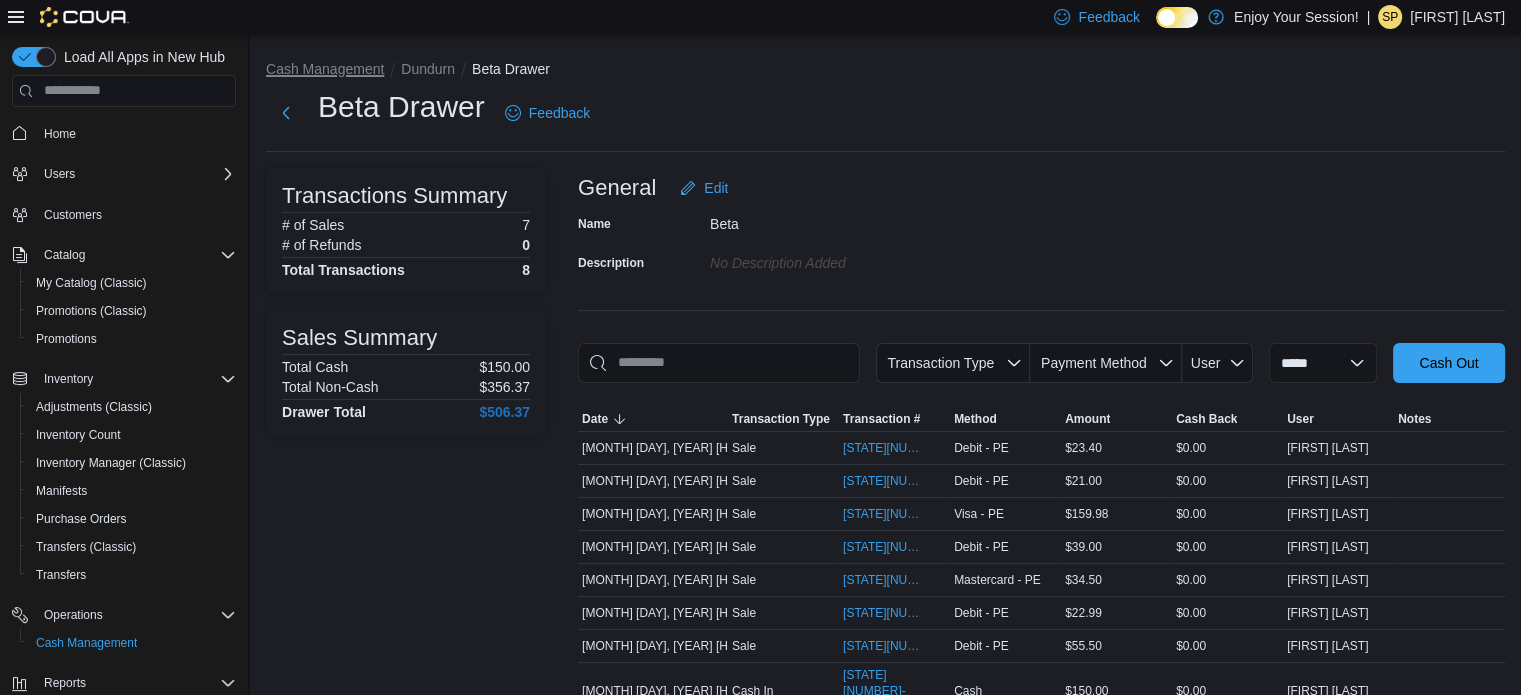 click on "Cash Management" at bounding box center [325, 69] 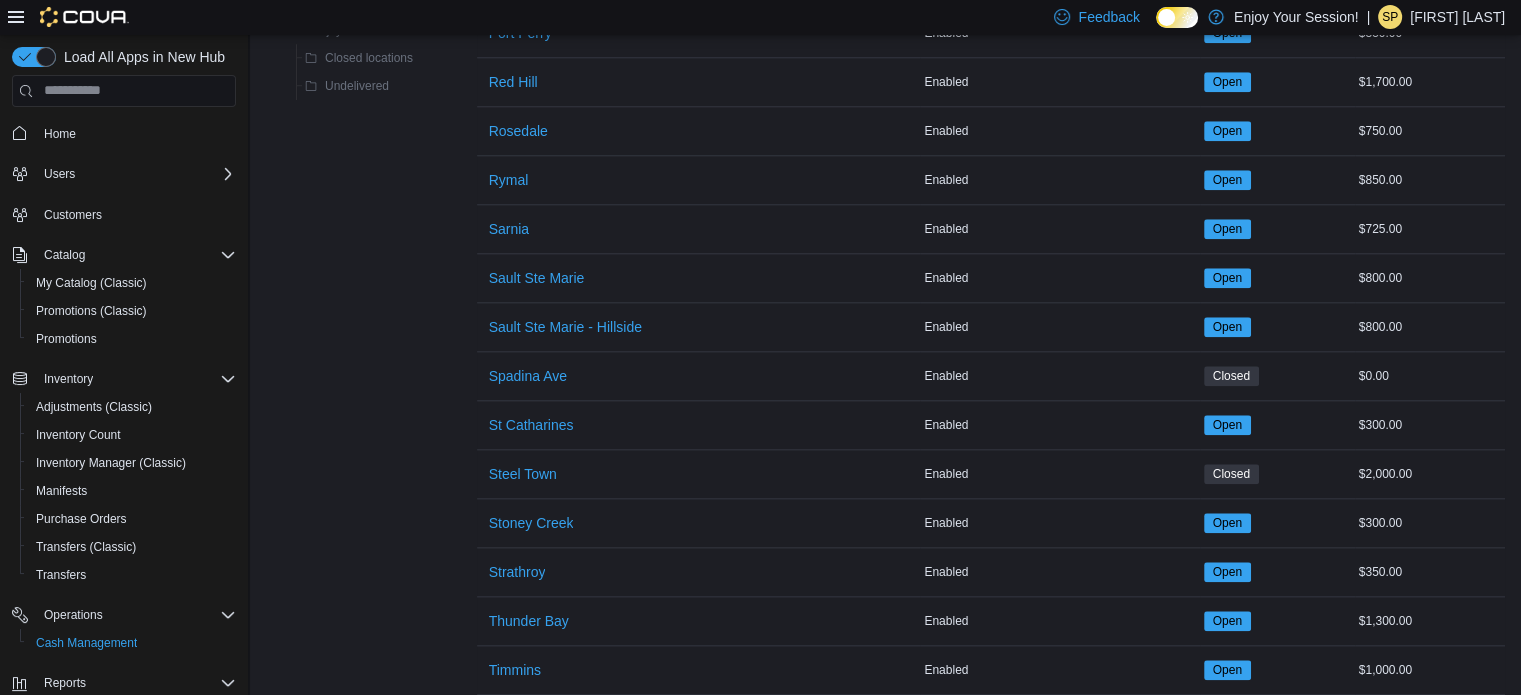 scroll, scrollTop: 2100, scrollLeft: 0, axis: vertical 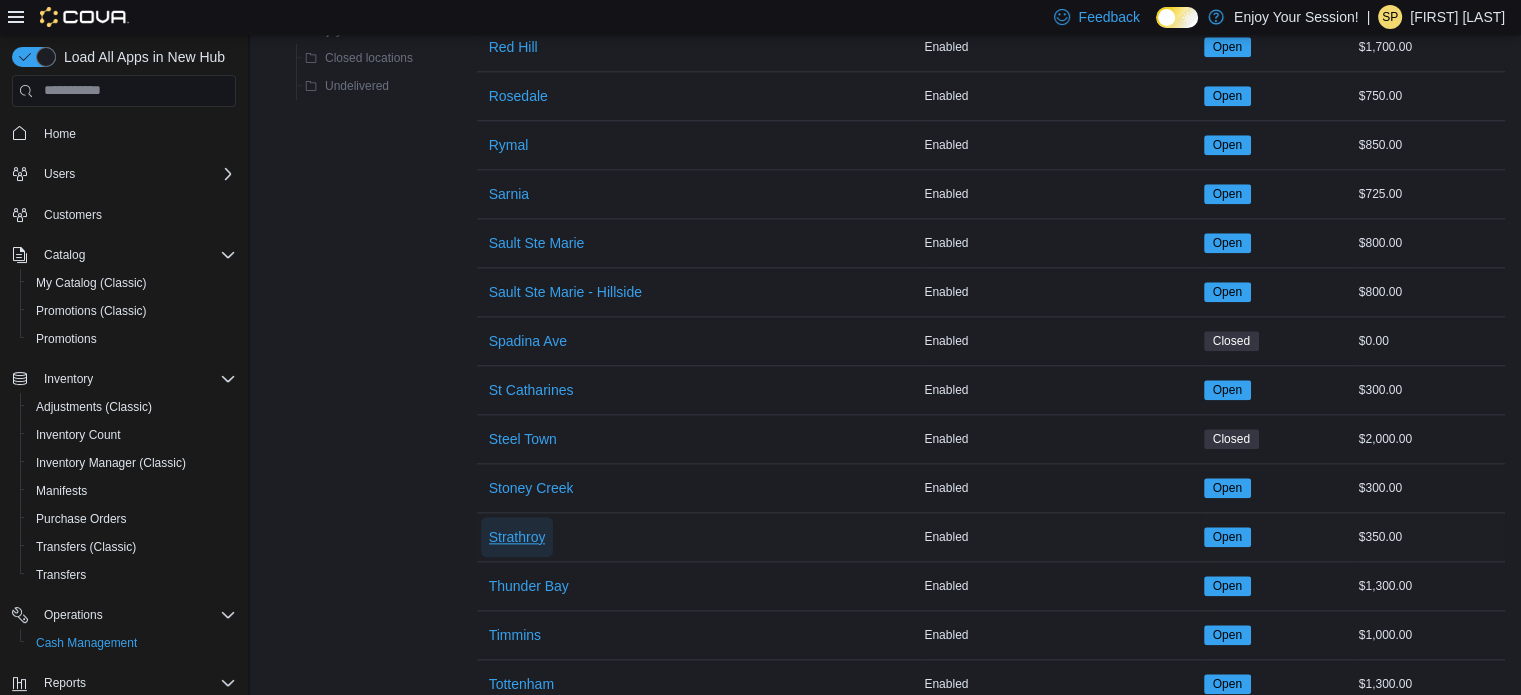 click on "Strathroy" at bounding box center [517, 537] 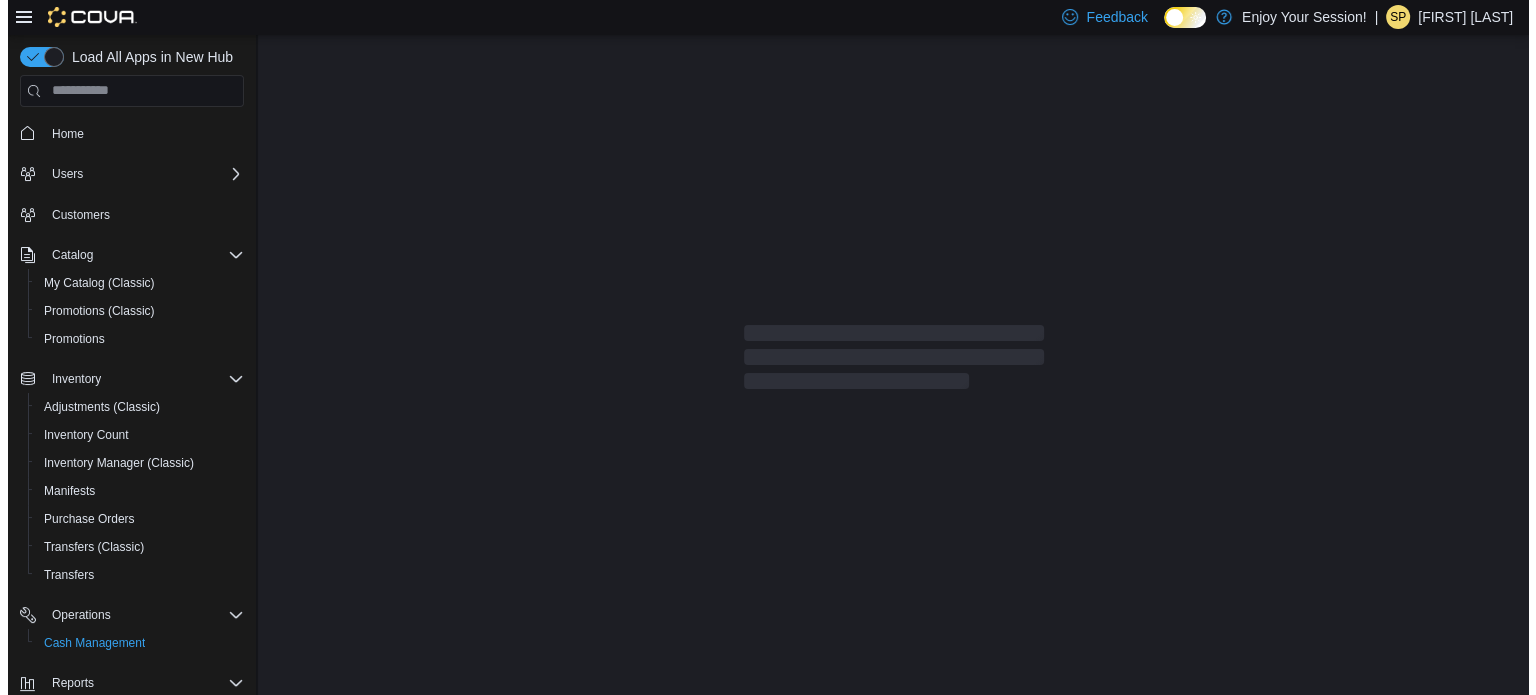 scroll, scrollTop: 0, scrollLeft: 0, axis: both 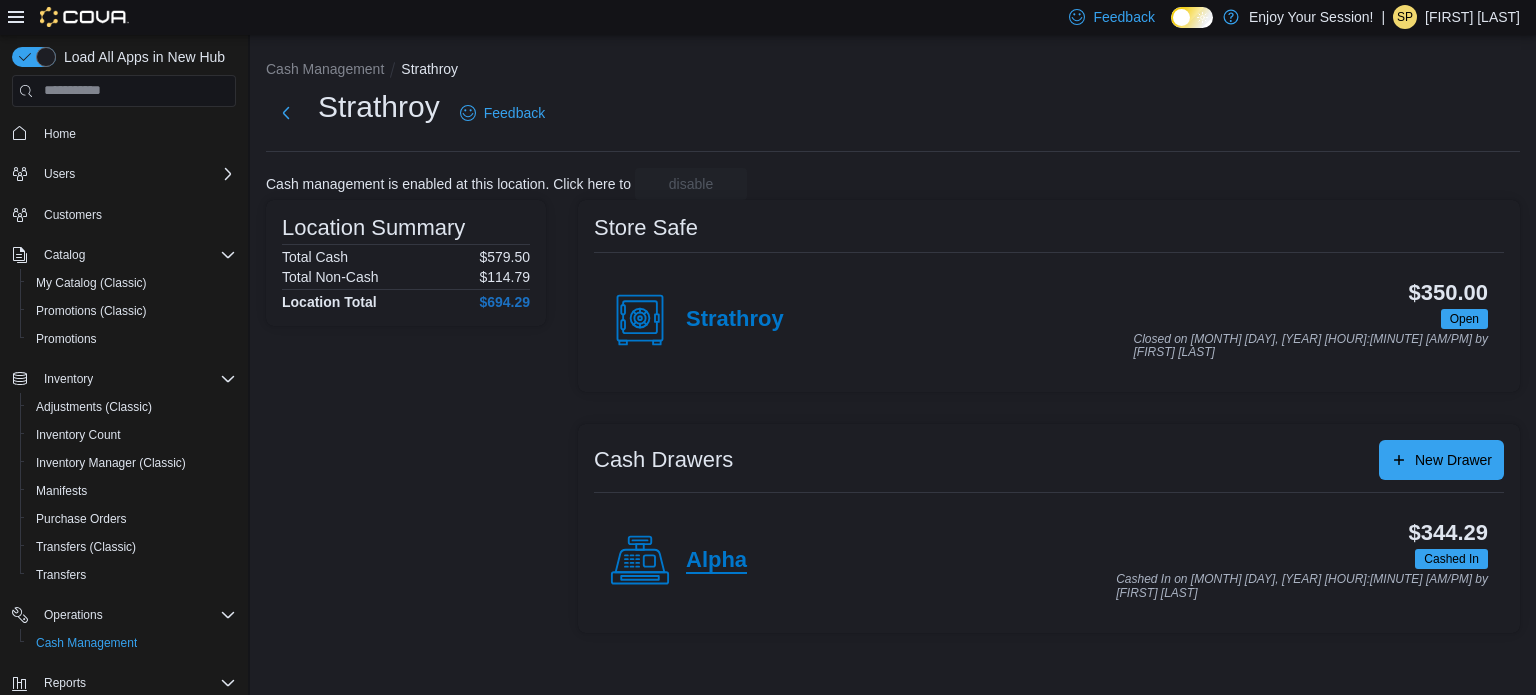 click on "Alpha" at bounding box center [716, 561] 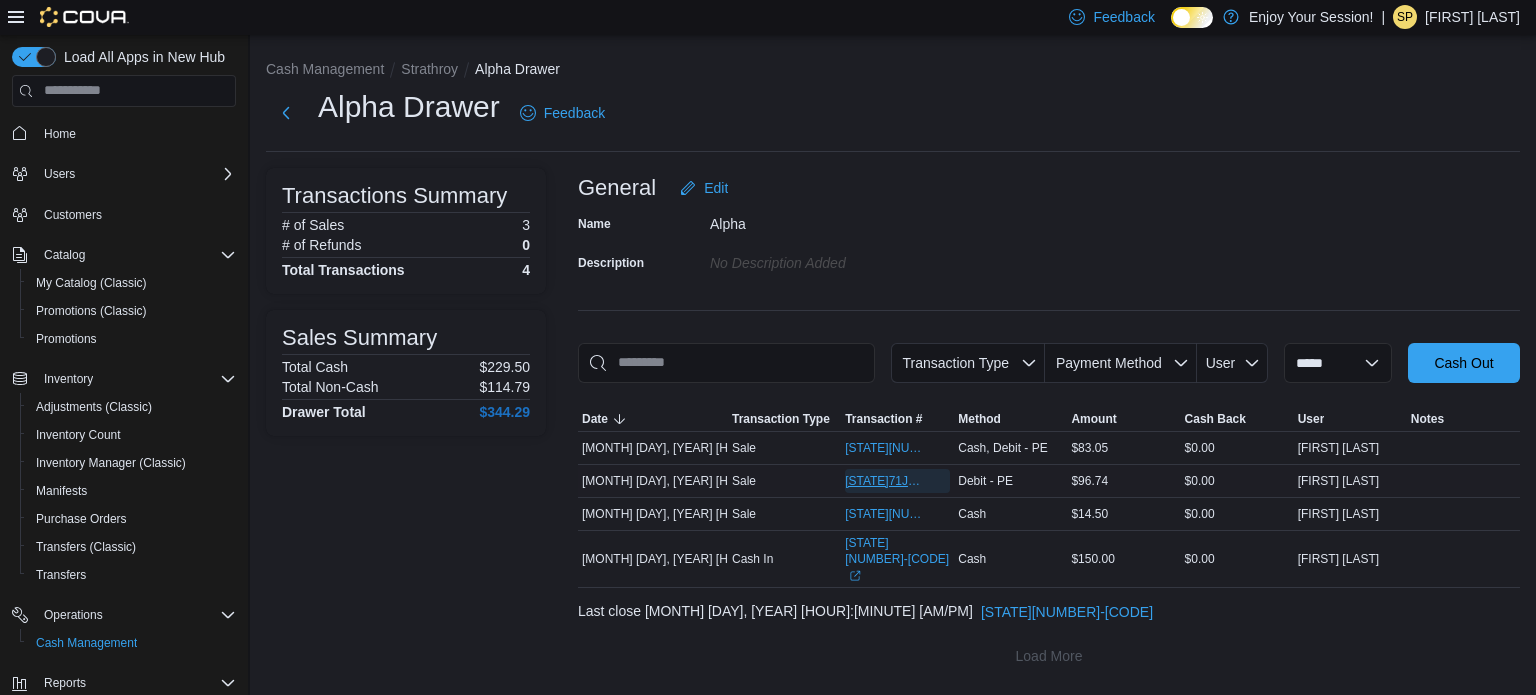 click on "IN71JW-7207322" at bounding box center [887, 481] 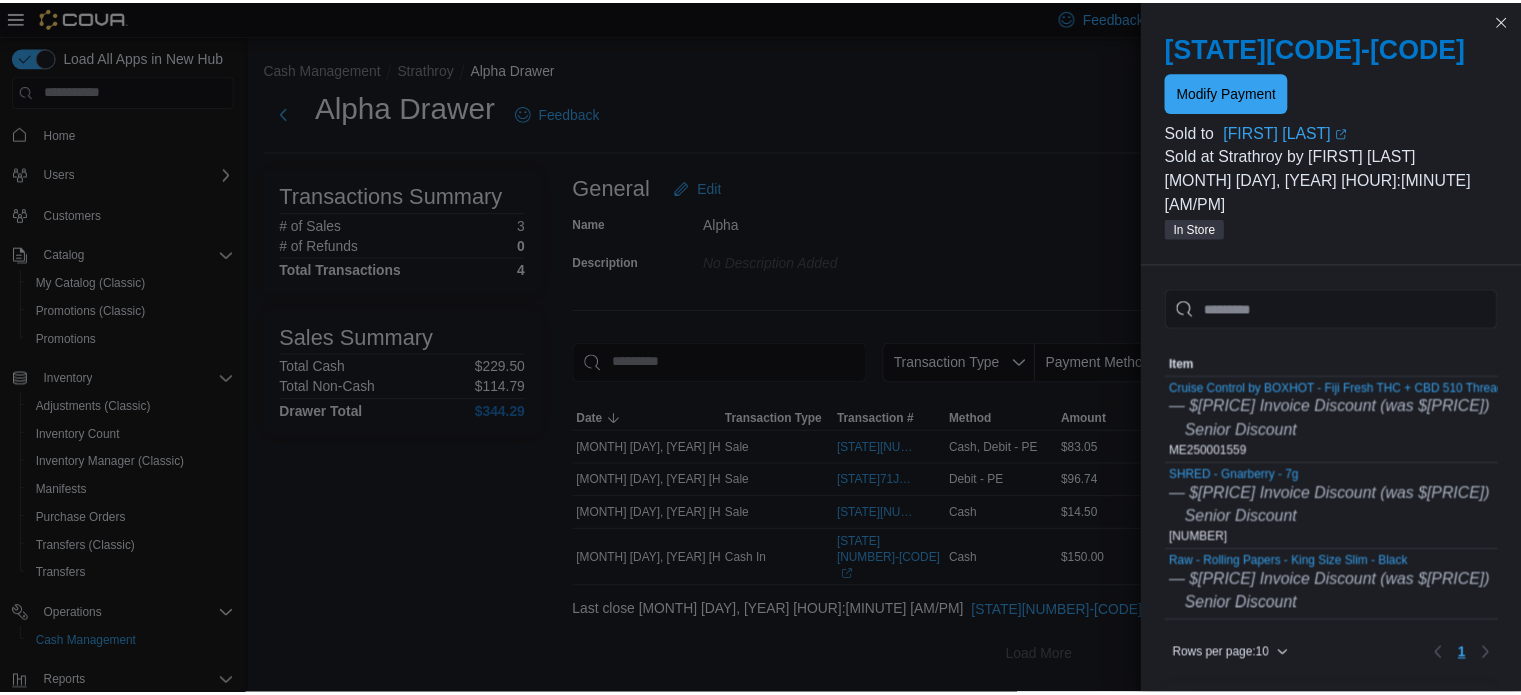 scroll, scrollTop: 0, scrollLeft: 286, axis: horizontal 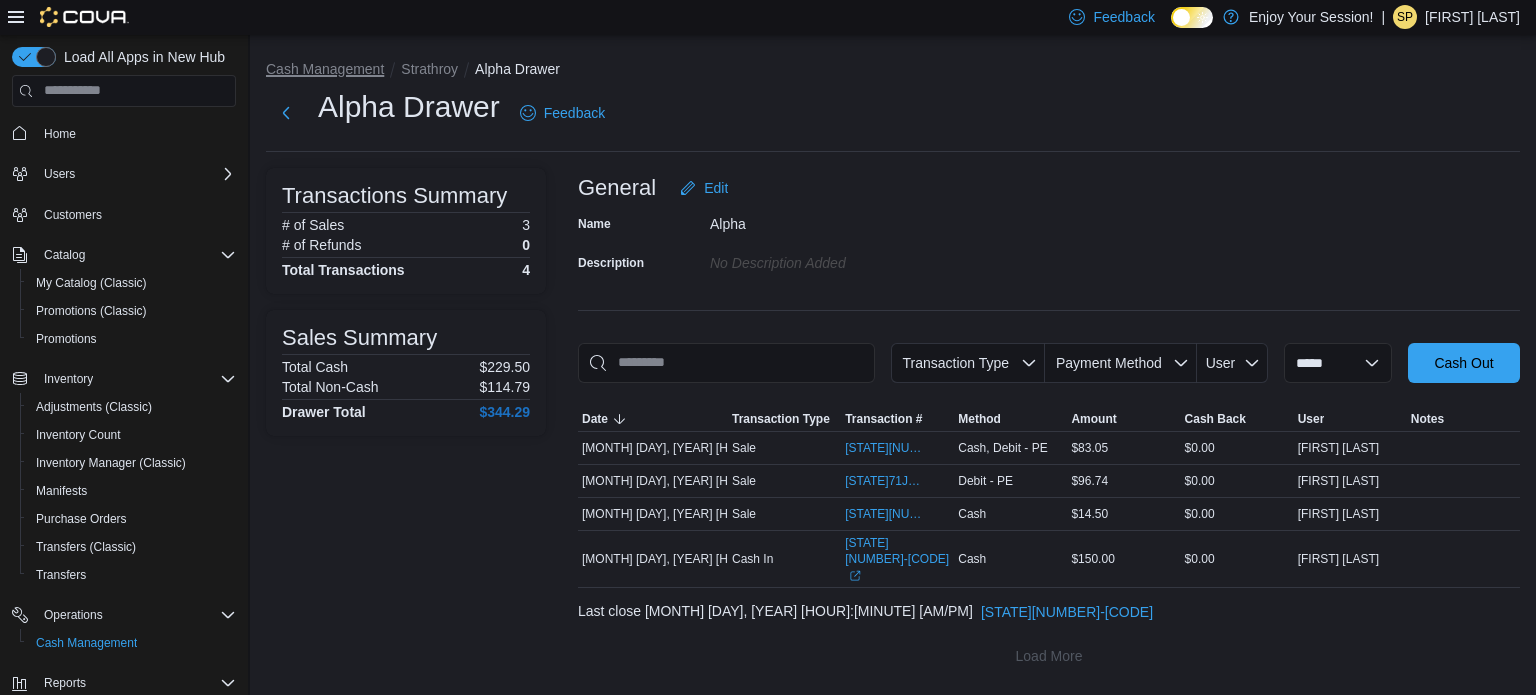 click on "Cash Management" at bounding box center (325, 69) 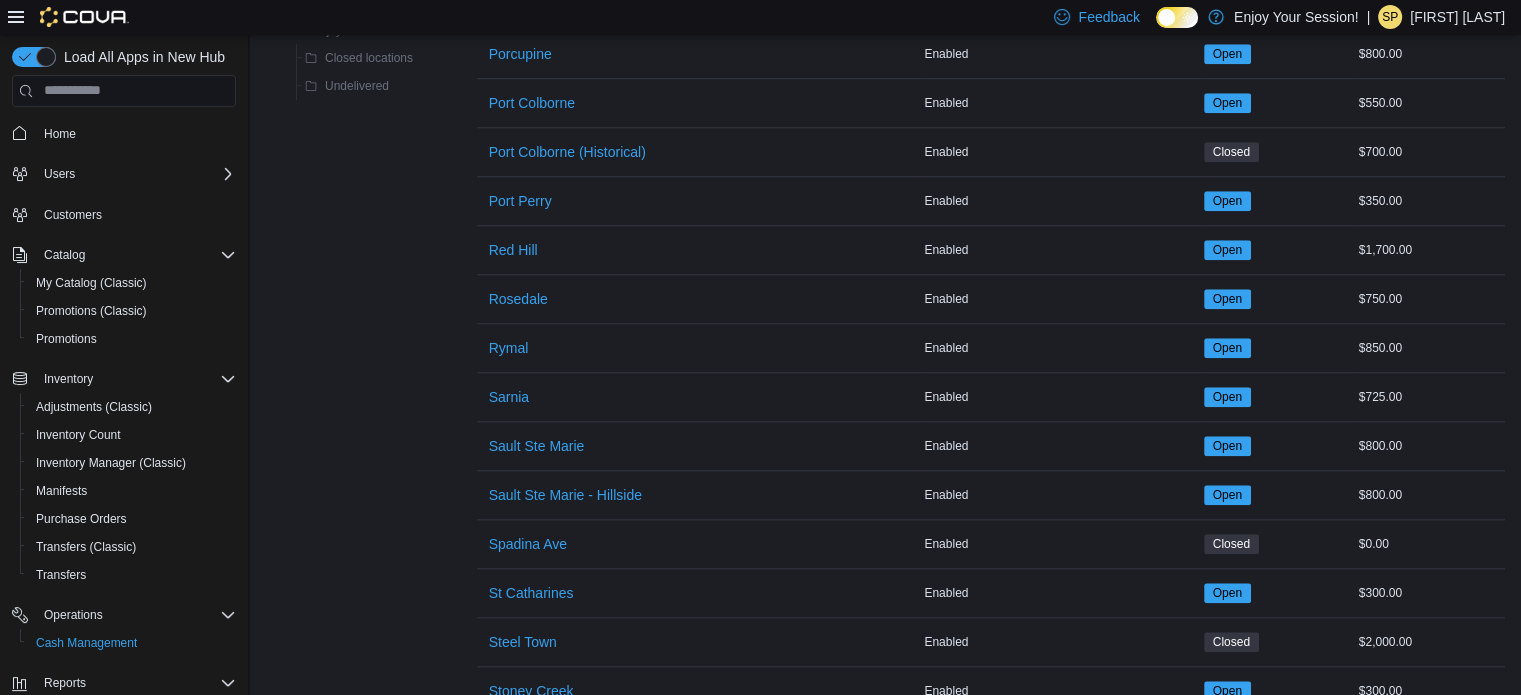 scroll, scrollTop: 1900, scrollLeft: 0, axis: vertical 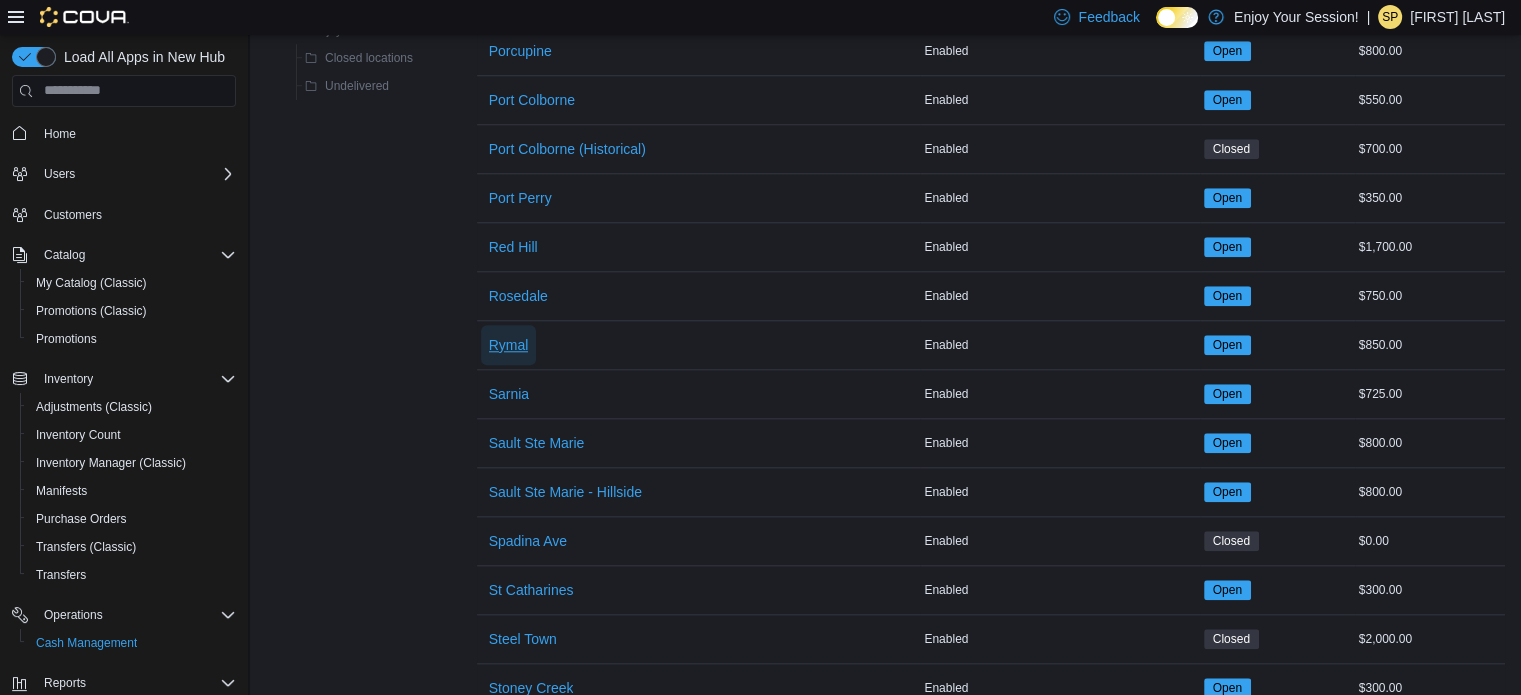 click on "Rymal" at bounding box center [509, 345] 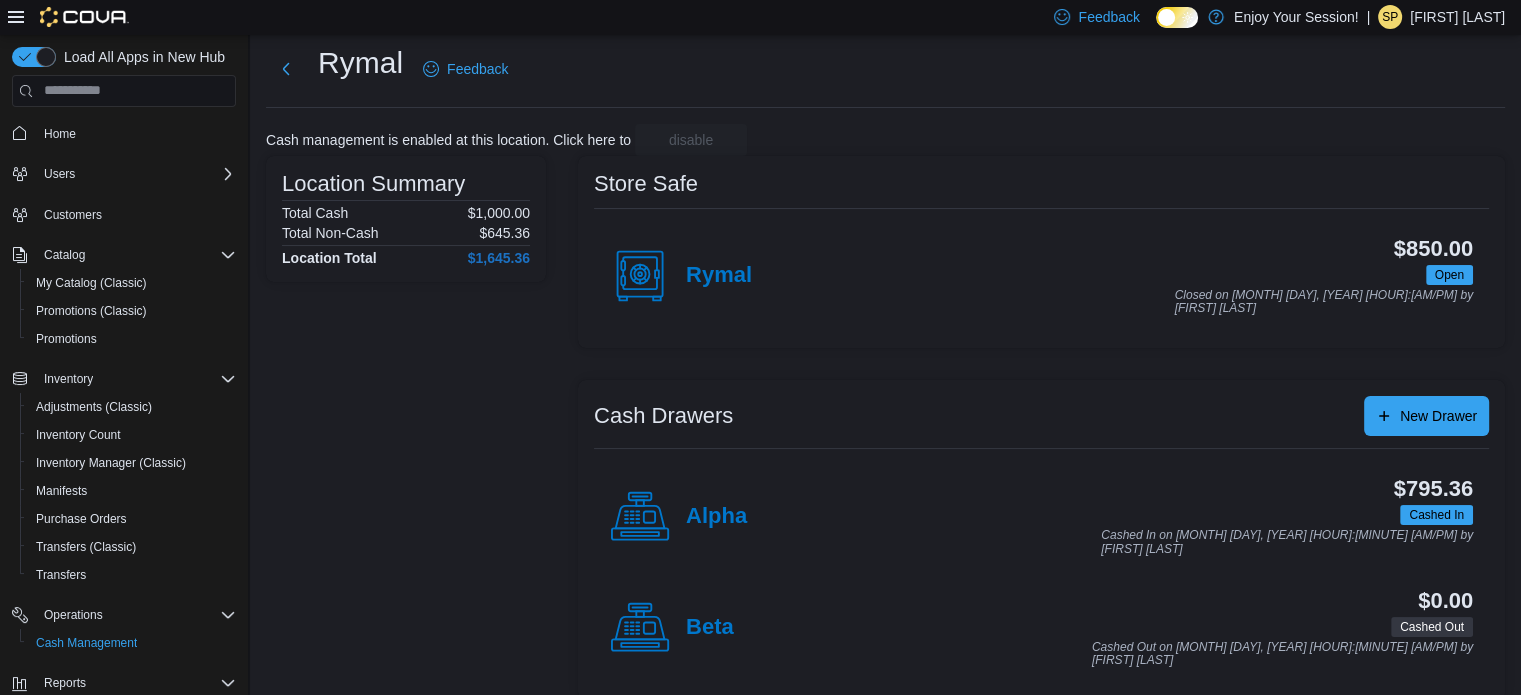 scroll, scrollTop: 64, scrollLeft: 0, axis: vertical 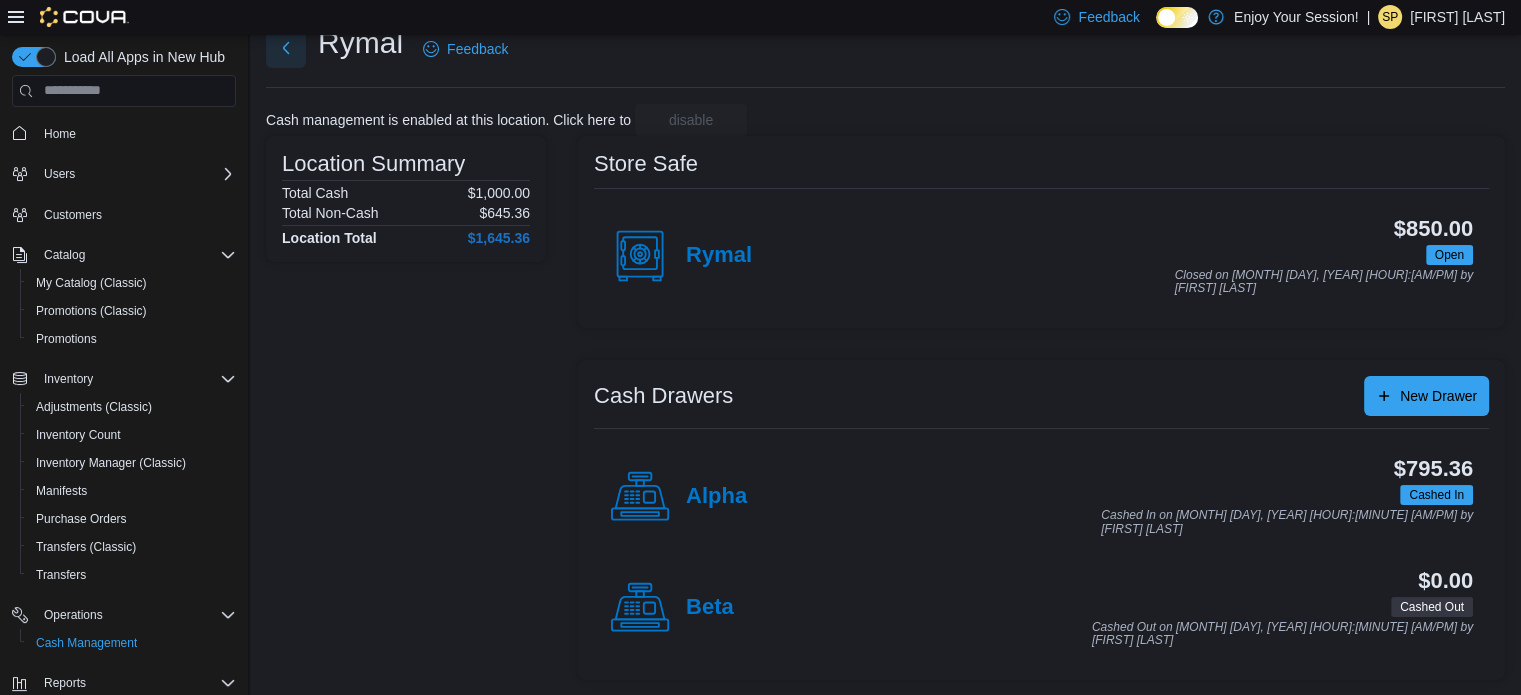 click at bounding box center (286, 48) 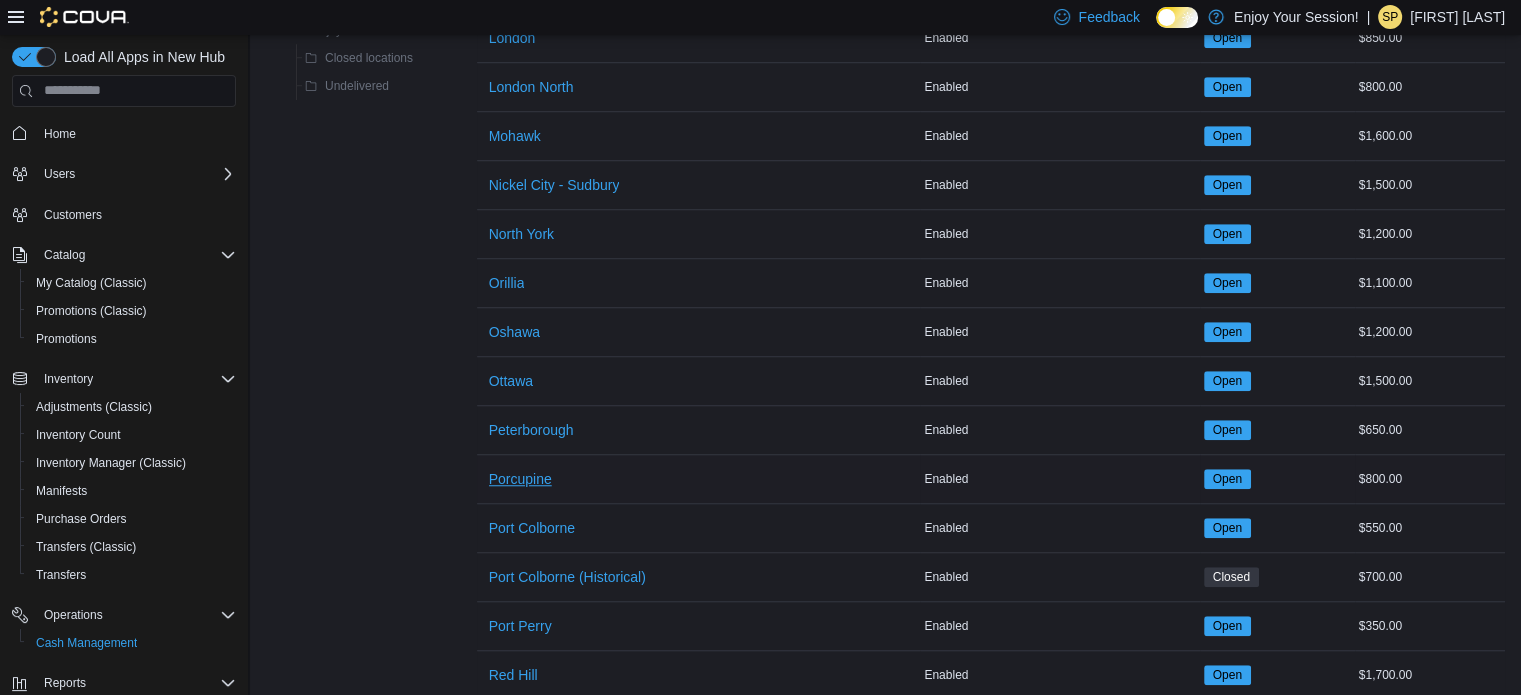 scroll, scrollTop: 1364, scrollLeft: 0, axis: vertical 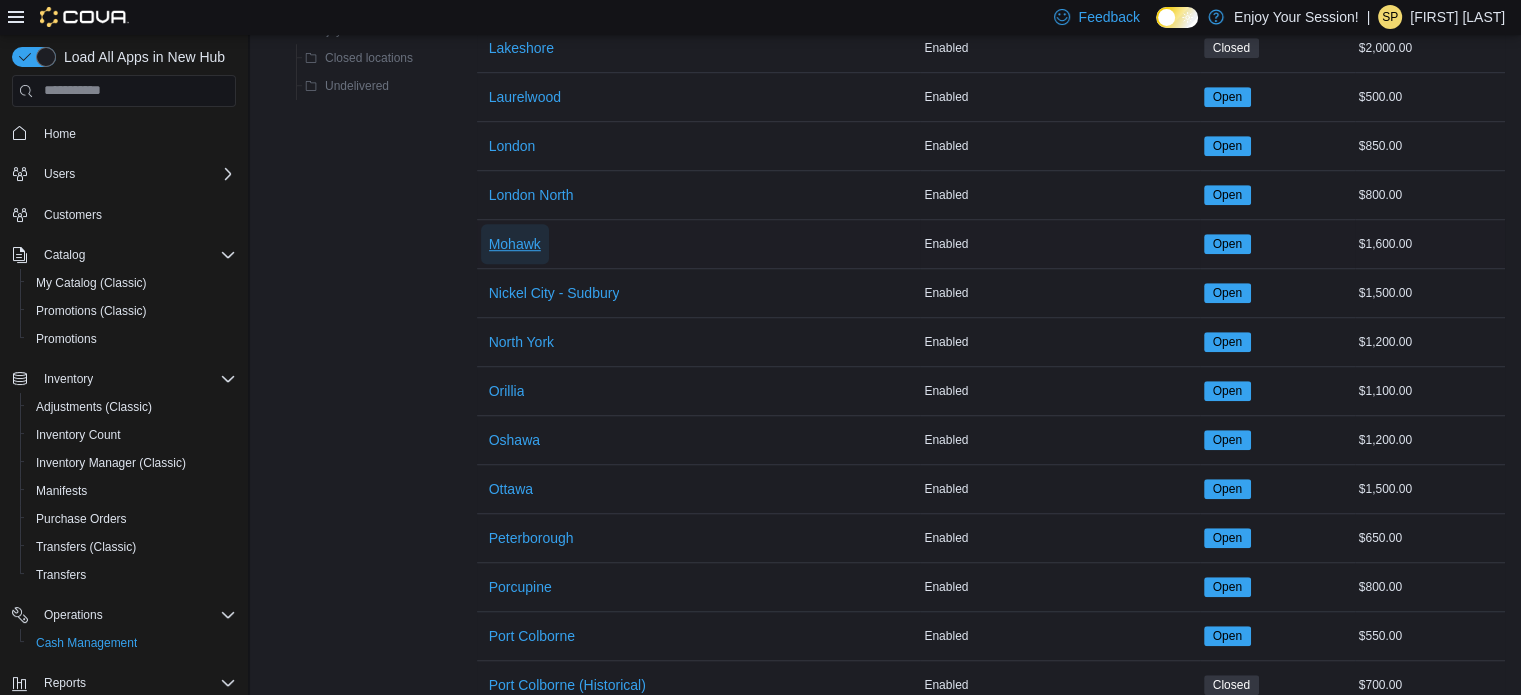 click on "Mohawk" at bounding box center (515, 244) 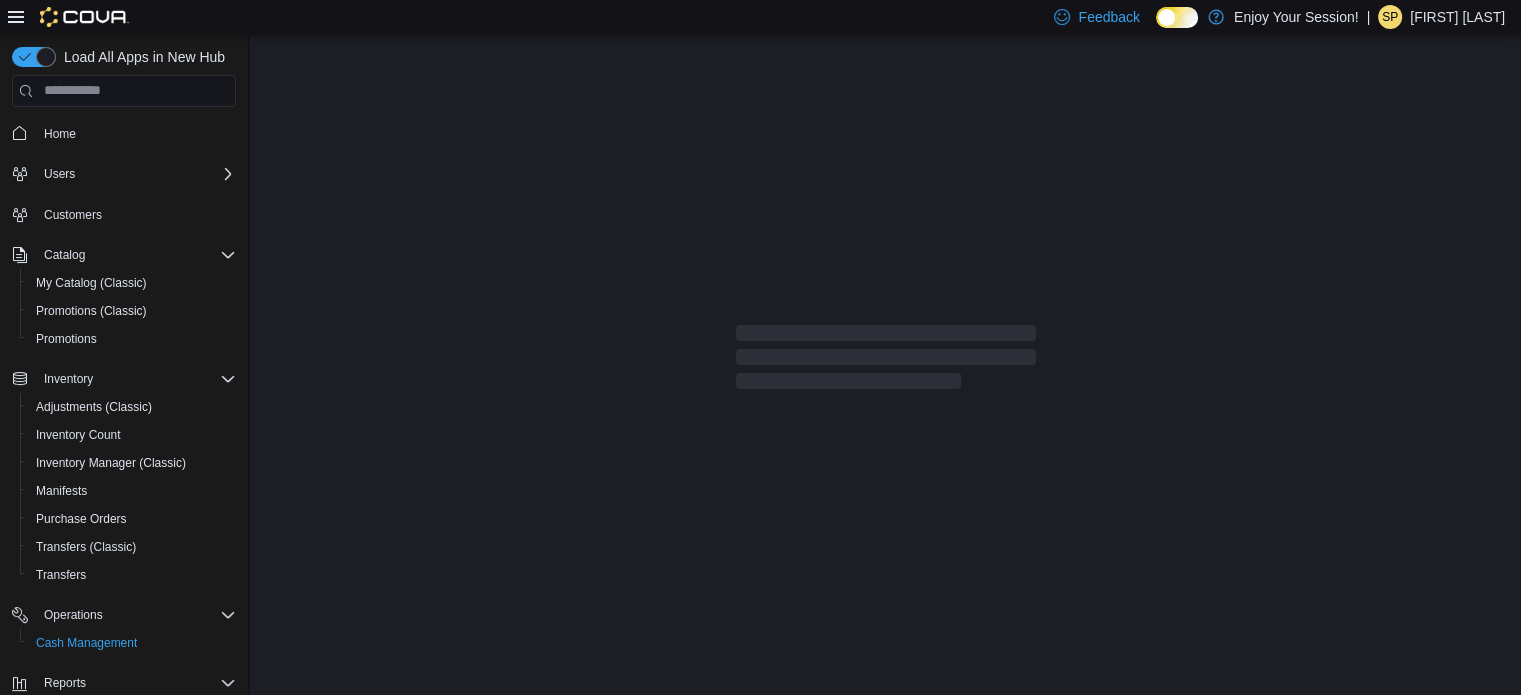 scroll, scrollTop: 0, scrollLeft: 0, axis: both 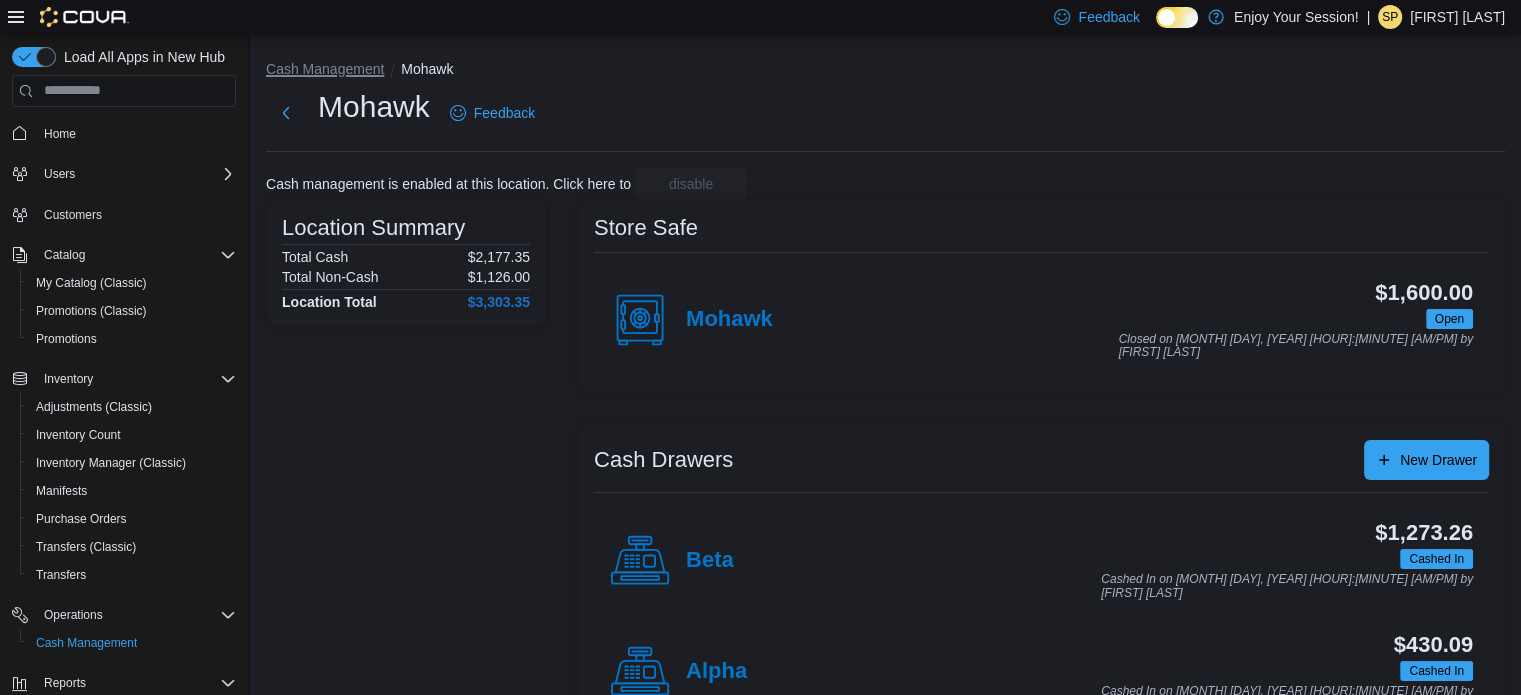 click on "Cash Management" at bounding box center [325, 69] 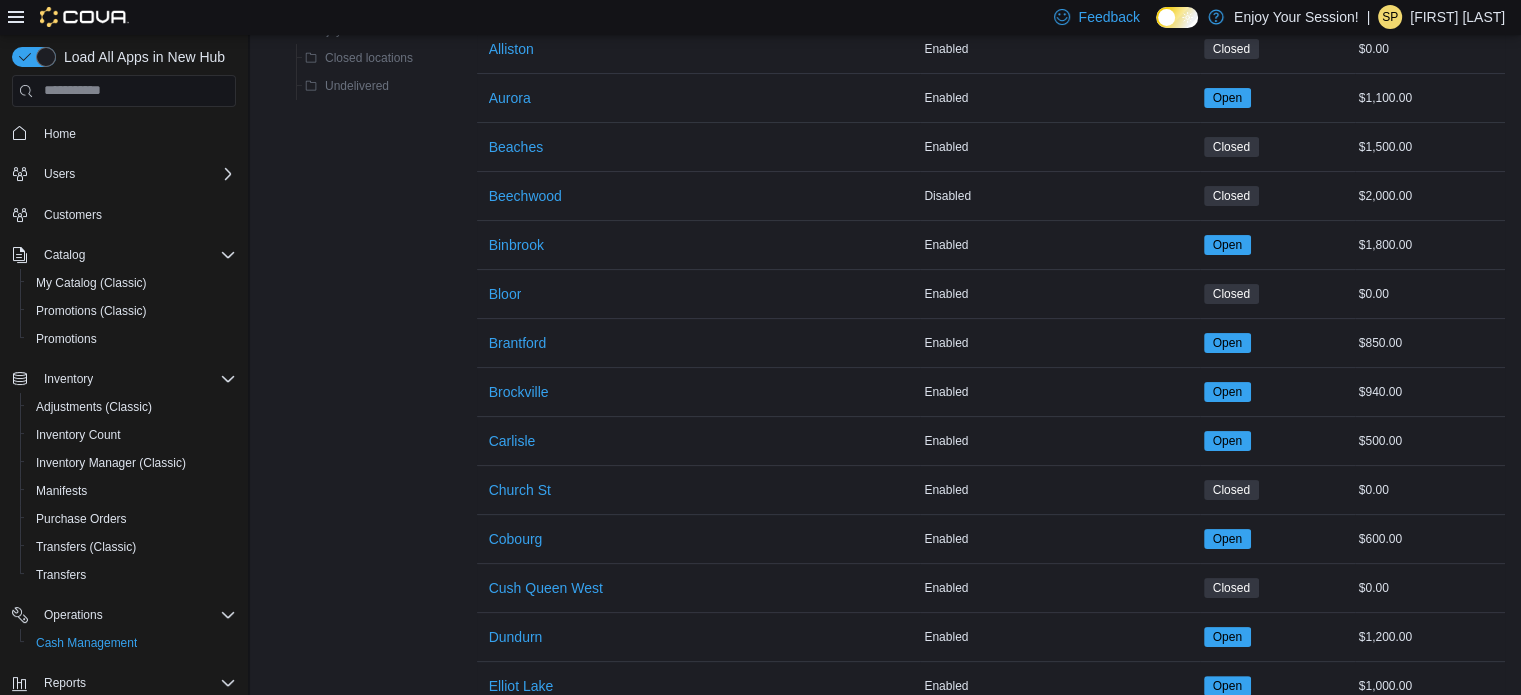 scroll, scrollTop: 300, scrollLeft: 0, axis: vertical 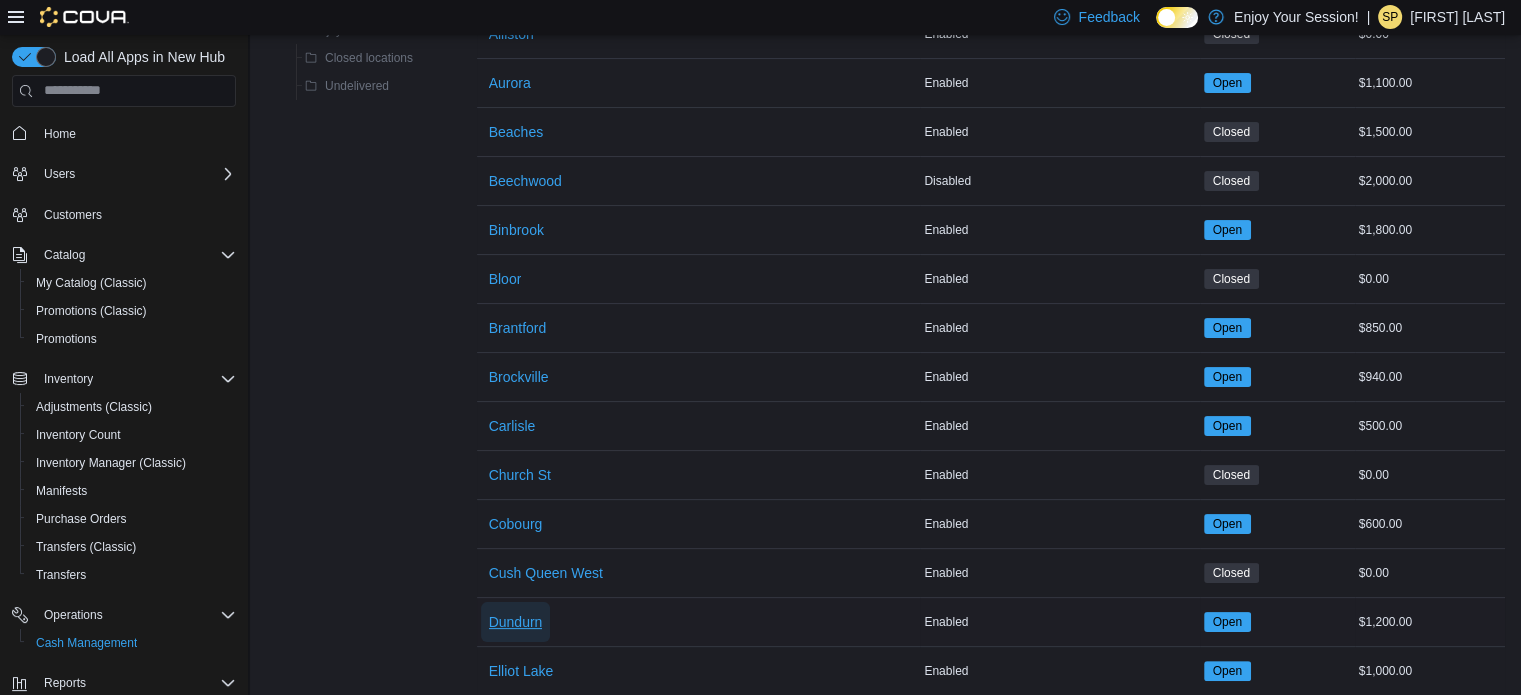 click on "Dundurn" at bounding box center (516, 622) 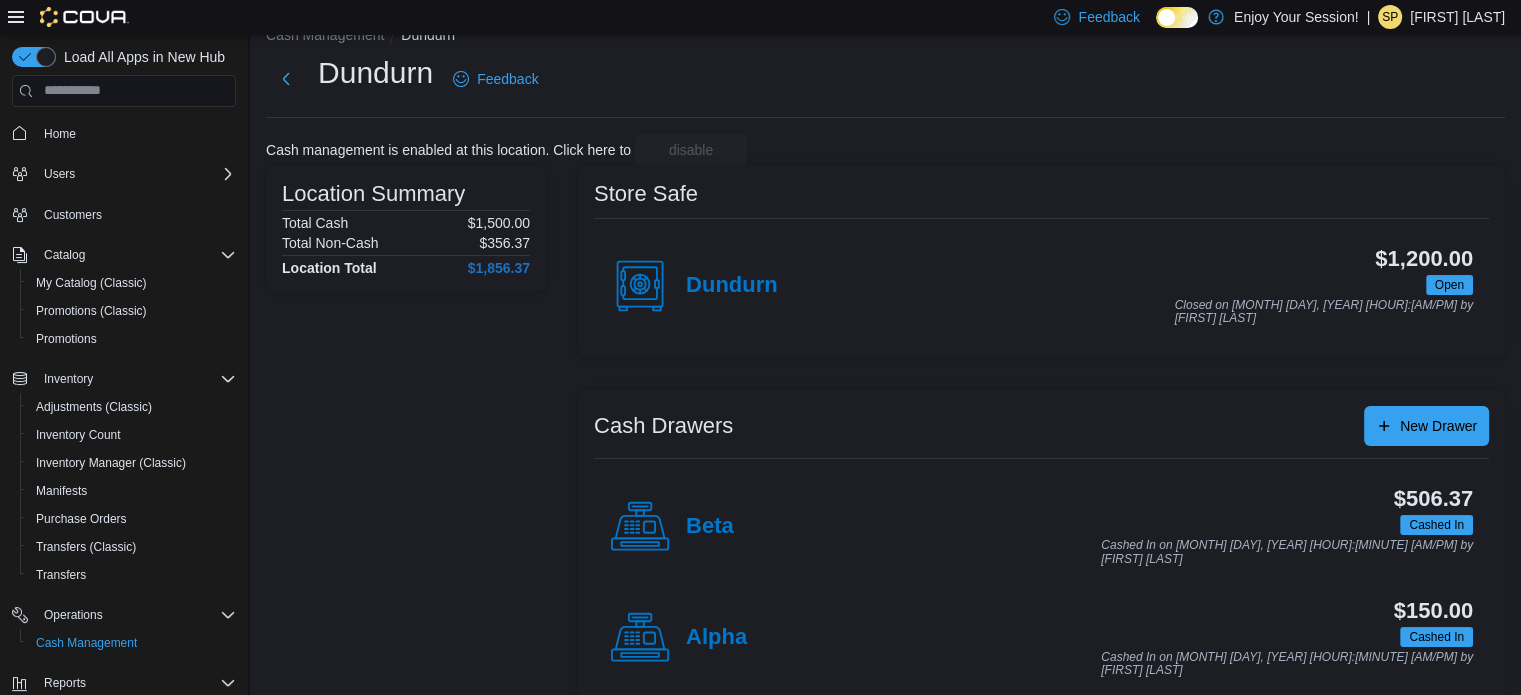 scroll, scrollTop: 64, scrollLeft: 0, axis: vertical 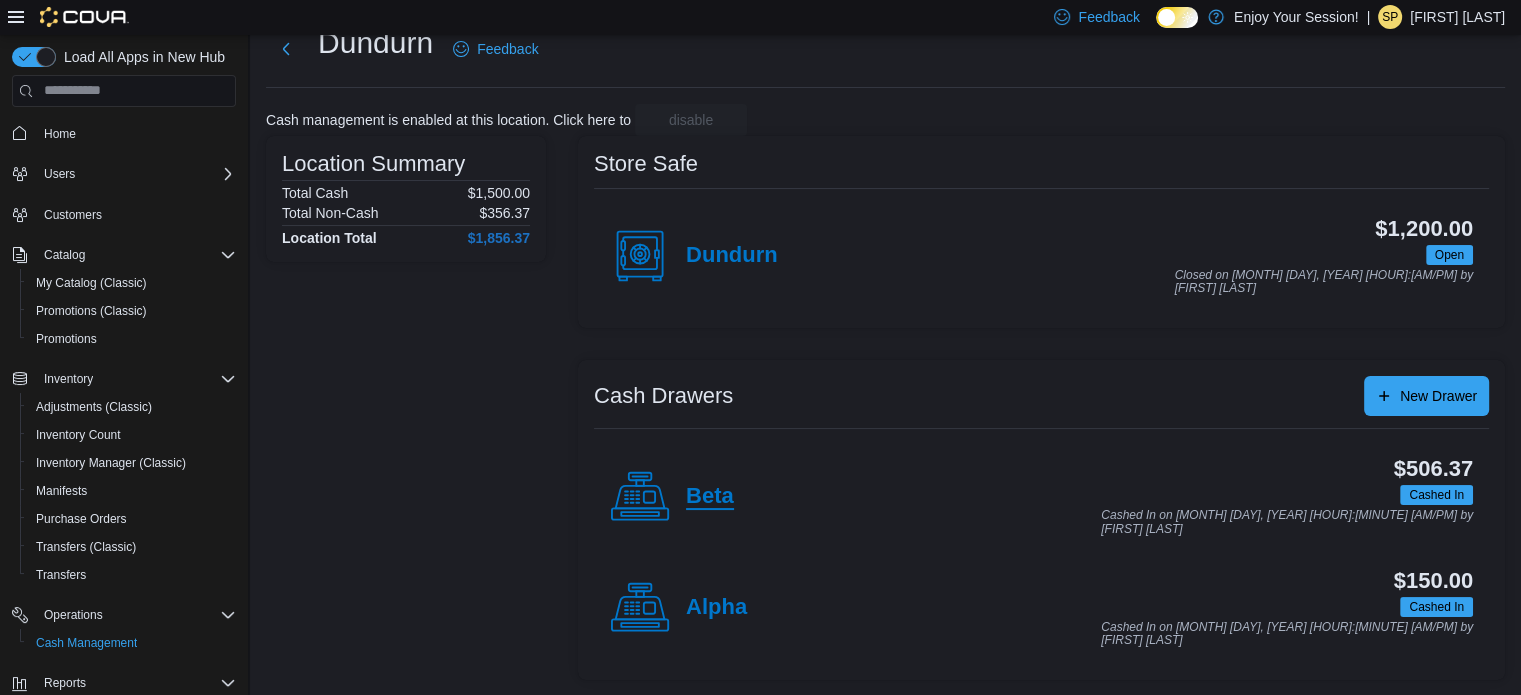 click on "Beta" at bounding box center [710, 497] 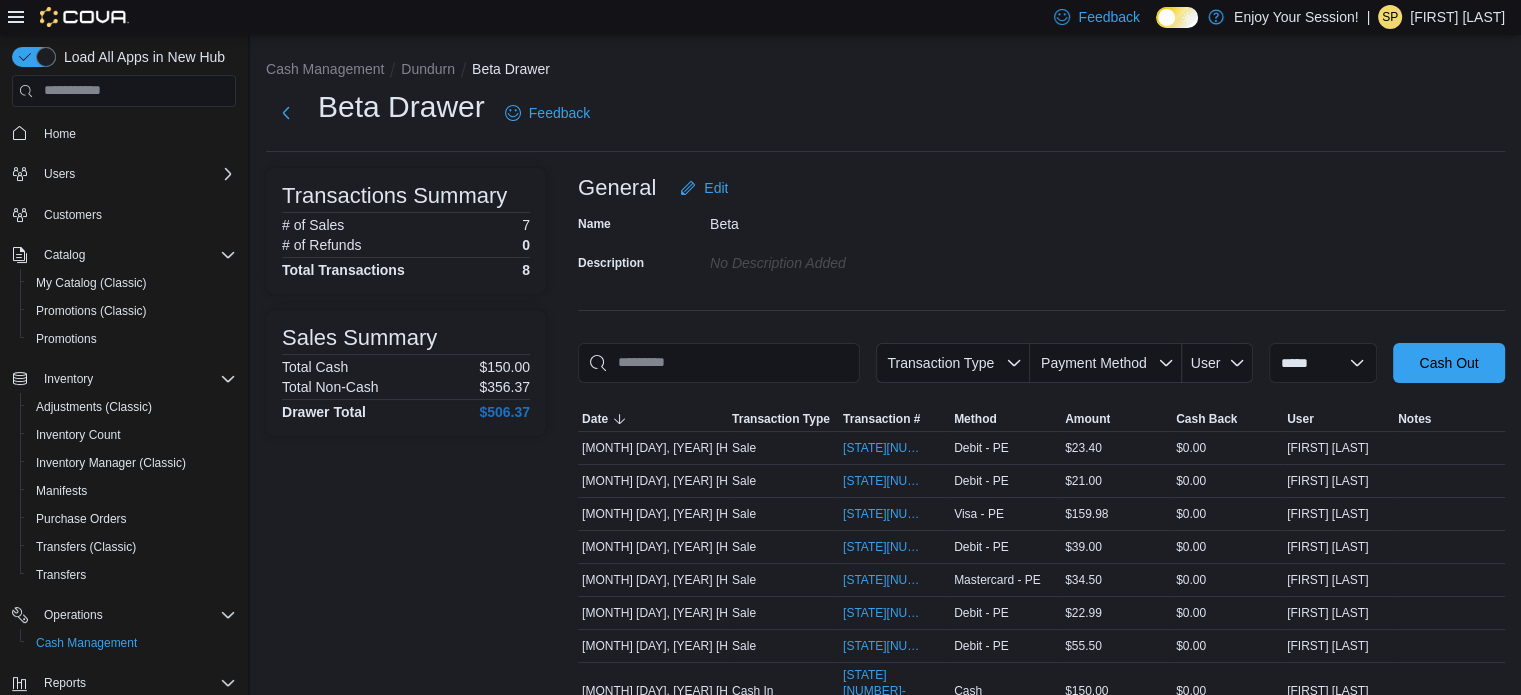 scroll, scrollTop: 0, scrollLeft: 0, axis: both 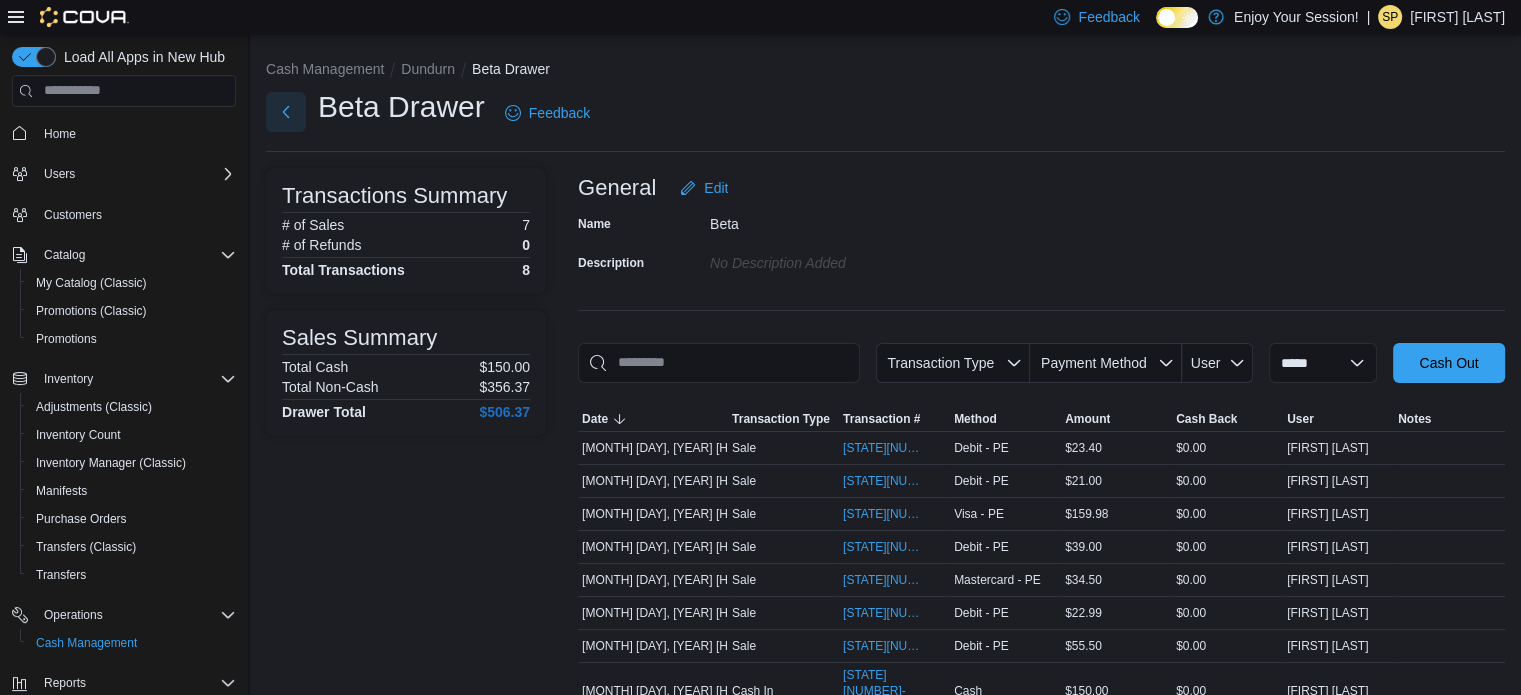 click at bounding box center (286, 112) 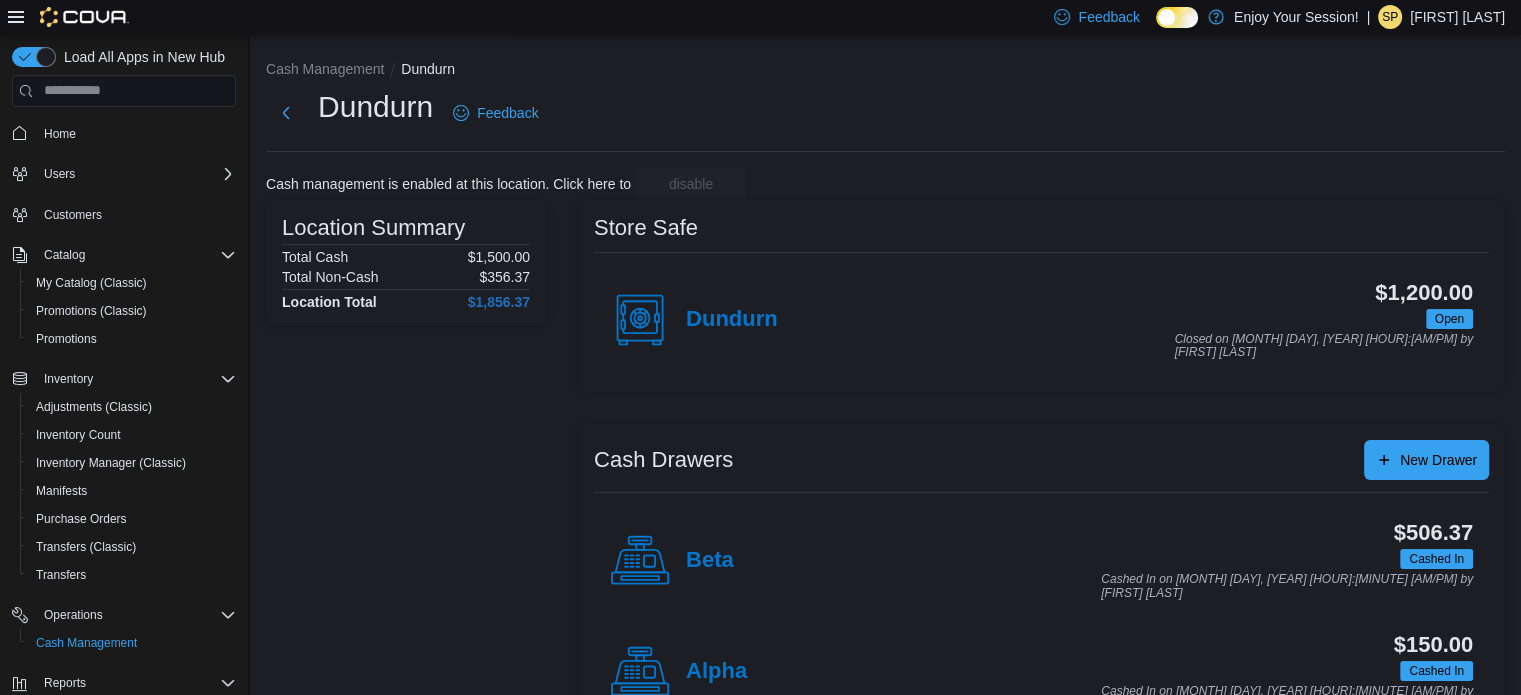 drag, startPoint x: 304, startPoint y: 107, endPoint x: 1024, endPoint y: 432, distance: 789.9525 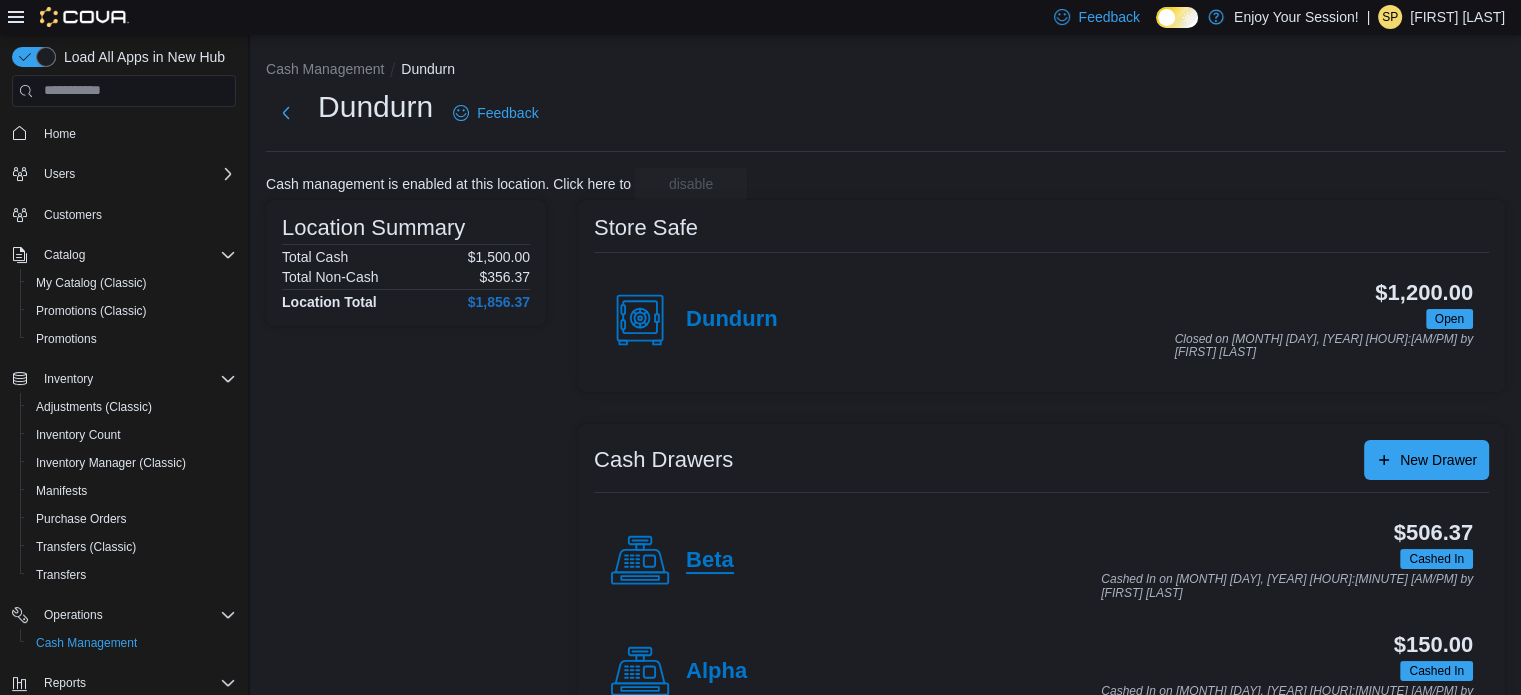 click on "Beta" at bounding box center [710, 561] 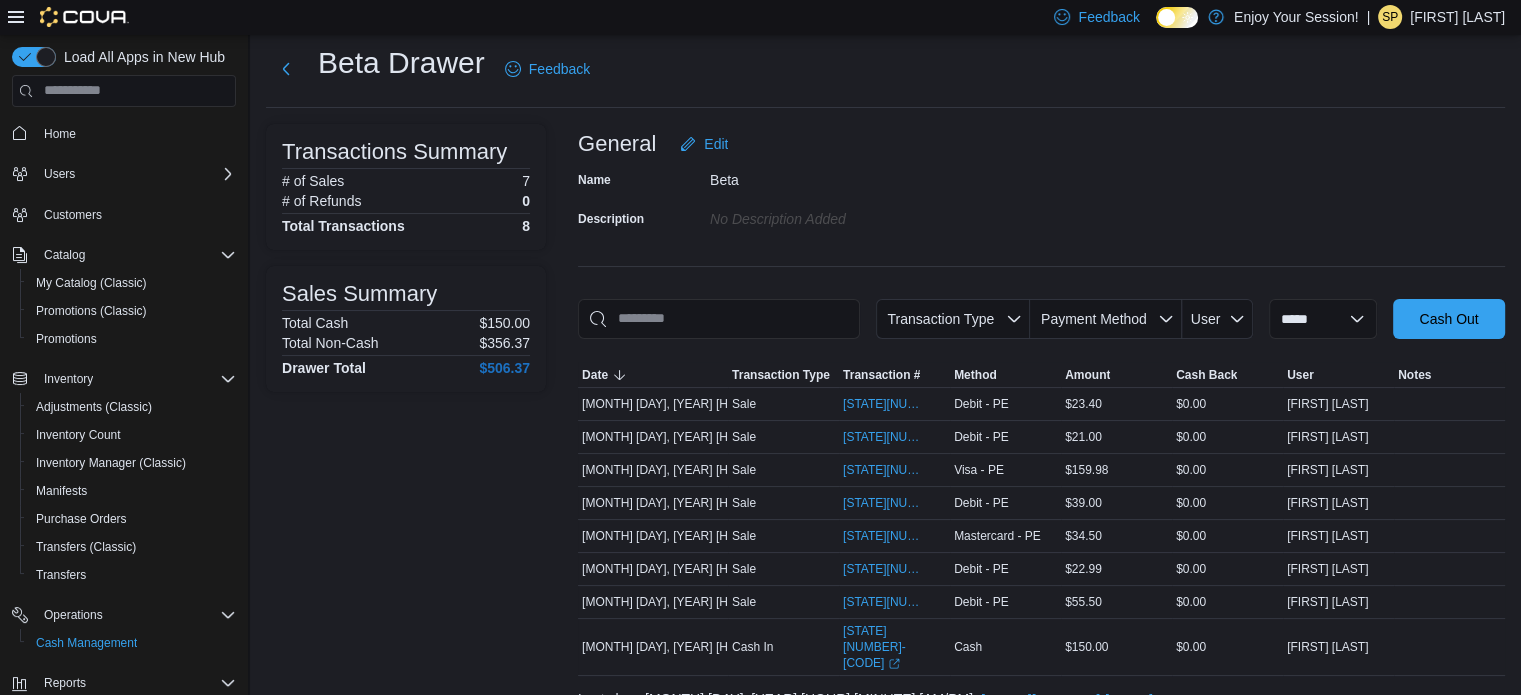 scroll, scrollTop: 0, scrollLeft: 0, axis: both 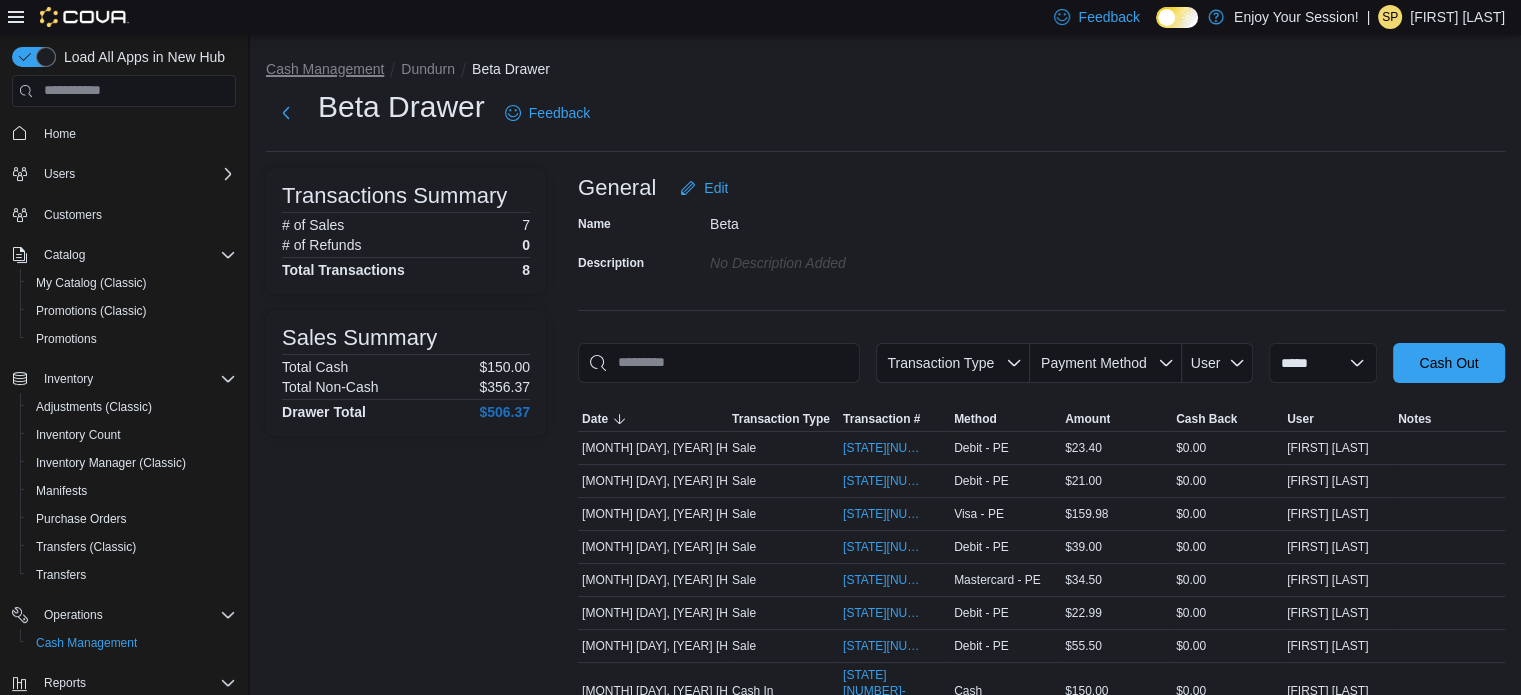 click on "Cash Management" at bounding box center [325, 69] 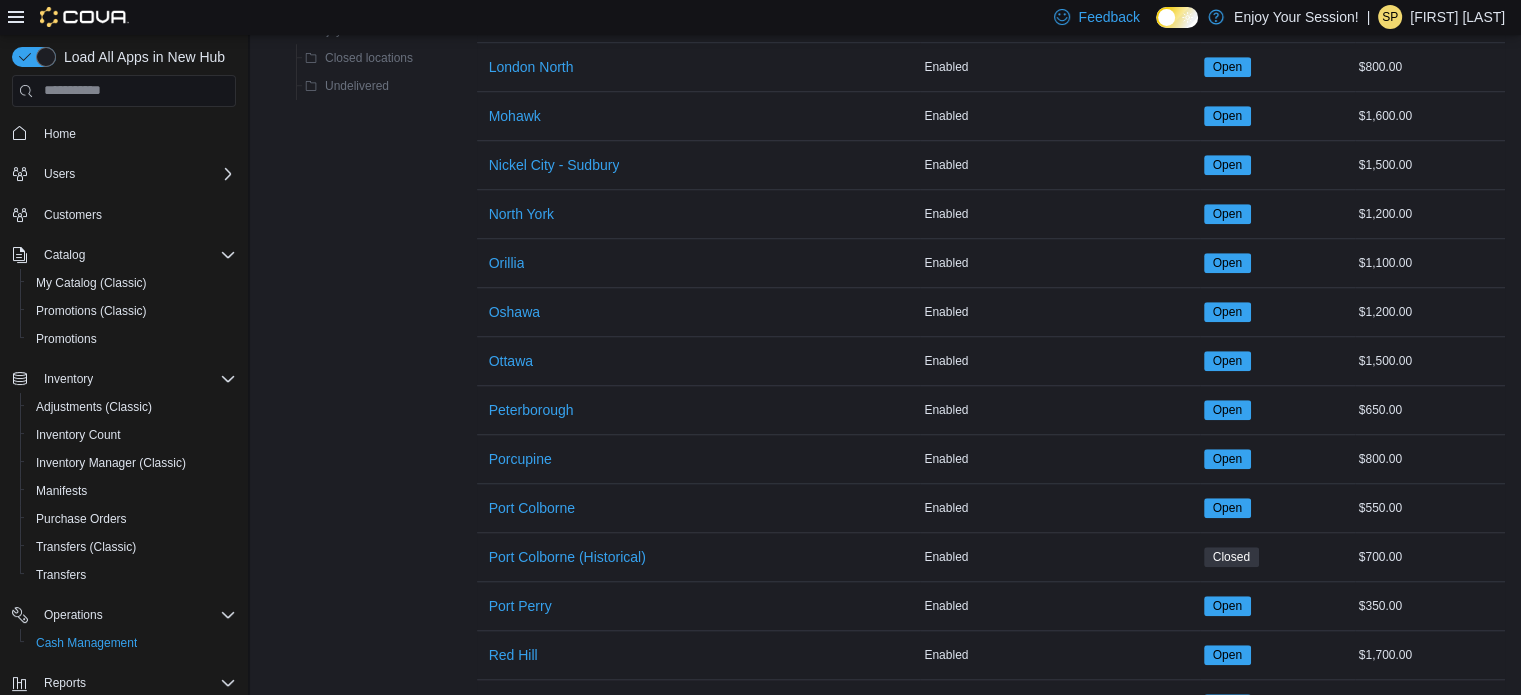 scroll, scrollTop: 1600, scrollLeft: 0, axis: vertical 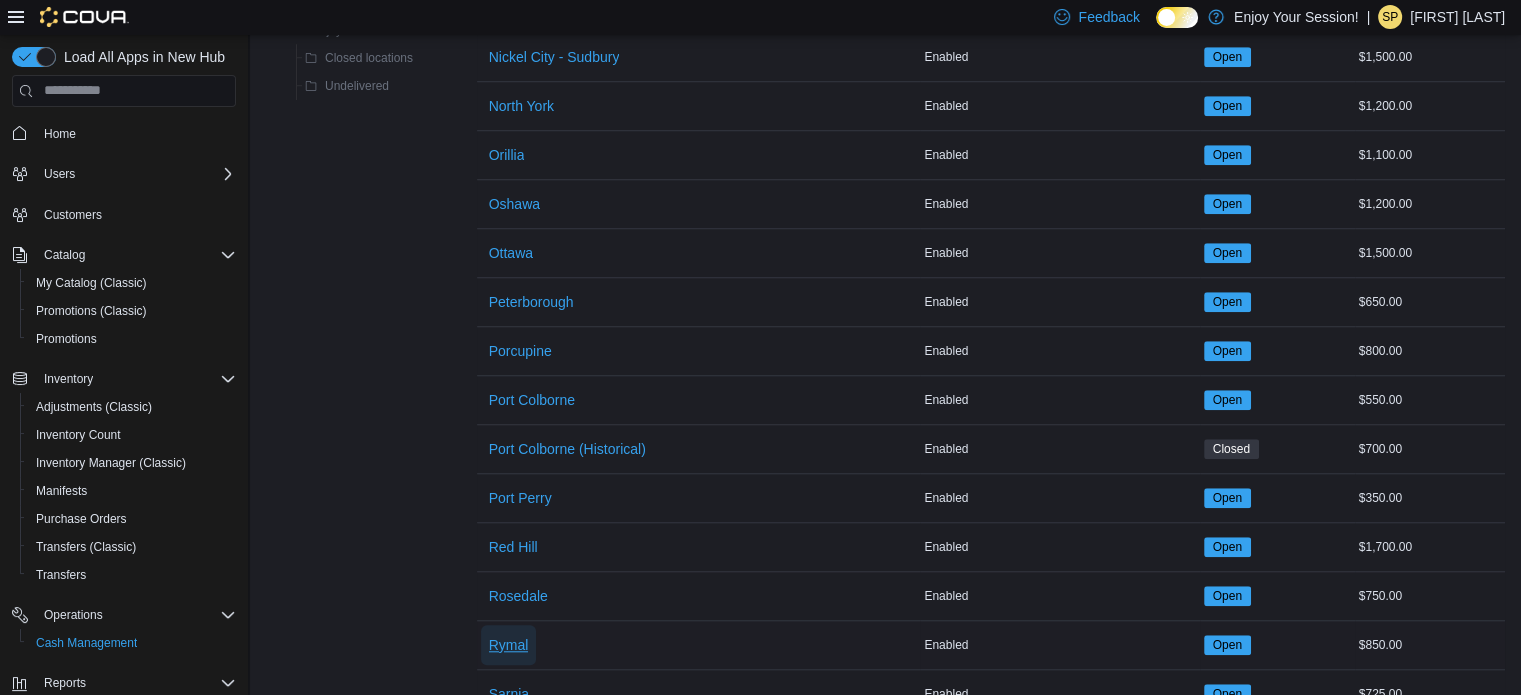 click on "Rymal" at bounding box center (509, 645) 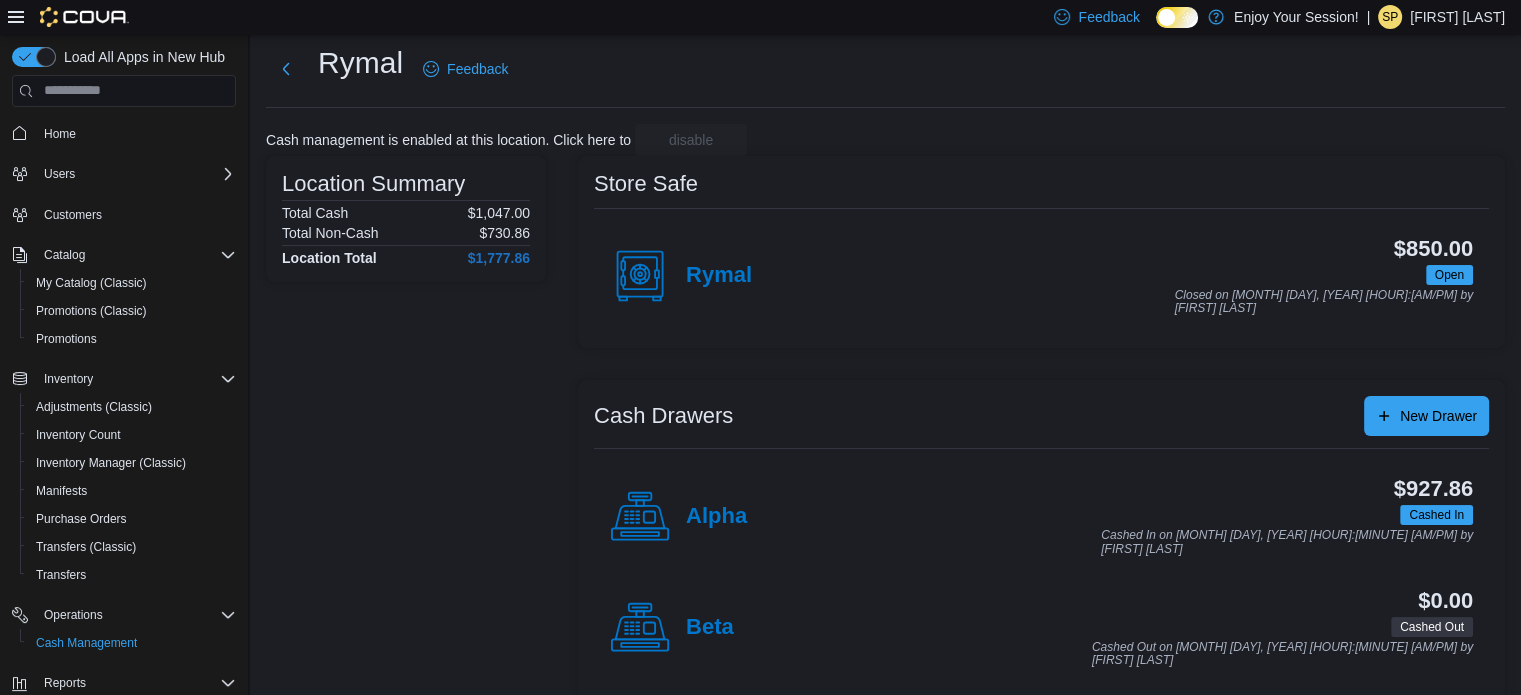 scroll, scrollTop: 64, scrollLeft: 0, axis: vertical 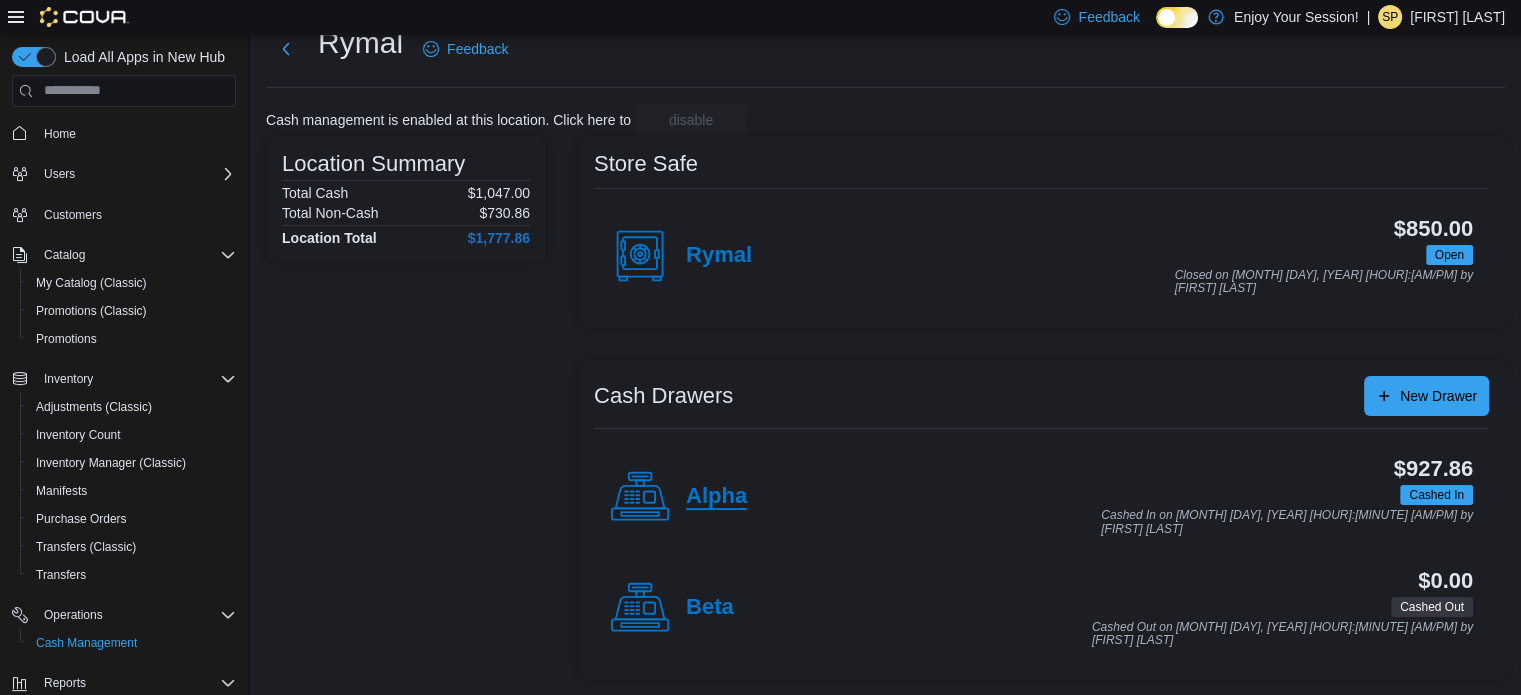 click on "Alpha" at bounding box center [716, 497] 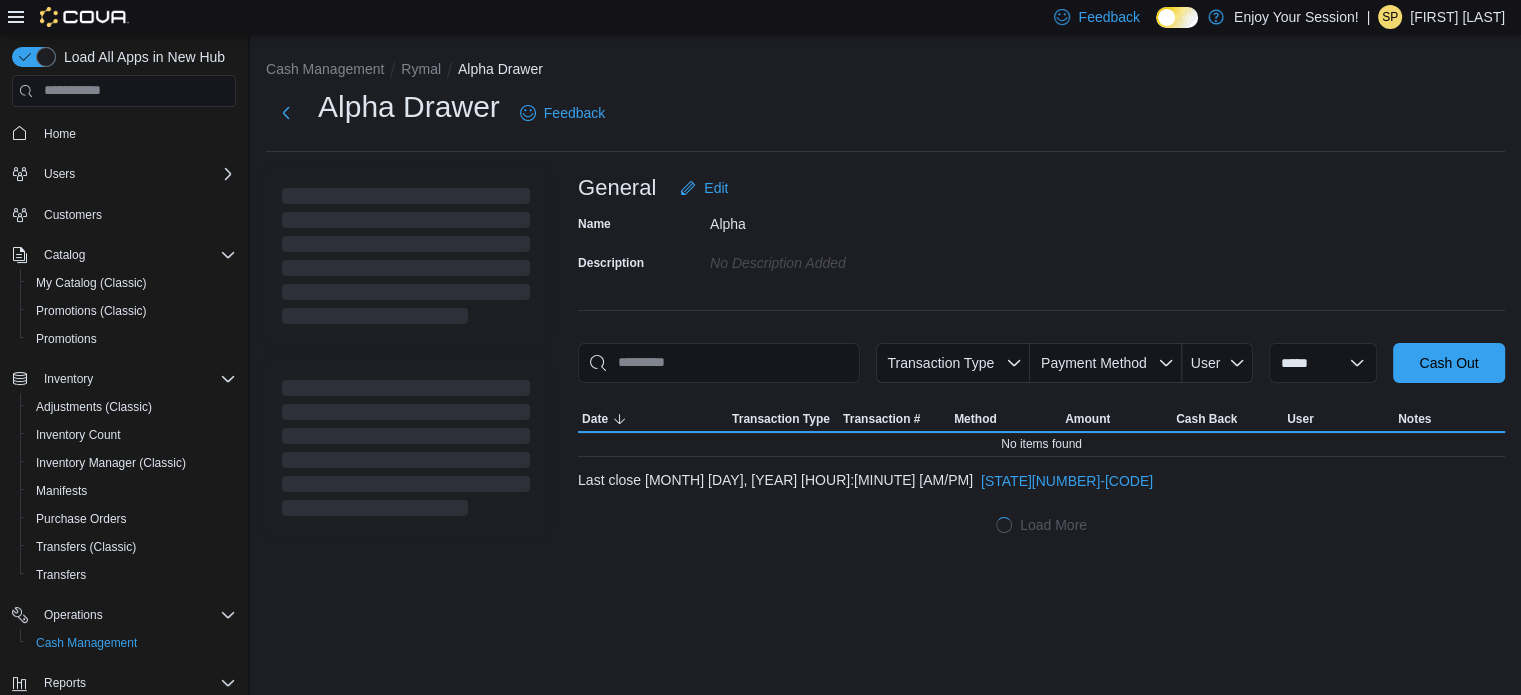 scroll, scrollTop: 0, scrollLeft: 0, axis: both 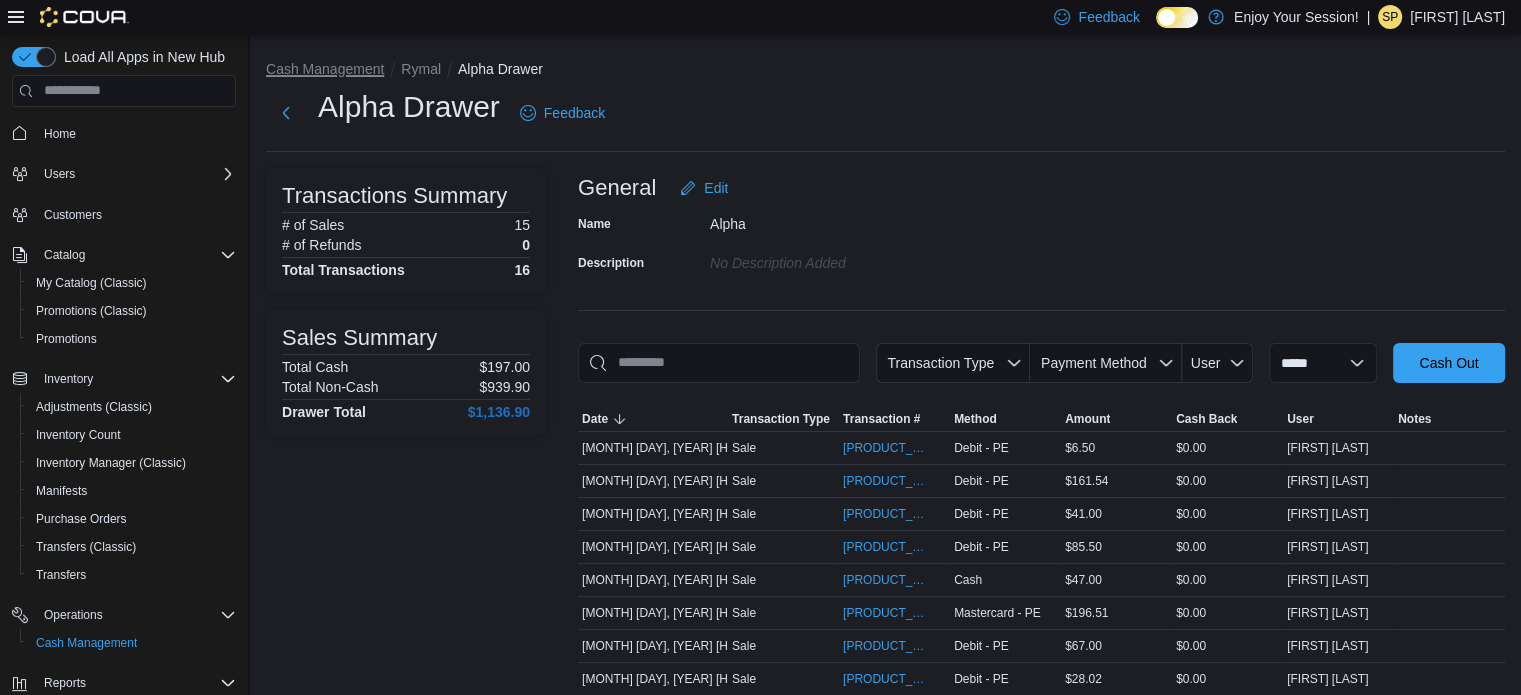 click on "Cash Management" at bounding box center (325, 69) 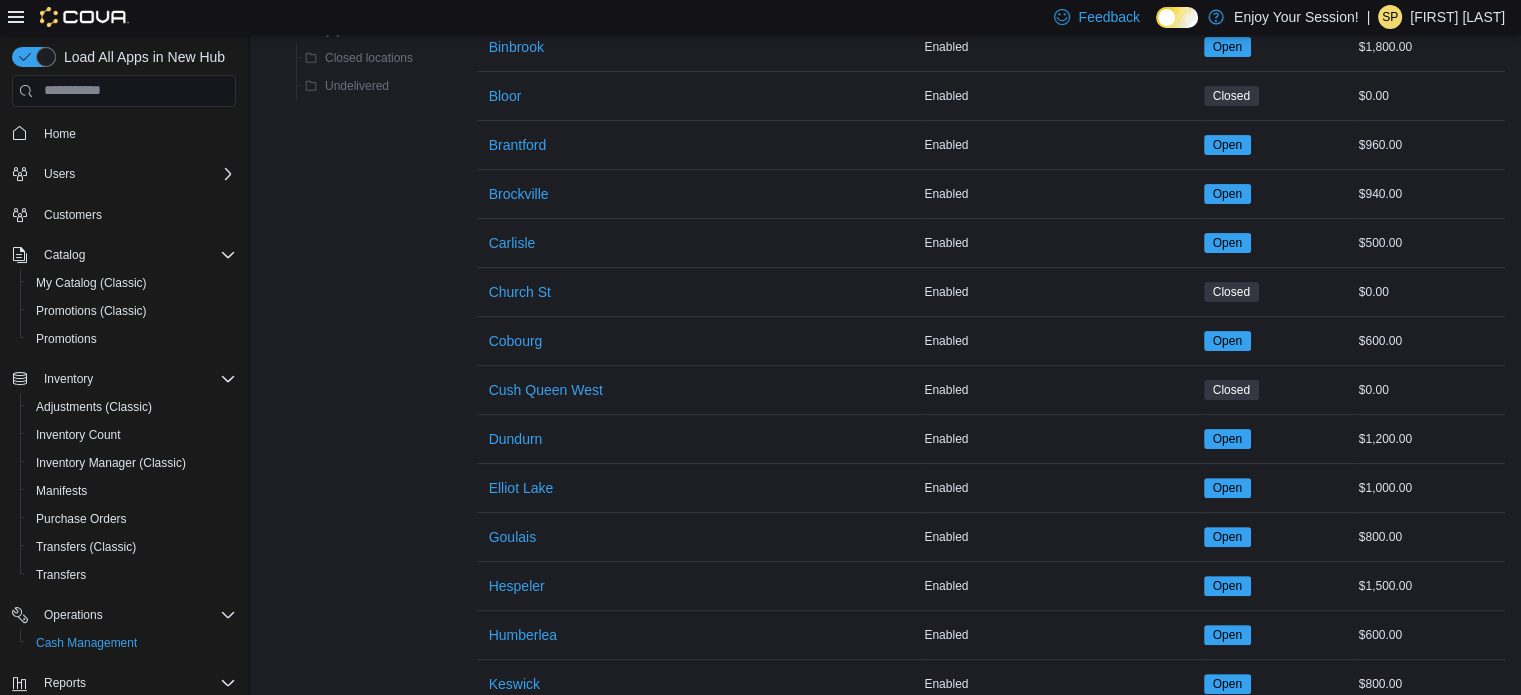 scroll, scrollTop: 500, scrollLeft: 0, axis: vertical 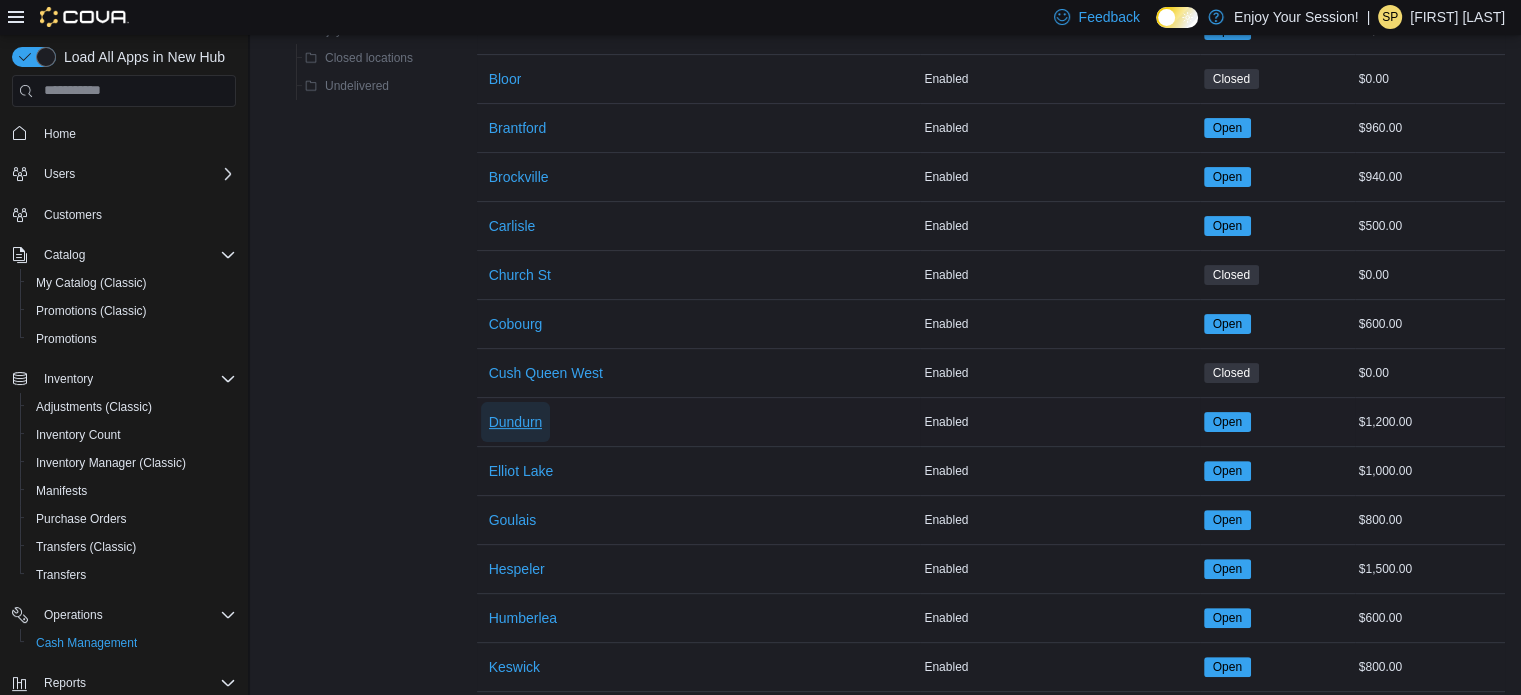 click on "Dundurn" at bounding box center [516, 422] 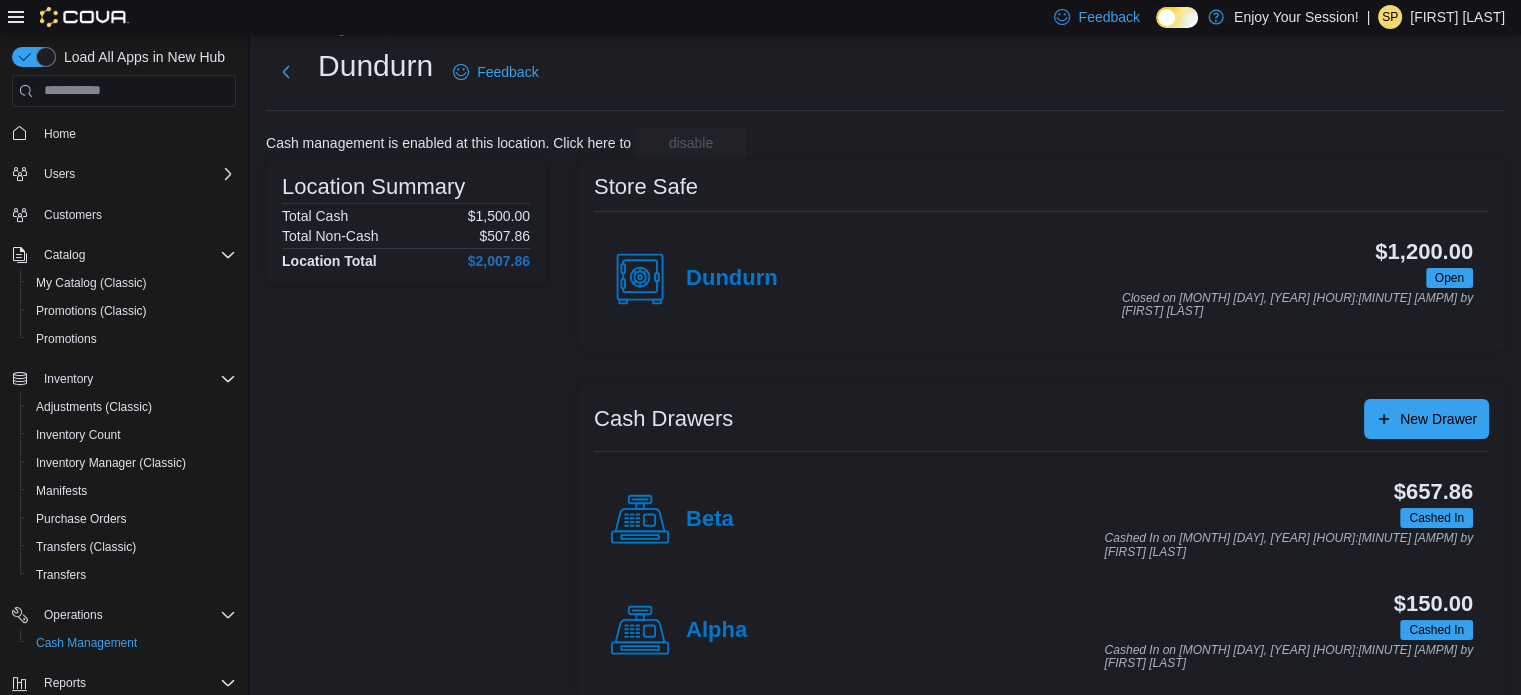 scroll, scrollTop: 64, scrollLeft: 0, axis: vertical 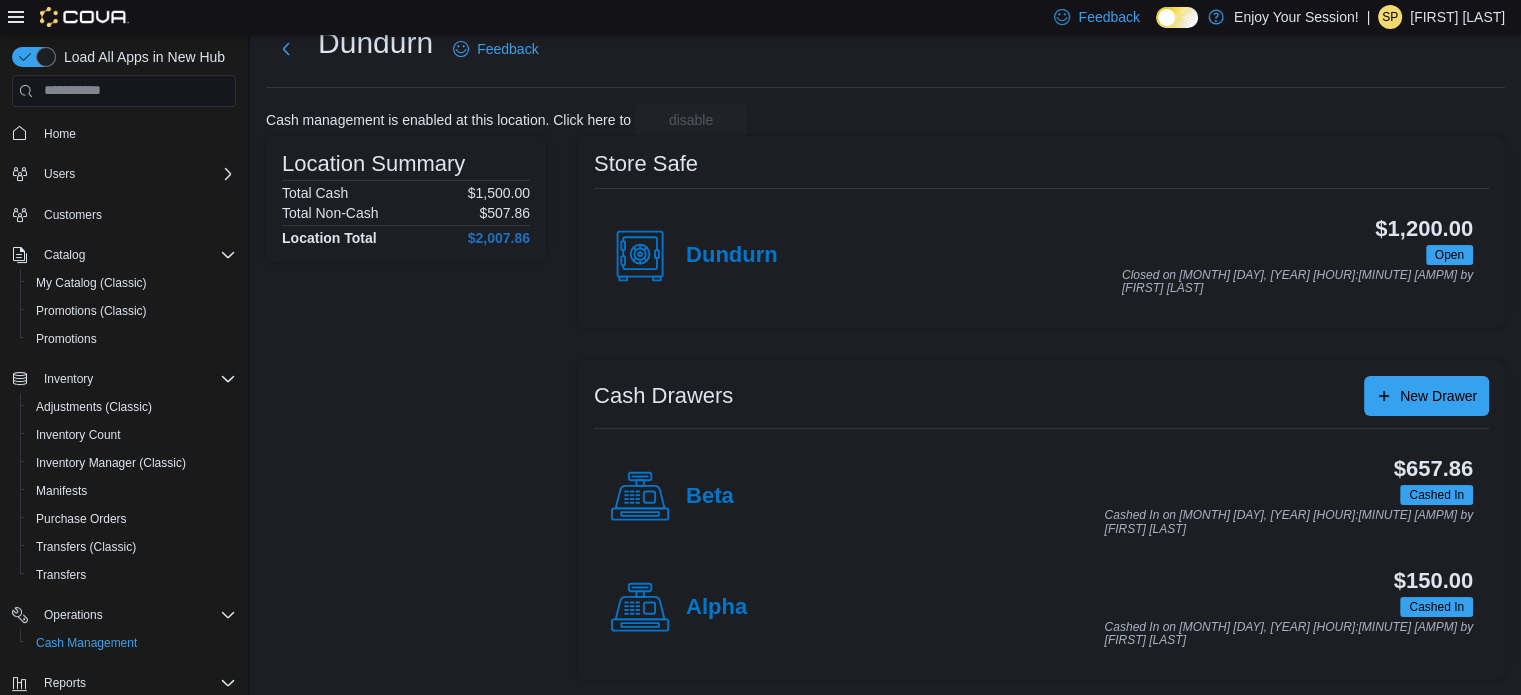click on "$657.86   Cashed In Cashed In on July 11, 2025 8:54 AM  by     Samantha Plasky" at bounding box center (1103, 496) 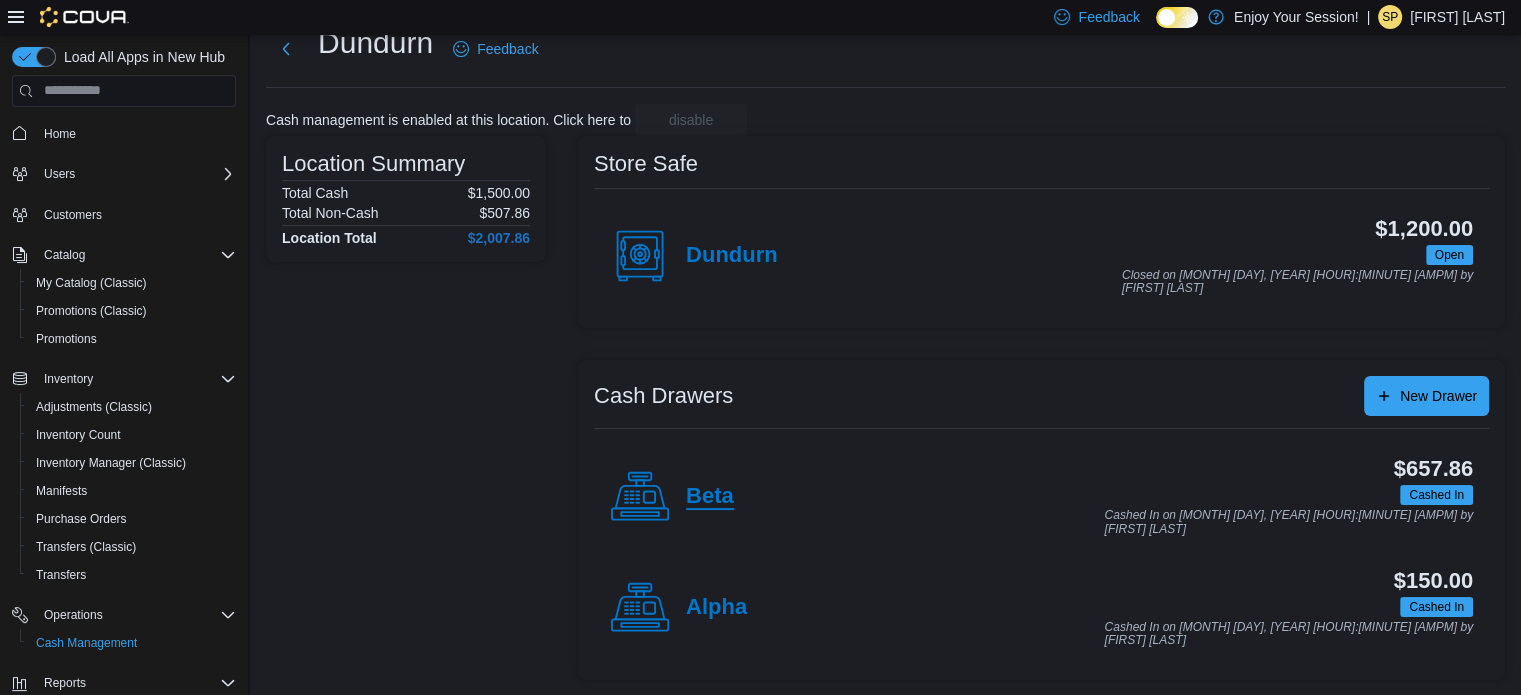 click on "Beta" at bounding box center [710, 497] 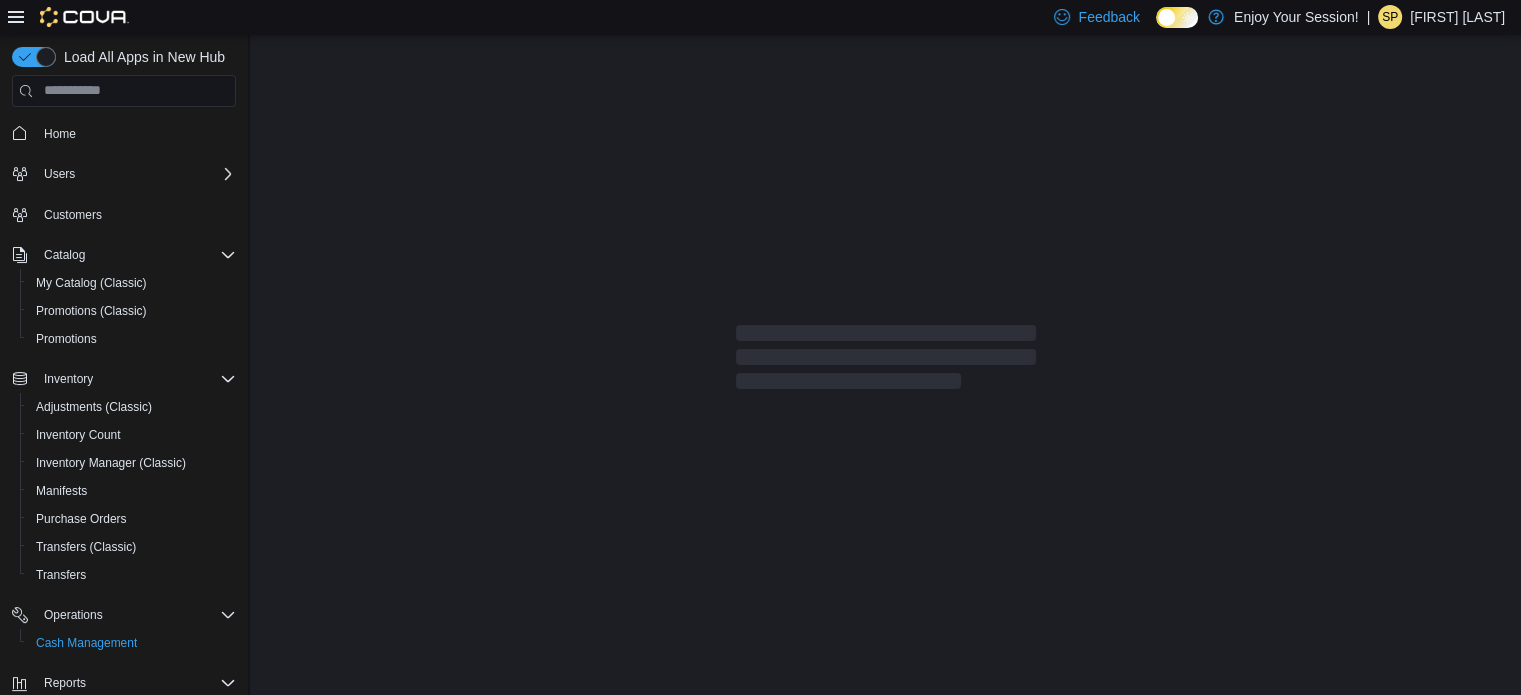 scroll, scrollTop: 0, scrollLeft: 0, axis: both 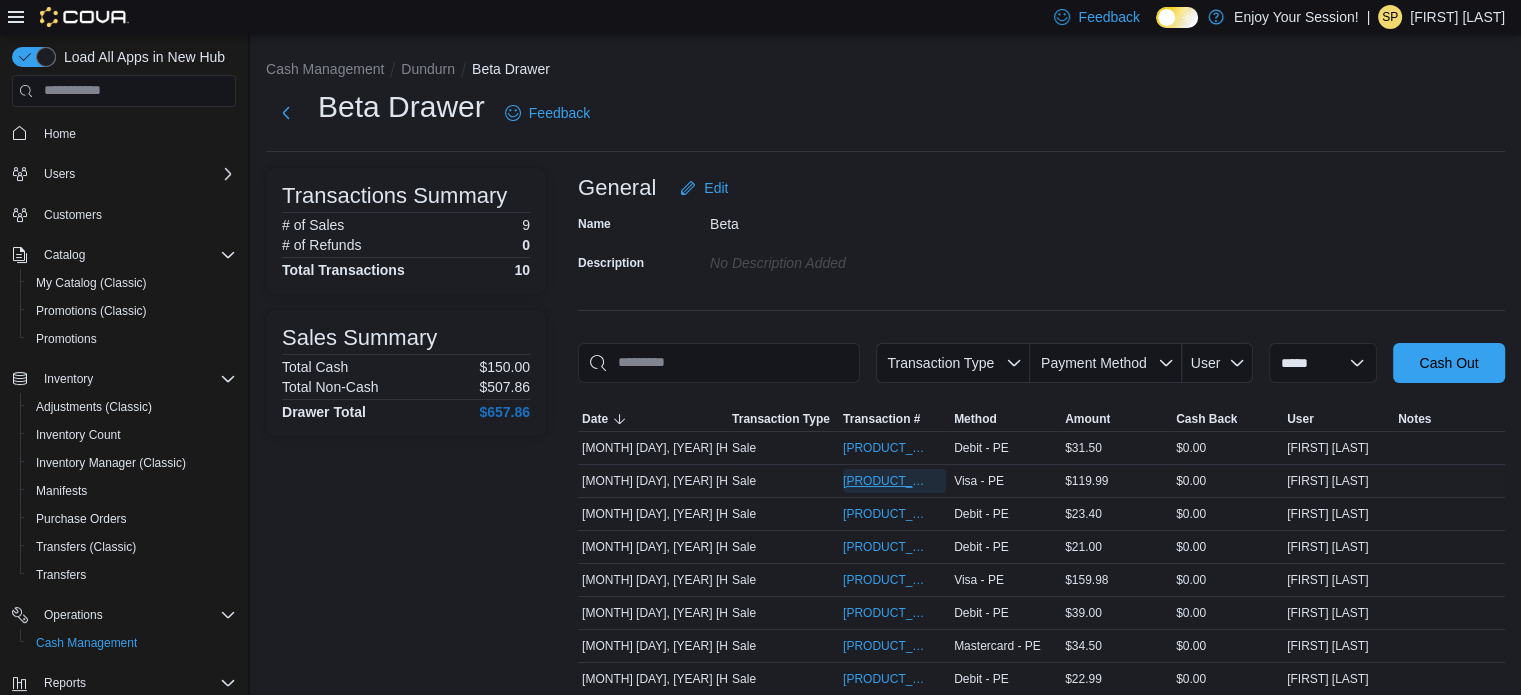 click on "IN71JW-7207893" at bounding box center [884, 481] 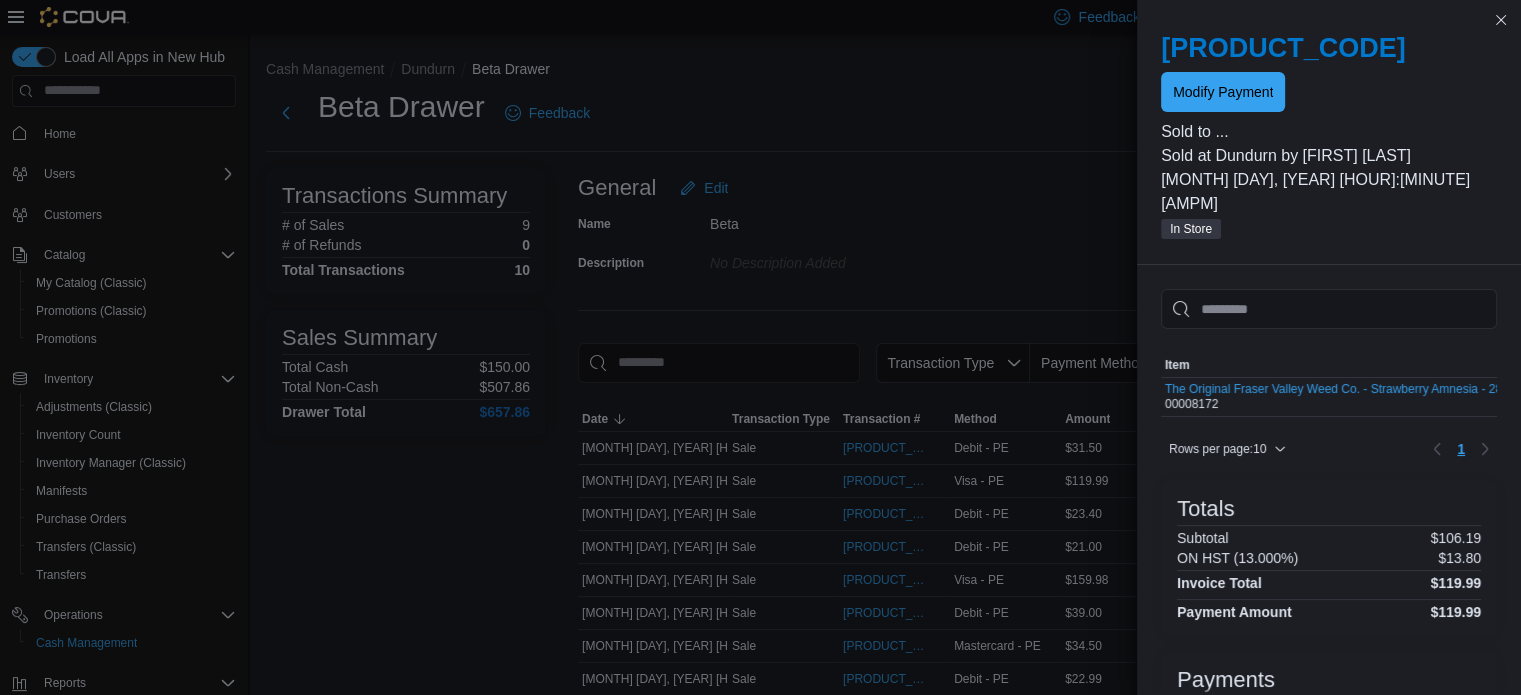 scroll, scrollTop: 0, scrollLeft: 221, axis: horizontal 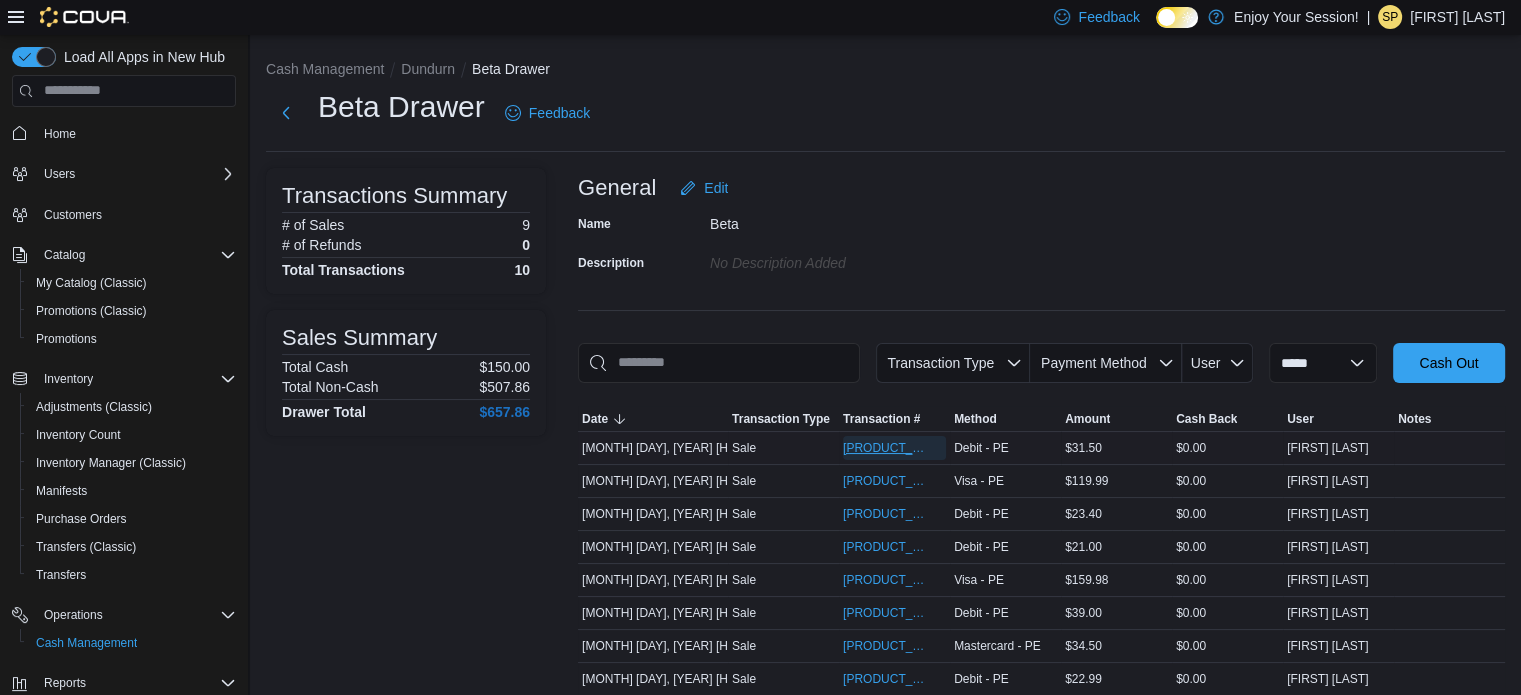 click on "IN71JW-7207921" at bounding box center (884, 448) 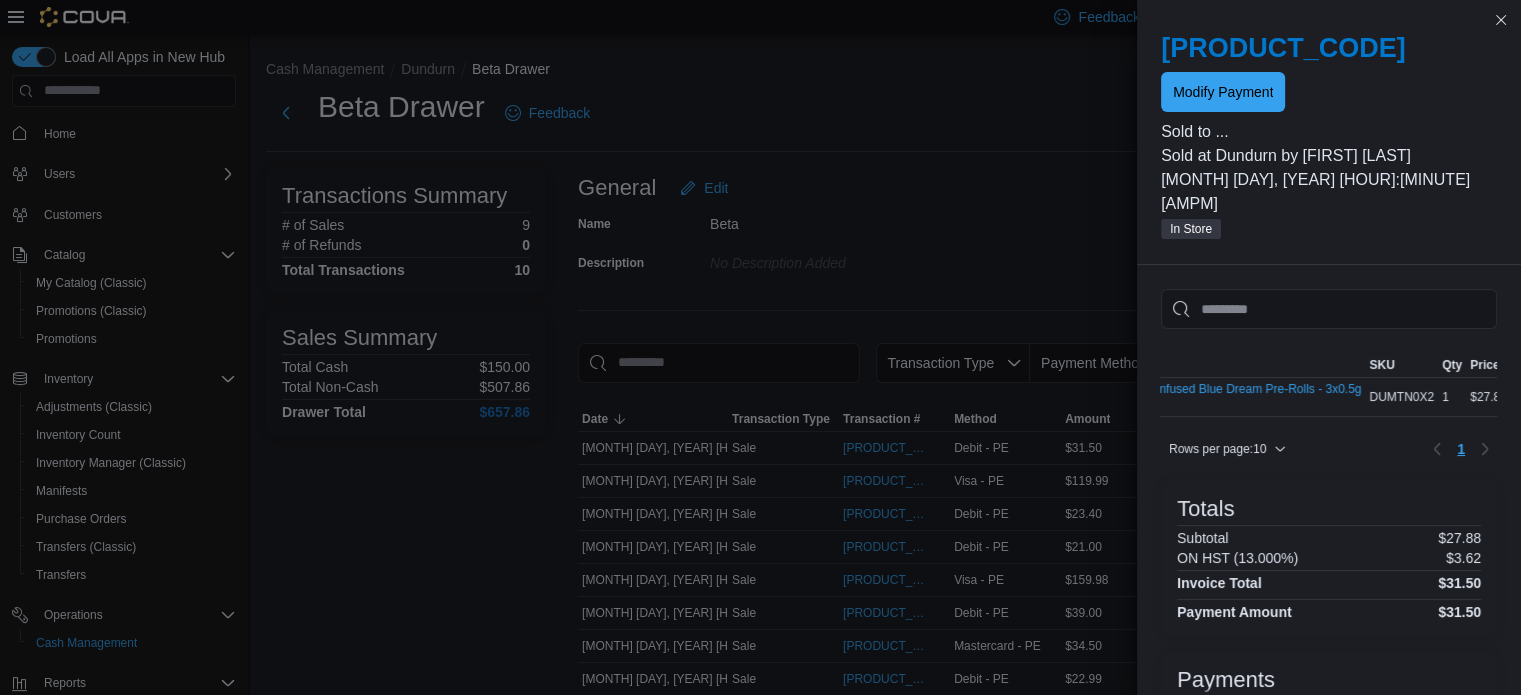 scroll, scrollTop: 0, scrollLeft: 230, axis: horizontal 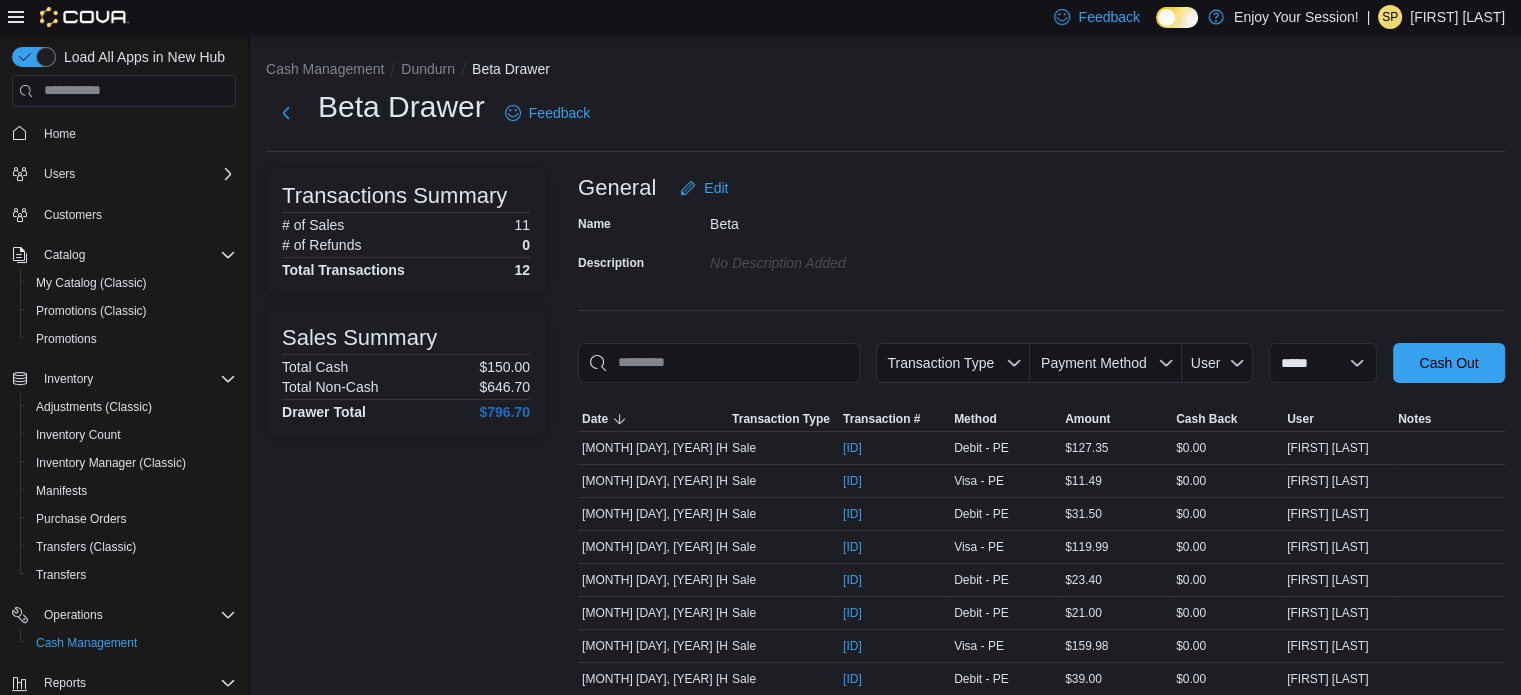 click on "Transactions Summary   # of Sales 11 # of Refunds 0 Total Transactions 12 Sales Summary   Total Cash $150.00 Total Non-Cash $646.70 Drawer Total $796.70" at bounding box center [406, 538] 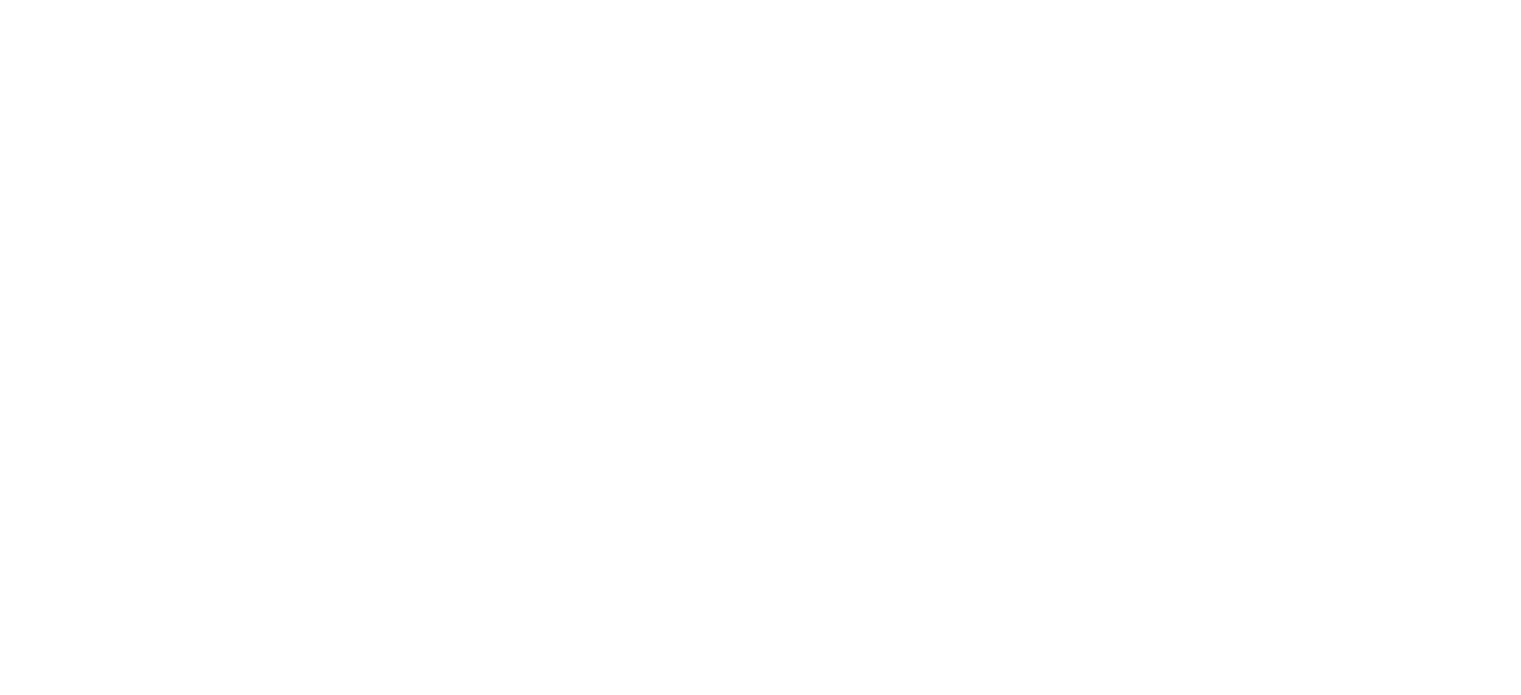 scroll, scrollTop: 0, scrollLeft: 0, axis: both 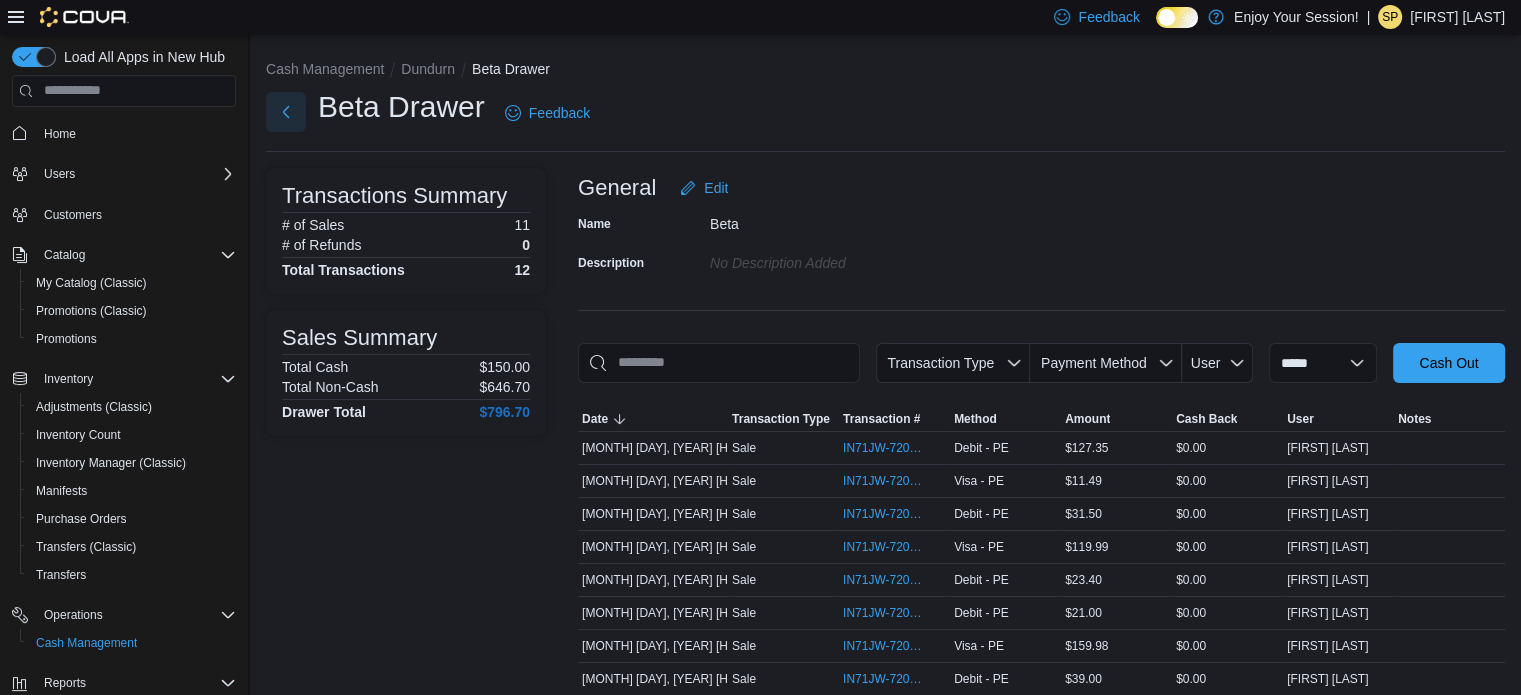 click at bounding box center [286, 112] 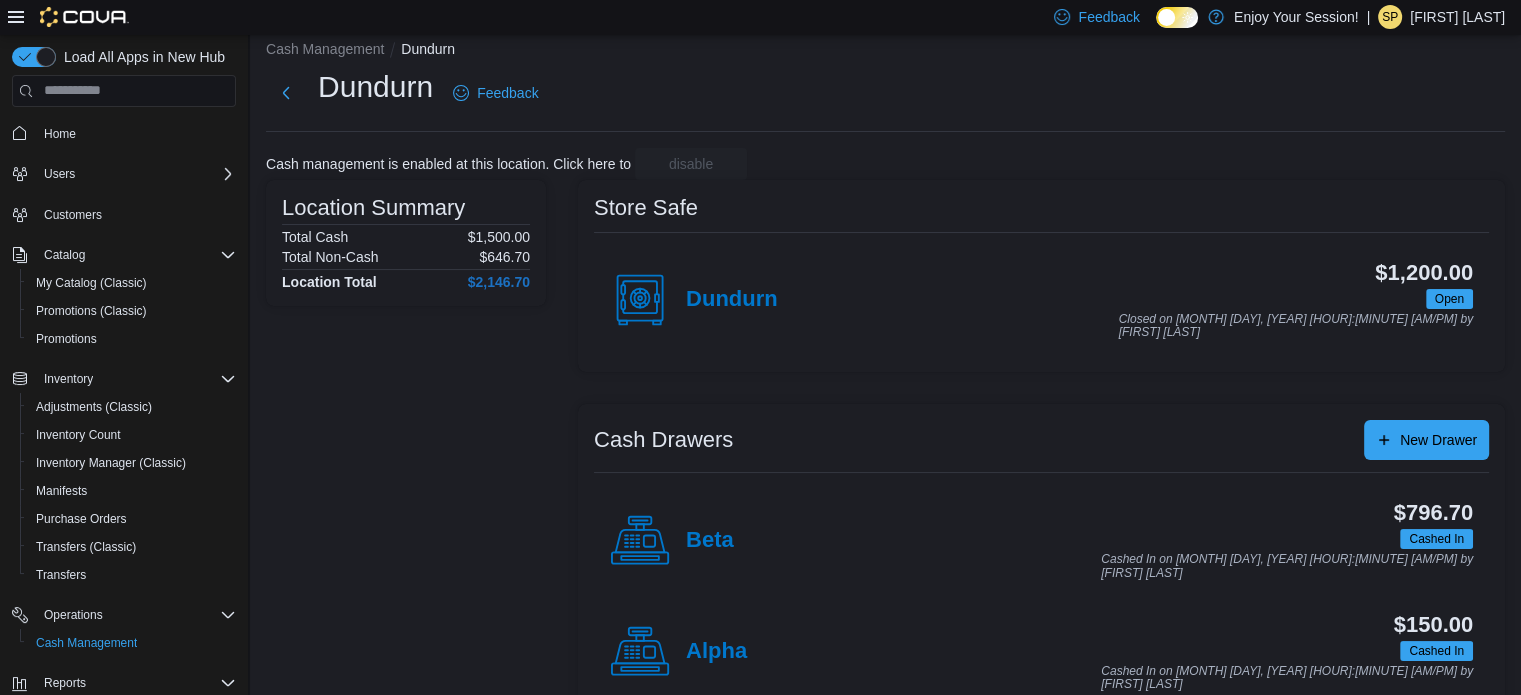 scroll, scrollTop: 0, scrollLeft: 0, axis: both 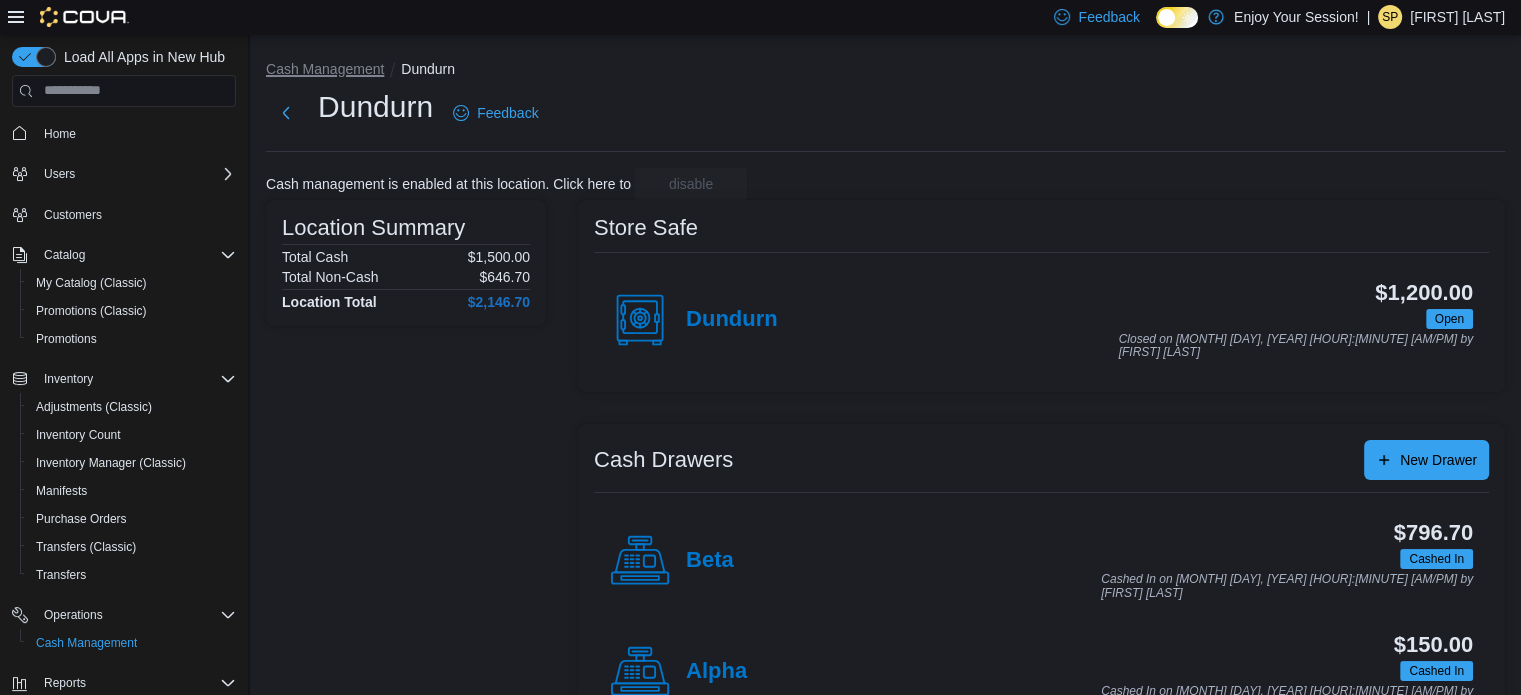 click on "Cash Management" at bounding box center [325, 69] 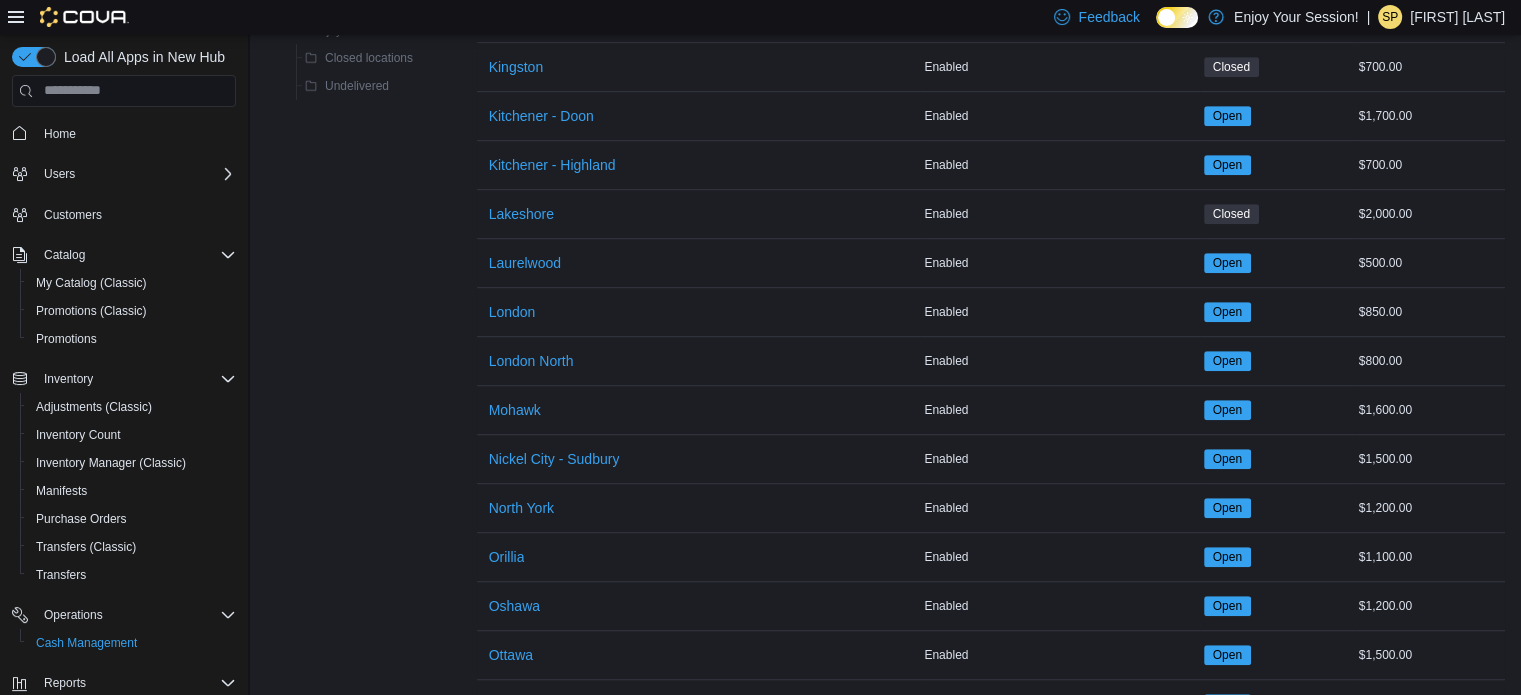 scroll, scrollTop: 1200, scrollLeft: 0, axis: vertical 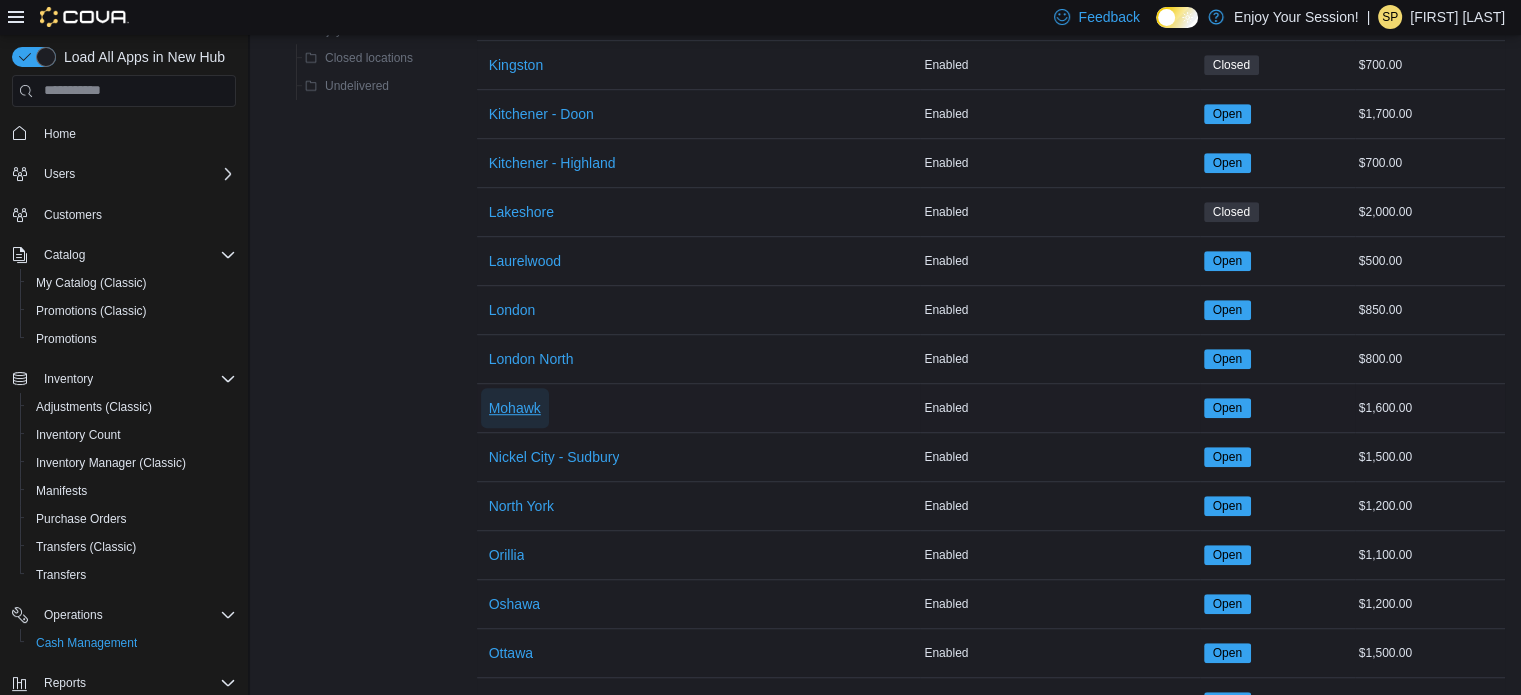 click on "Mohawk" at bounding box center (515, 408) 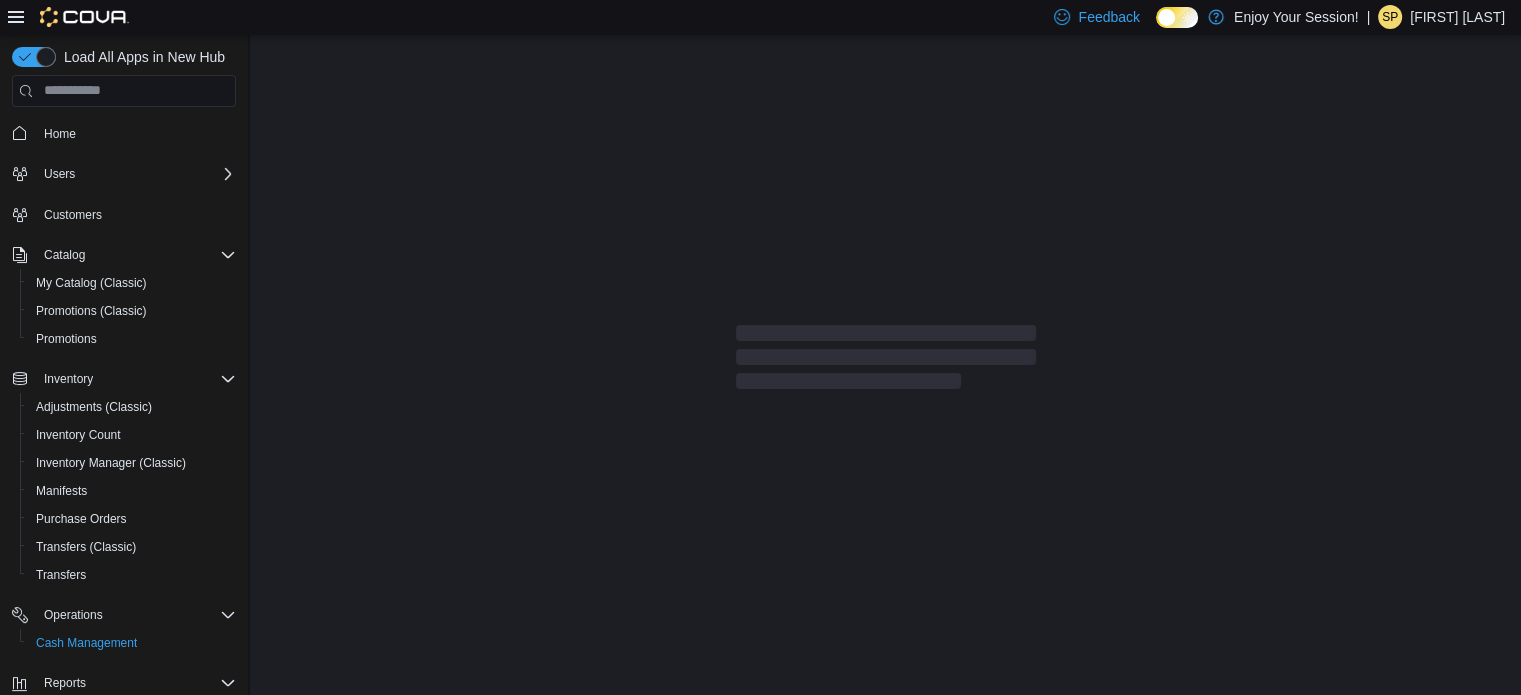 scroll, scrollTop: 0, scrollLeft: 0, axis: both 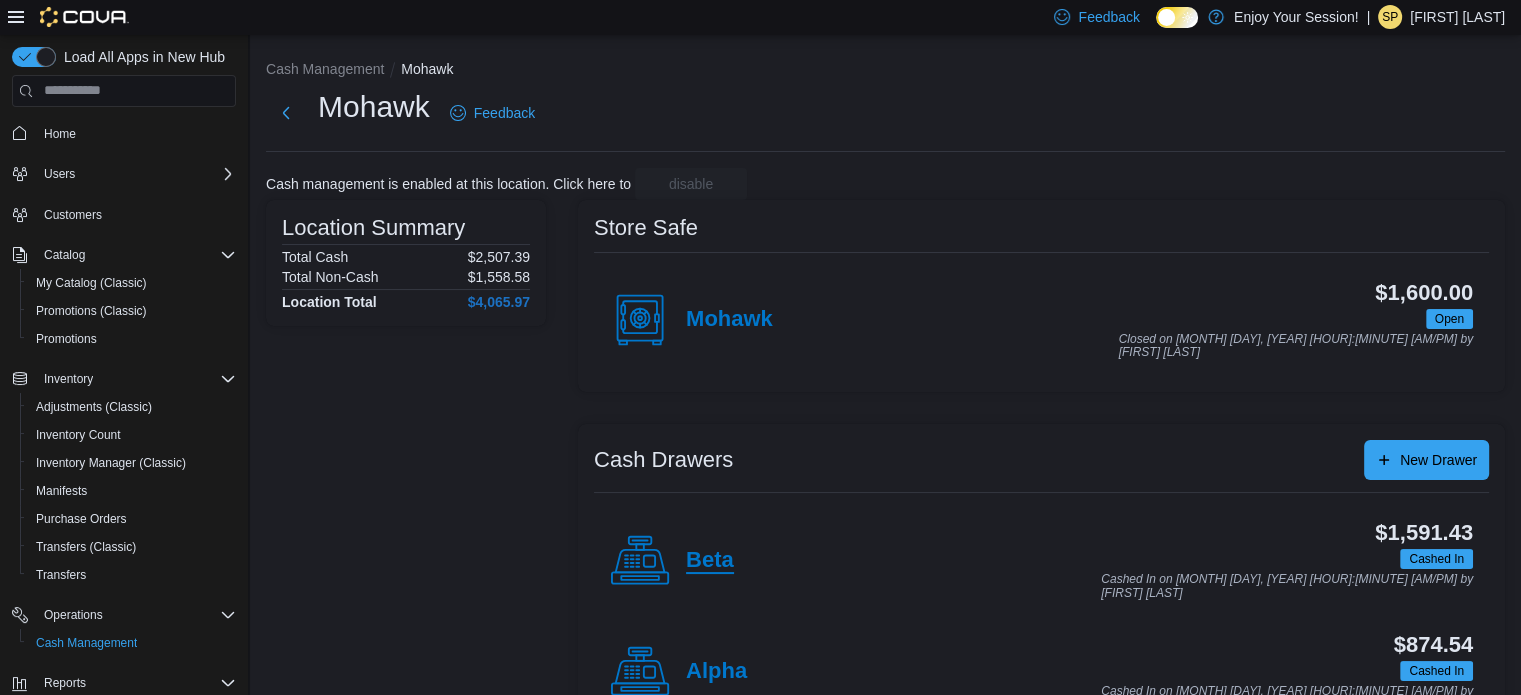 click on "Beta" at bounding box center [710, 561] 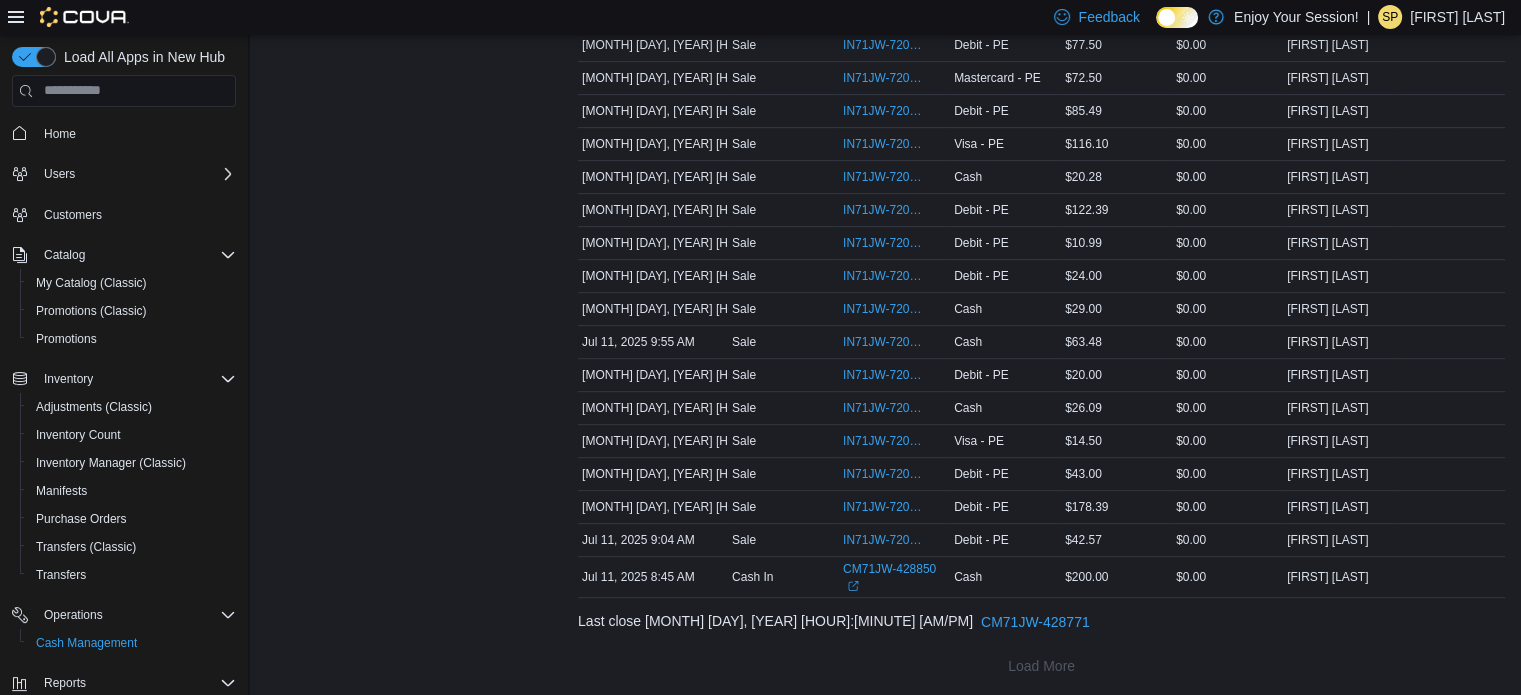 scroll, scrollTop: 0, scrollLeft: 0, axis: both 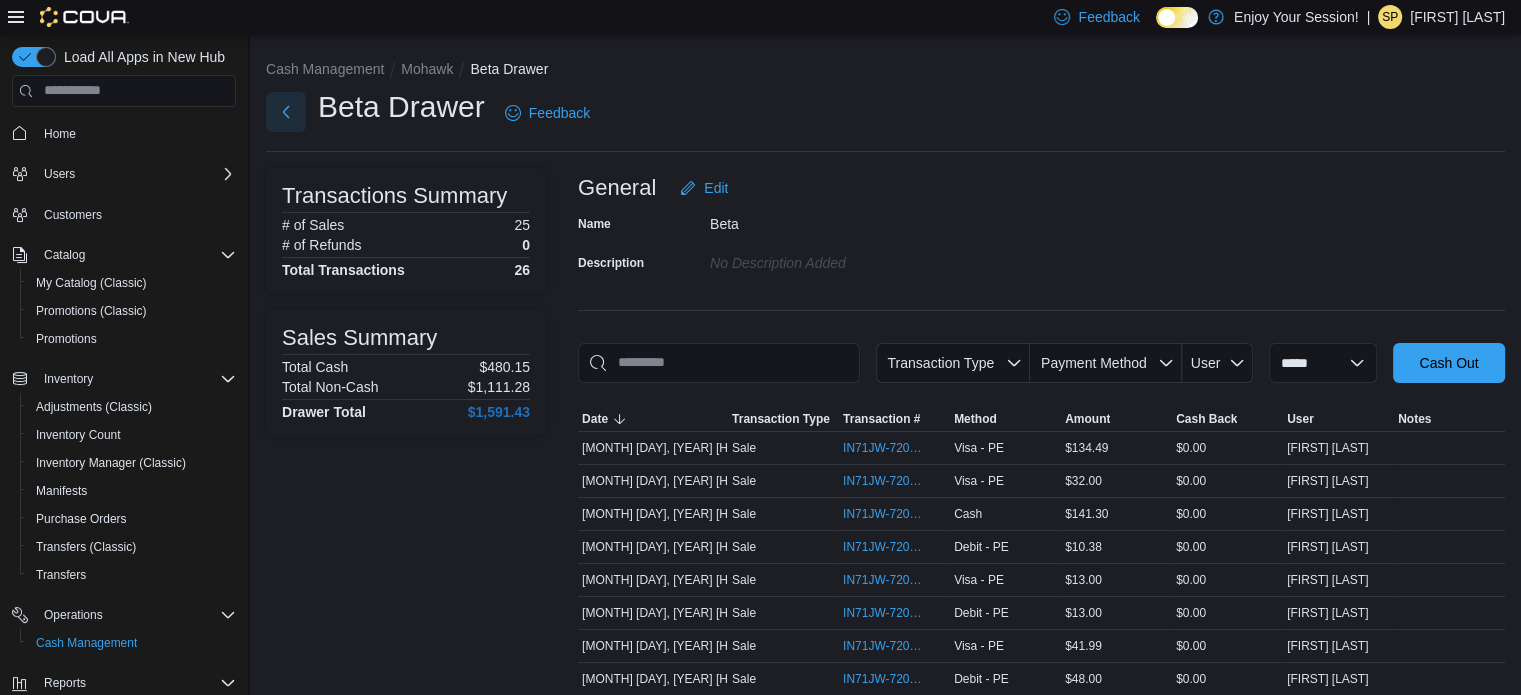 click at bounding box center (286, 112) 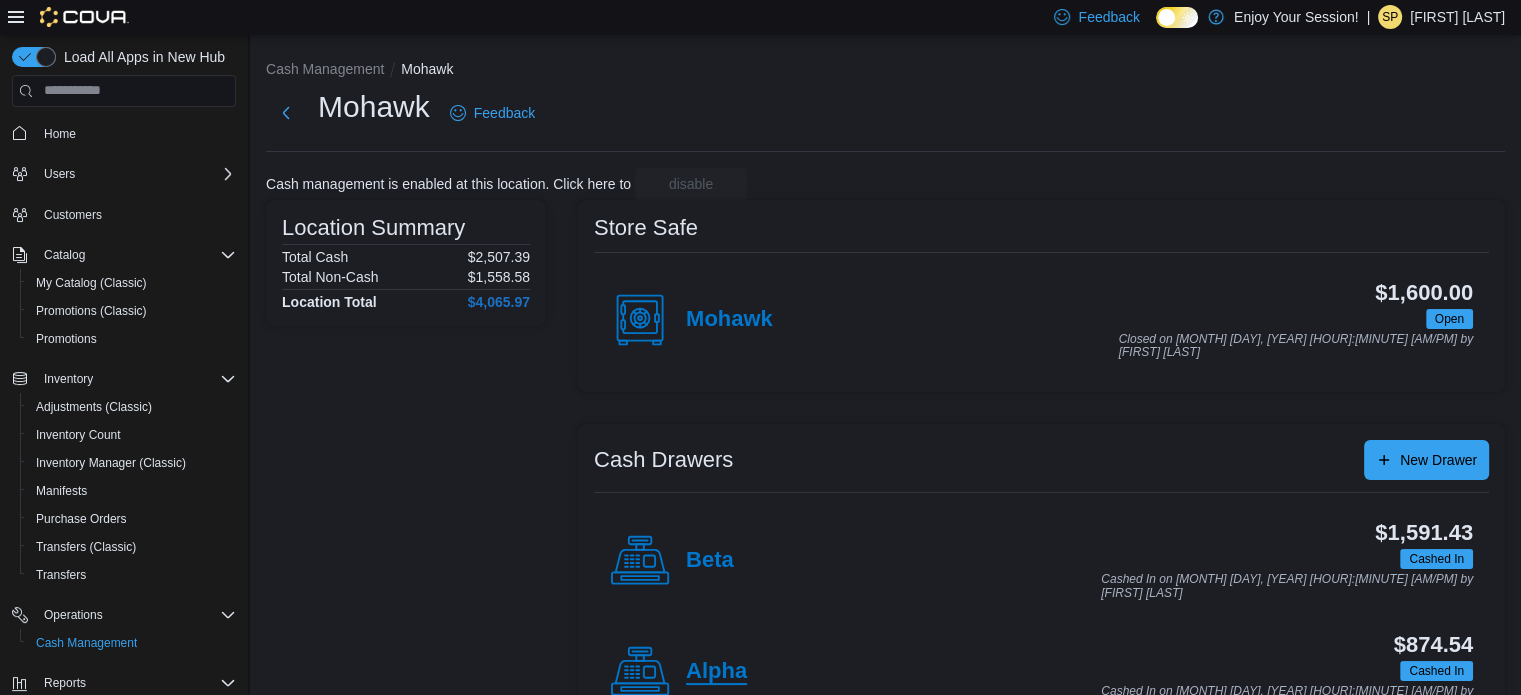 click on "Alpha" at bounding box center [716, 672] 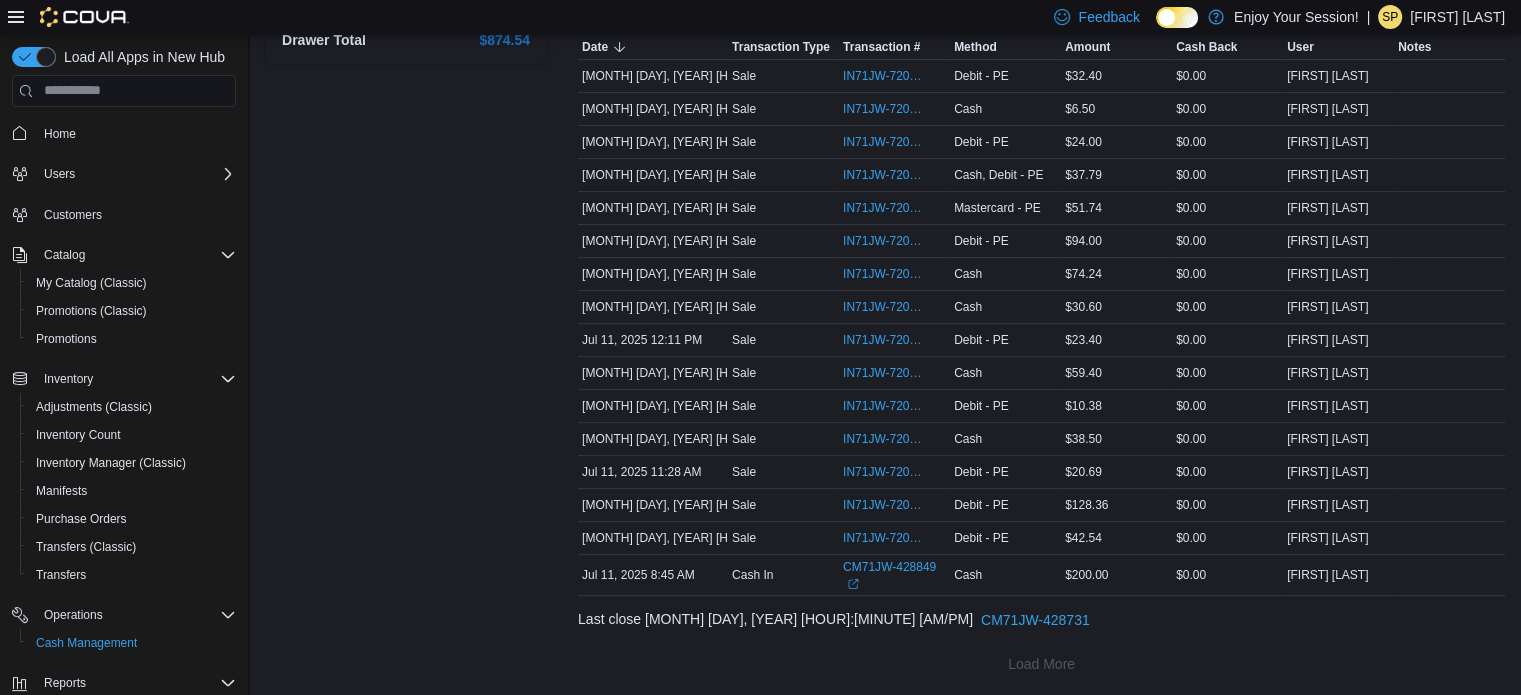 scroll, scrollTop: 0, scrollLeft: 0, axis: both 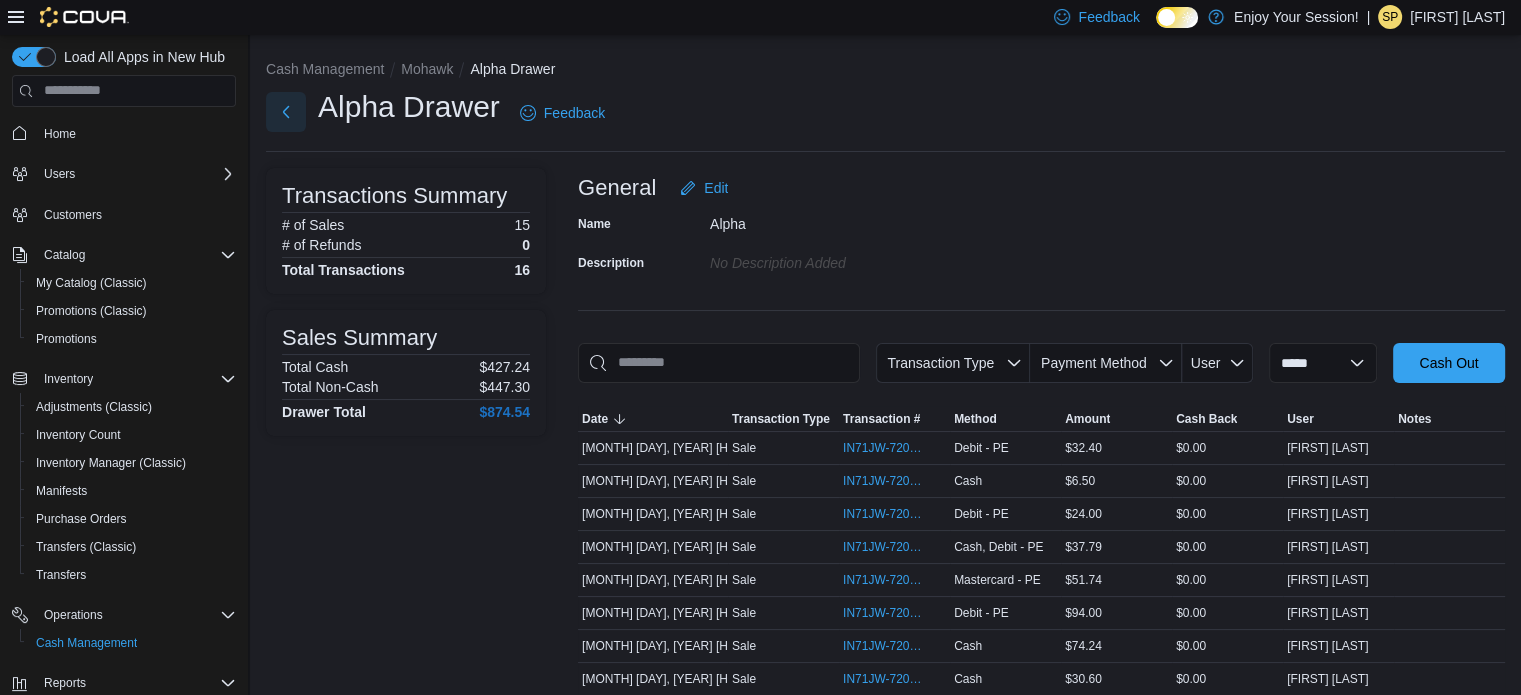 click at bounding box center (286, 112) 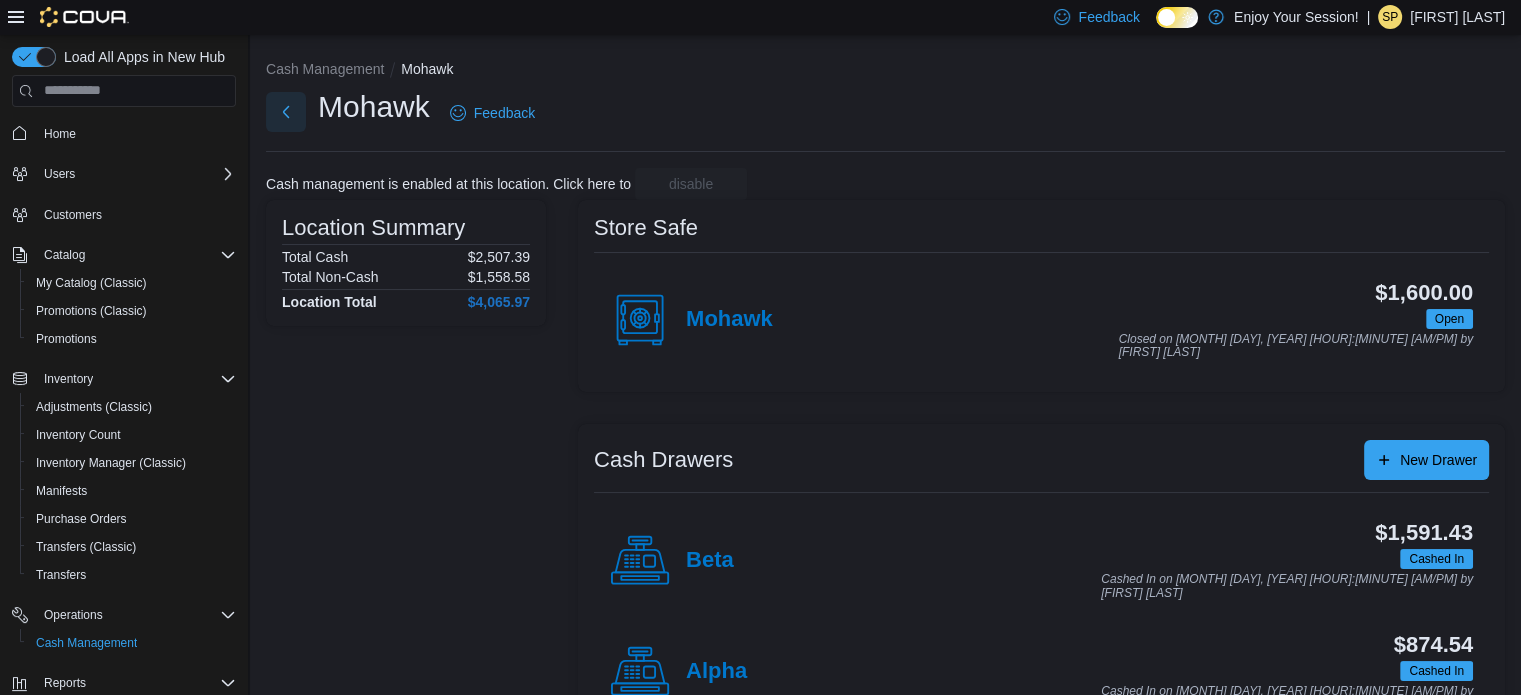 click at bounding box center [286, 112] 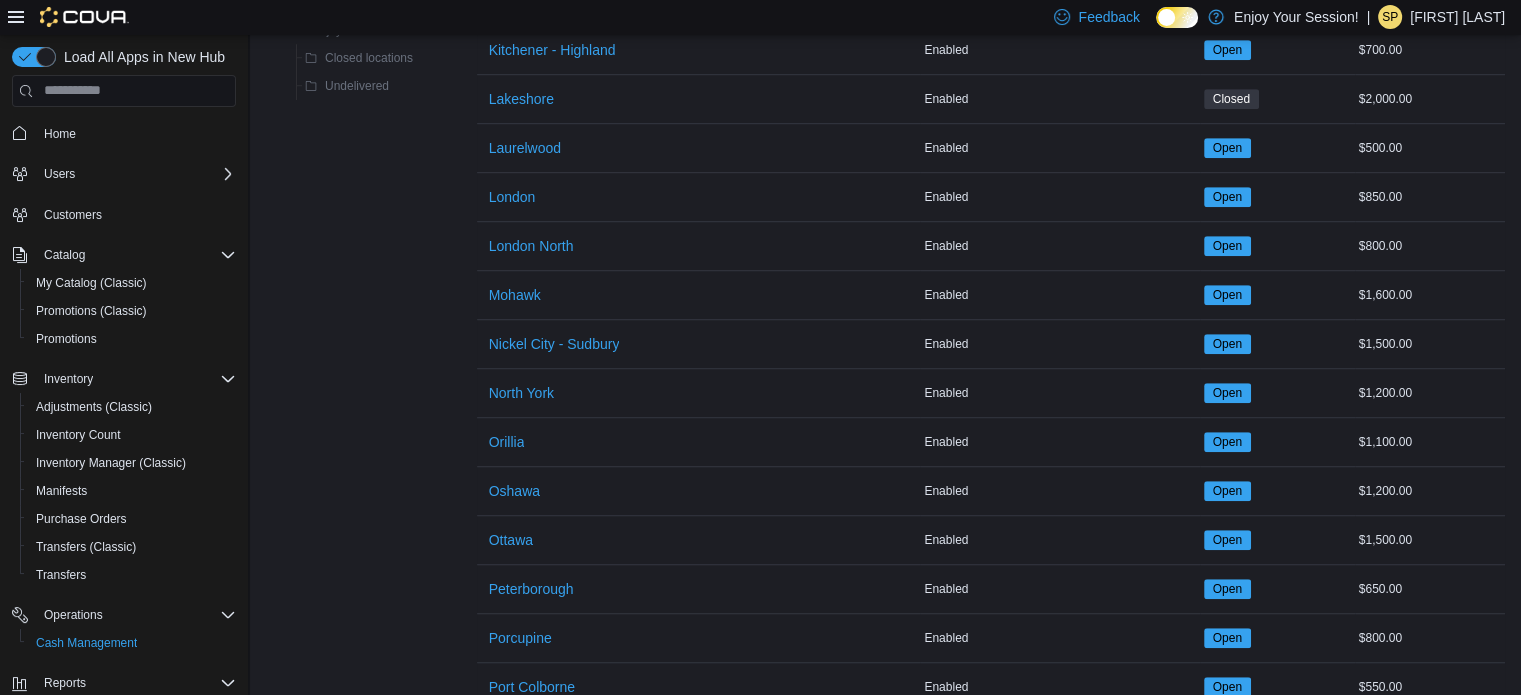 scroll, scrollTop: 2000, scrollLeft: 0, axis: vertical 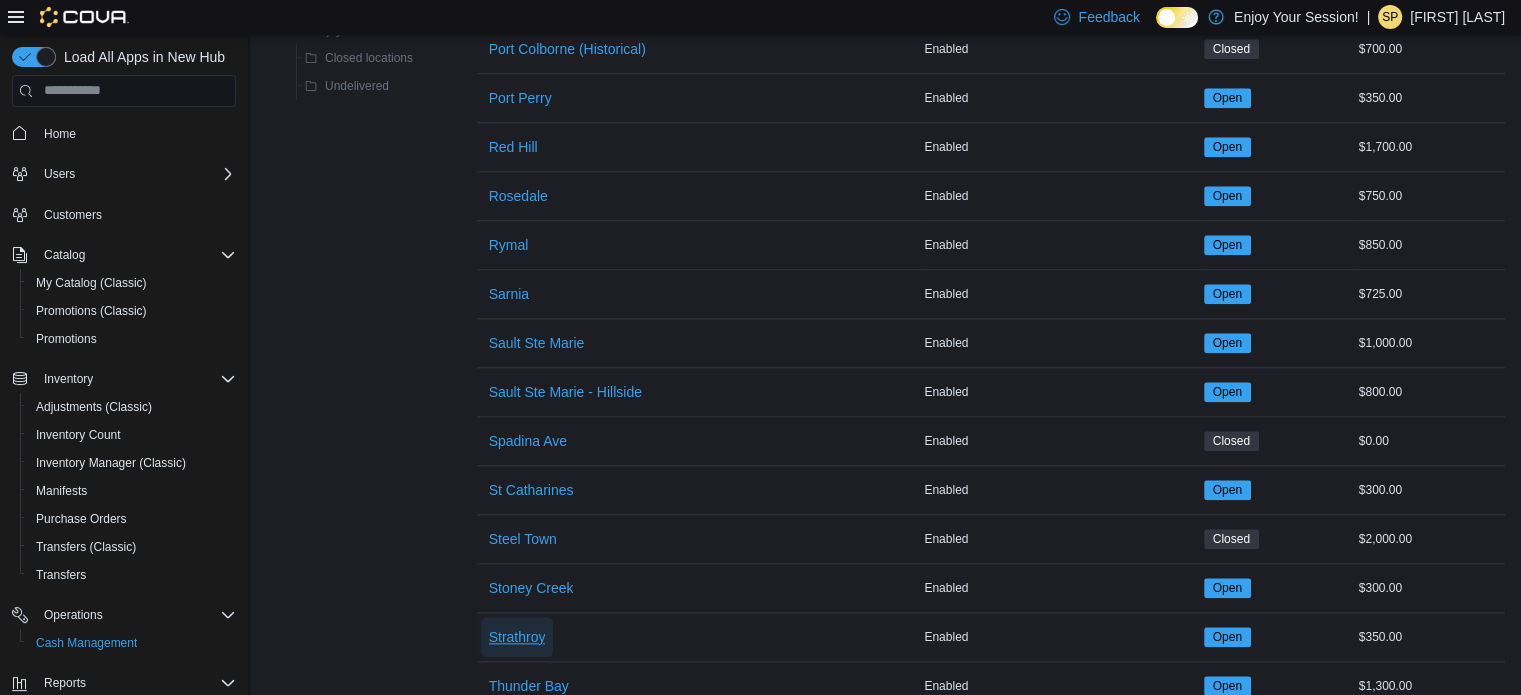 click on "Strathroy" at bounding box center [517, 637] 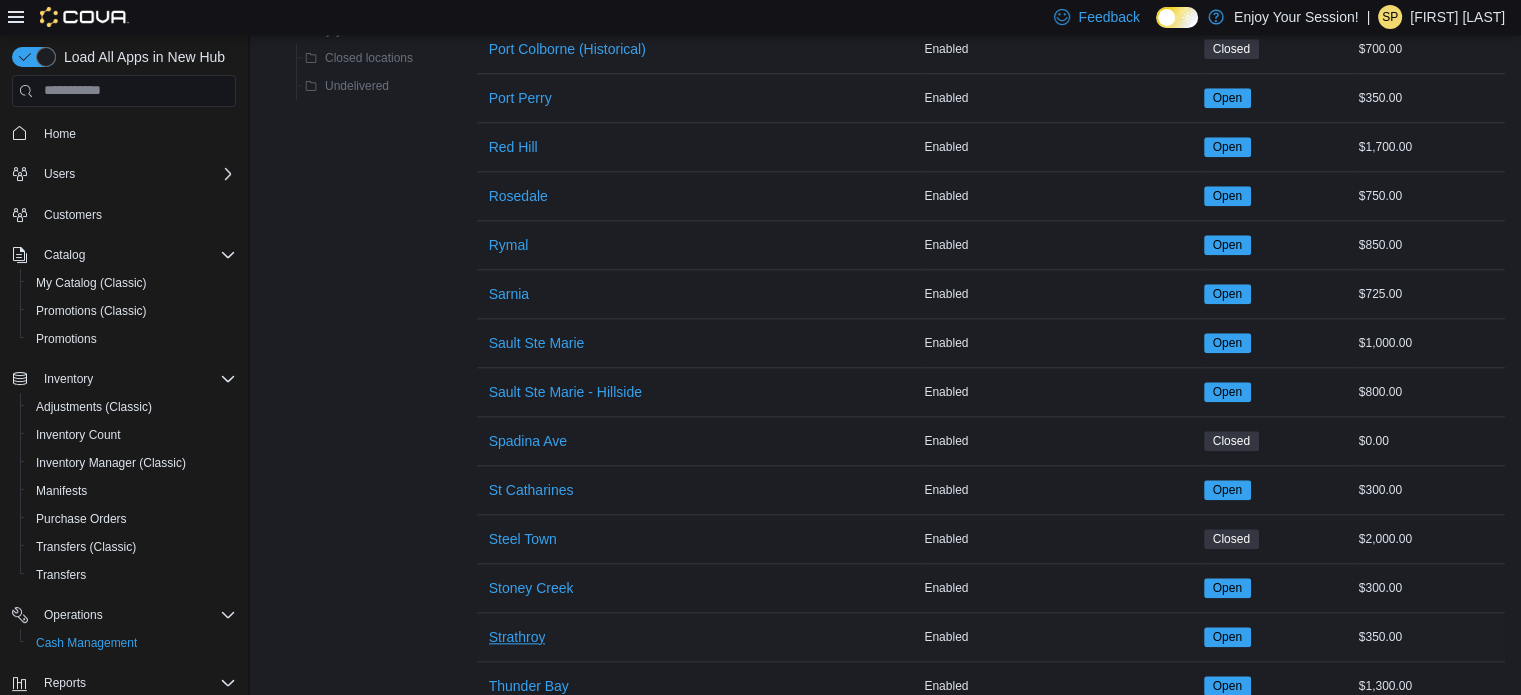 scroll, scrollTop: 0, scrollLeft: 0, axis: both 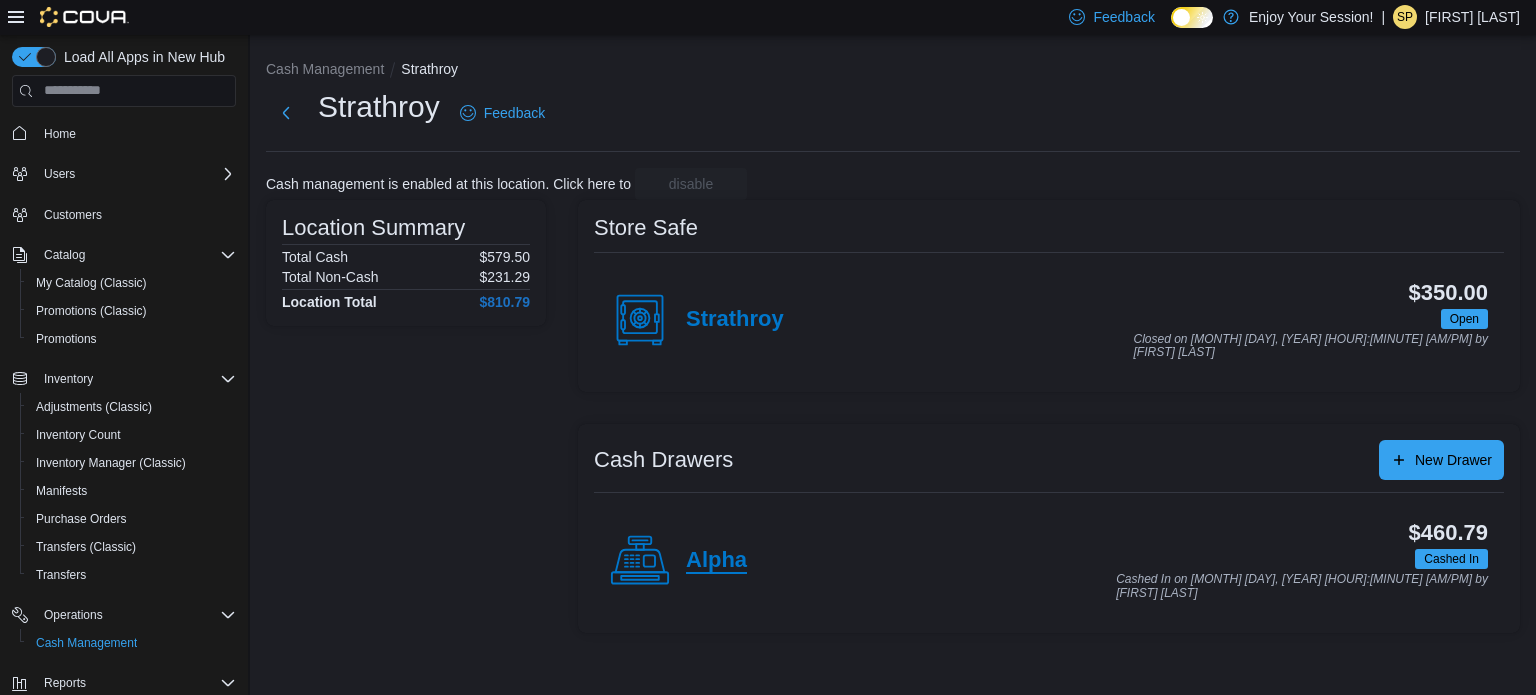 click on "Alpha" at bounding box center [716, 561] 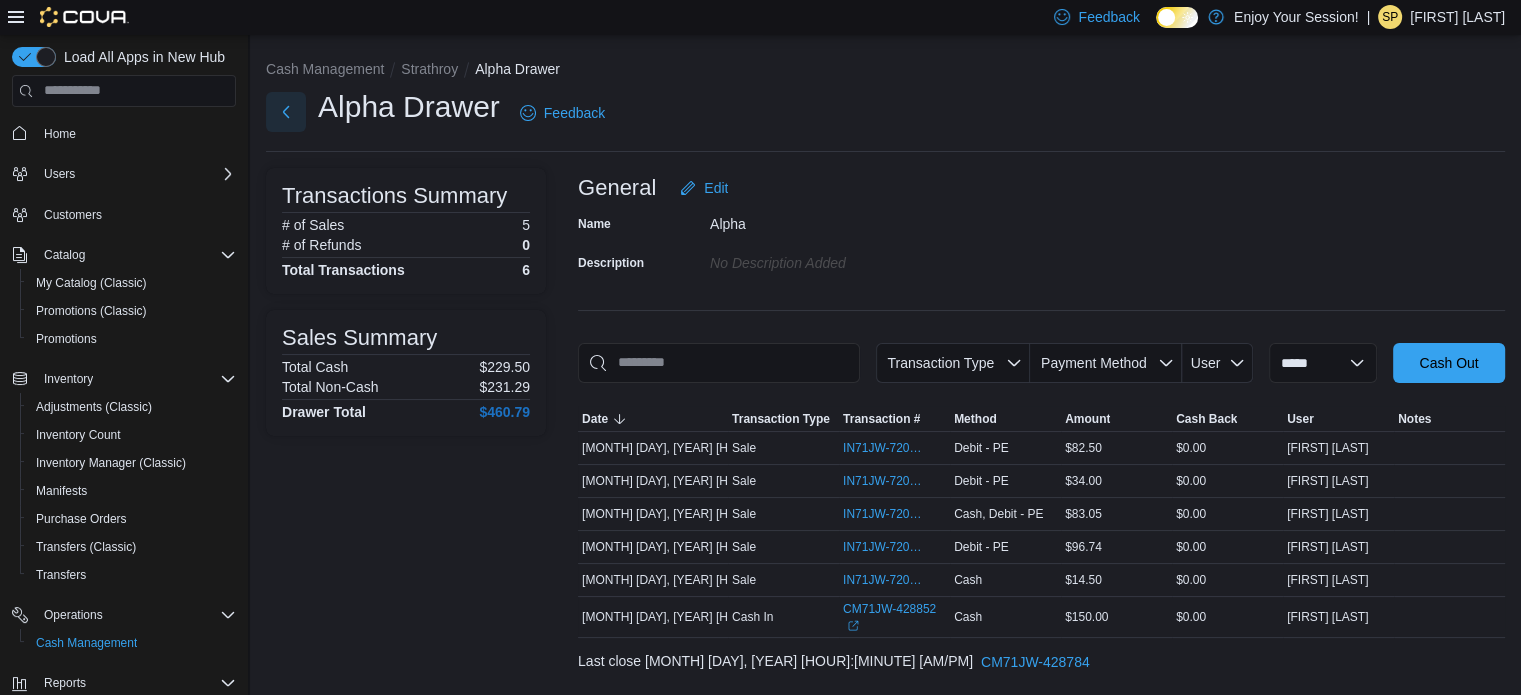click at bounding box center [286, 112] 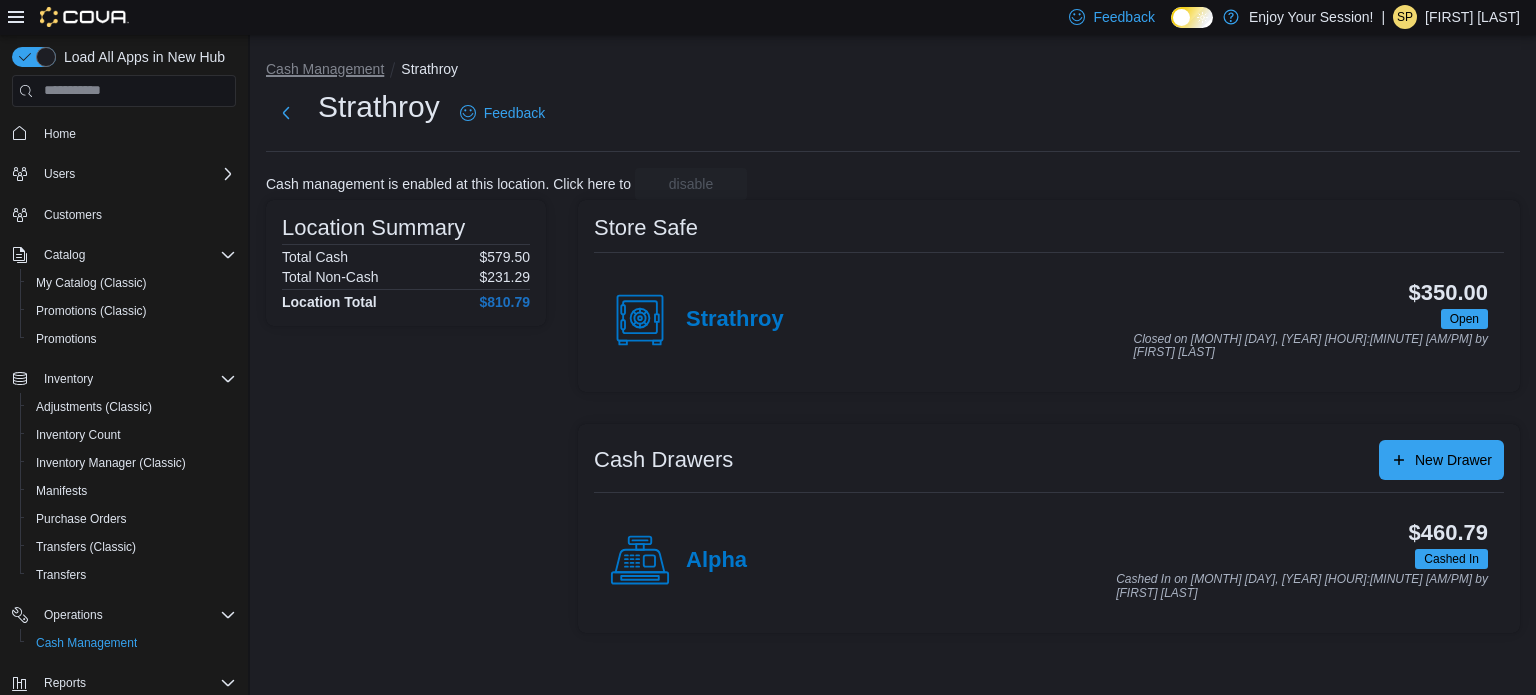 click on "Cash Management" at bounding box center (325, 69) 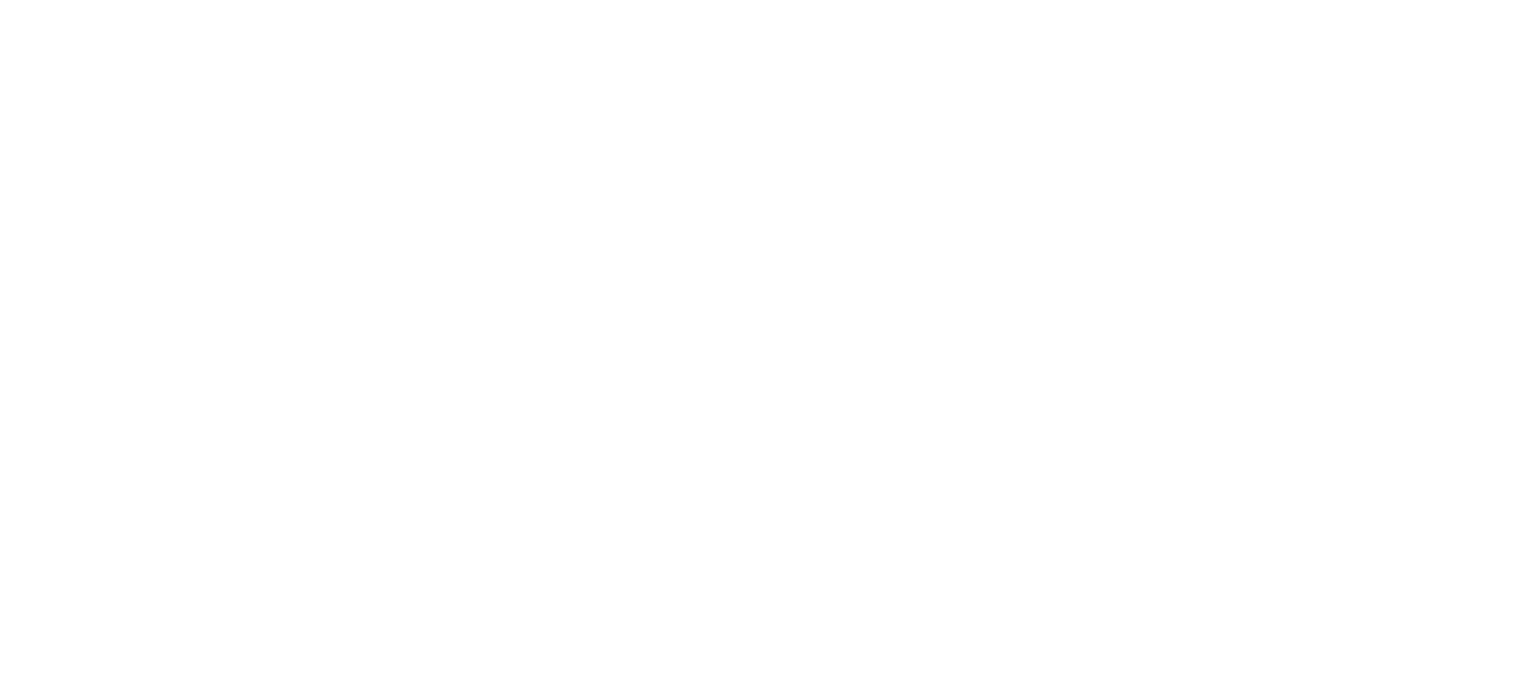 scroll, scrollTop: 0, scrollLeft: 0, axis: both 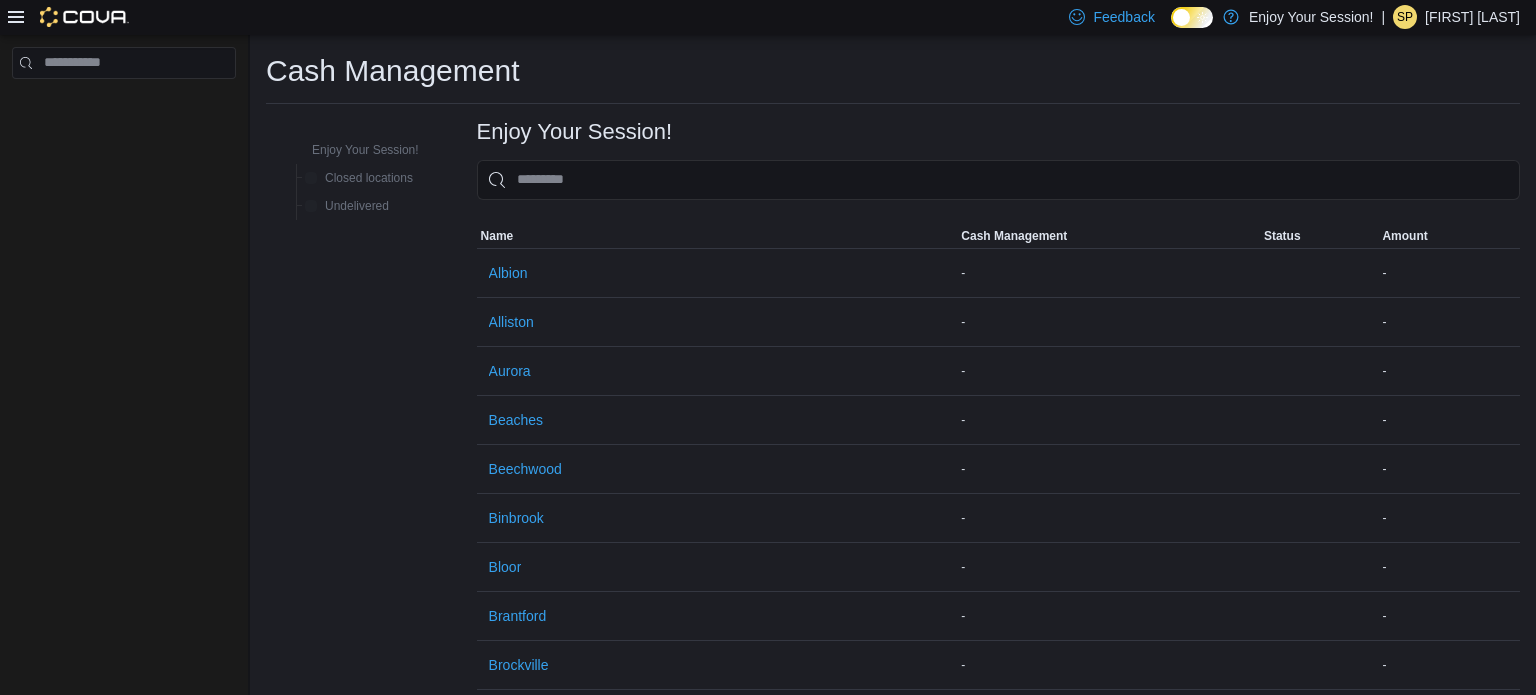 click on "Enjoy Your Session! Closed locations Undelivered Enjoy Your Session!   Sorting Name Cash Management Status Amount Name Albion Cash Management - Status Amount - Name Alliston Cash Management - Status Amount - Name Aurora Cash Management - Status Amount - Name Beaches Cash Management - Status Amount - Name Beechwood Cash Management - Status Amount - Name Binbrook Cash Management - Status Amount - Name Bloor Cash Management - Status Amount - Name Brantford Cash Management - Status Amount - Name Brockville Cash Management - Status Amount - Name Carlisle Cash Management - Status Amount - Name Church St Cash Management - Status Amount - Name Cobourg Cash Management - Status Amount - Name Cush Queen West Cash Management - Status Amount - Name Dundurn Cash Management - Status Amount - Name Elliot Lake Cash Management - Status Amount - Name Goulais Cash Management - Status Amount - Name Hespeler Cash Management - Status Amount - Name Humberlea Cash Management - Status Amount - Name Keswick Cash Management - Status - -" at bounding box center [893, 1605] 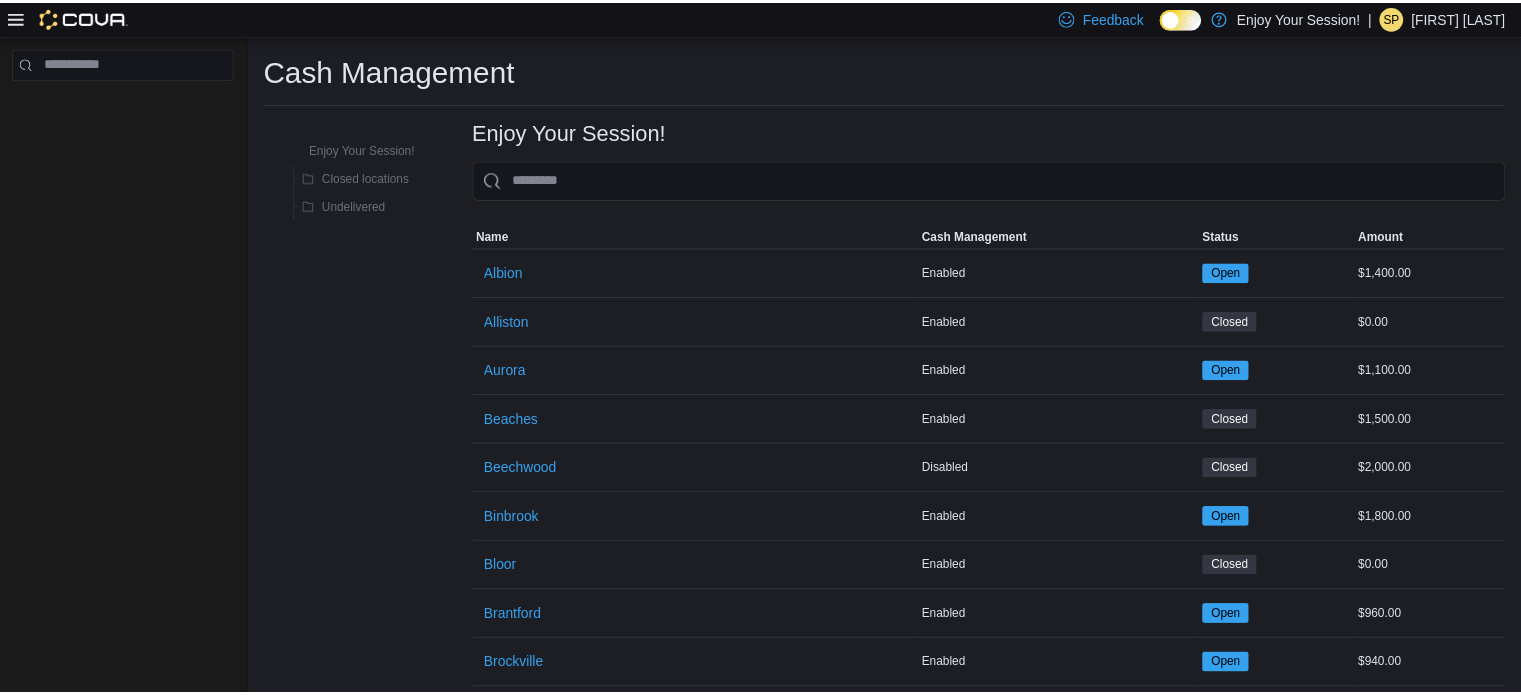 scroll, scrollTop: 300, scrollLeft: 0, axis: vertical 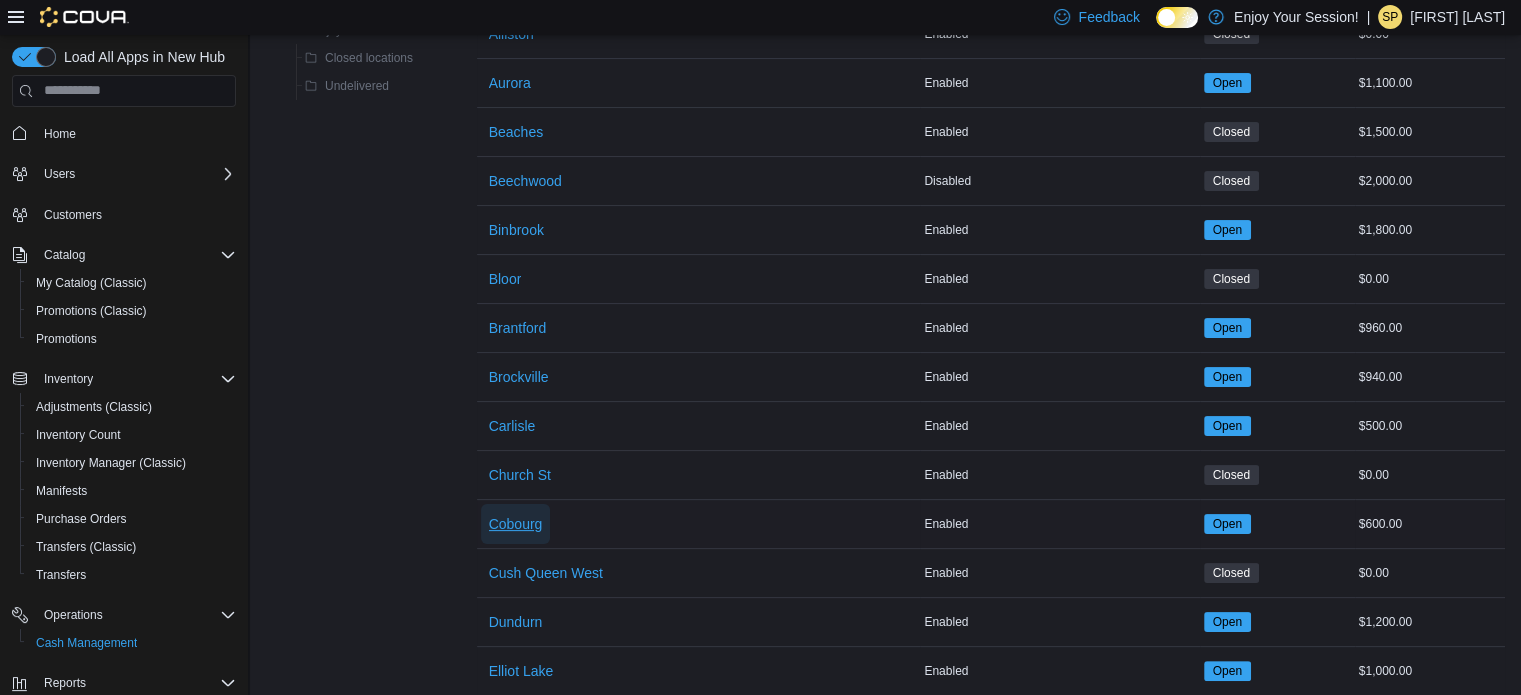 click on "Cobourg" at bounding box center (516, 524) 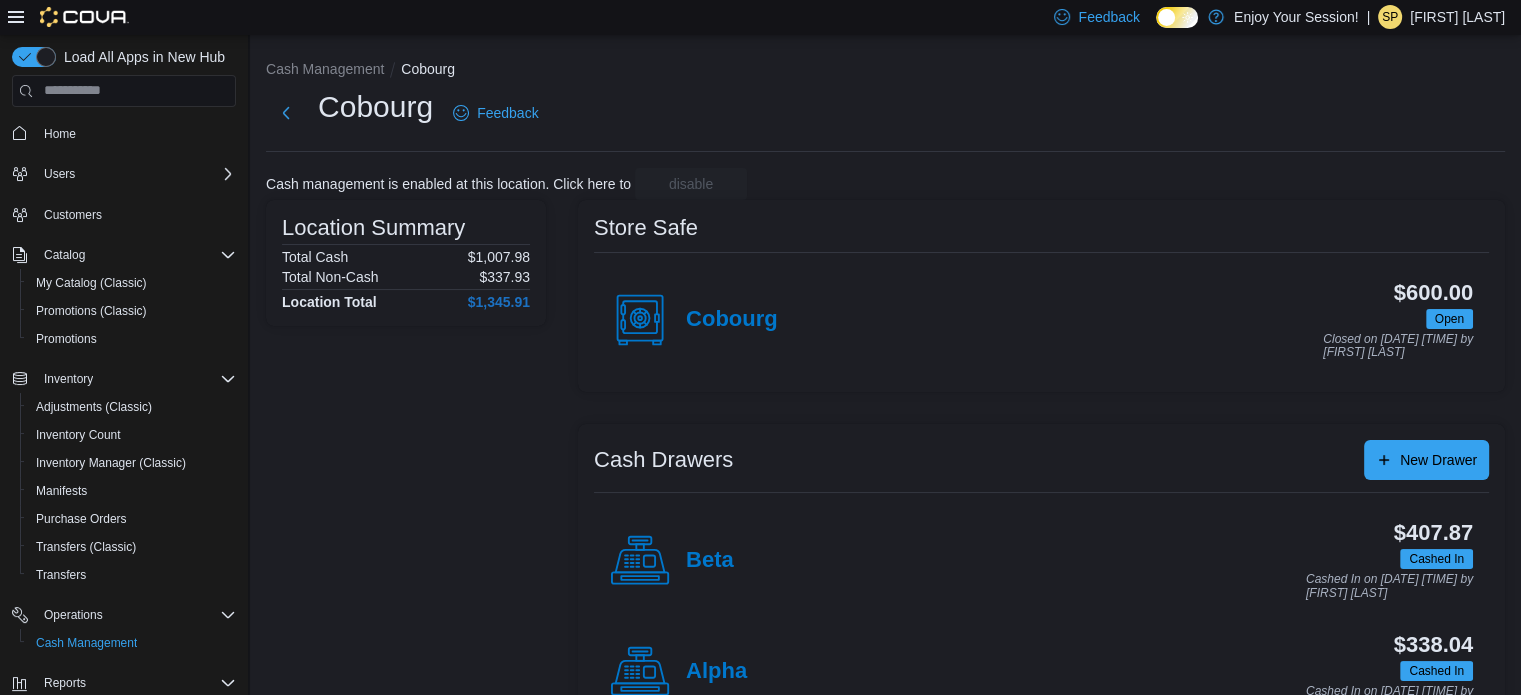scroll, scrollTop: 64, scrollLeft: 0, axis: vertical 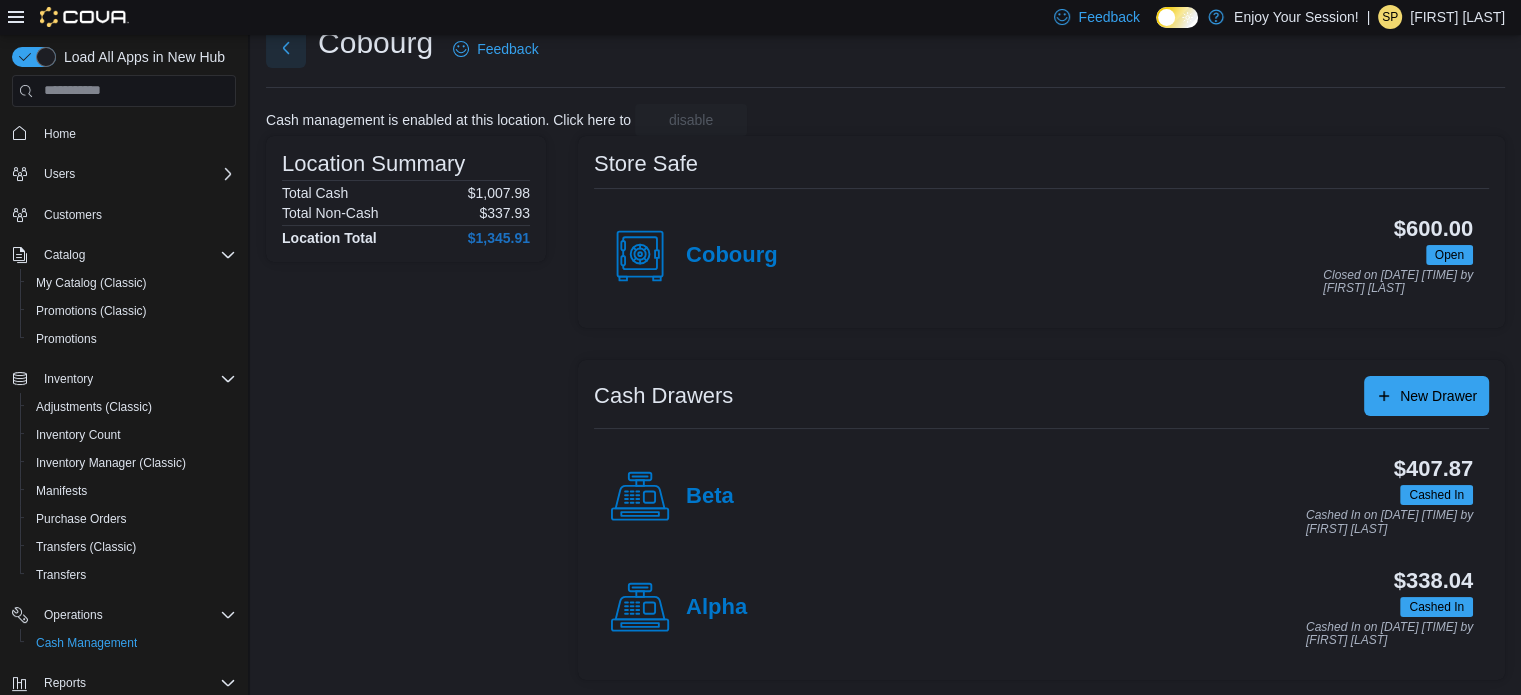 click at bounding box center [286, 48] 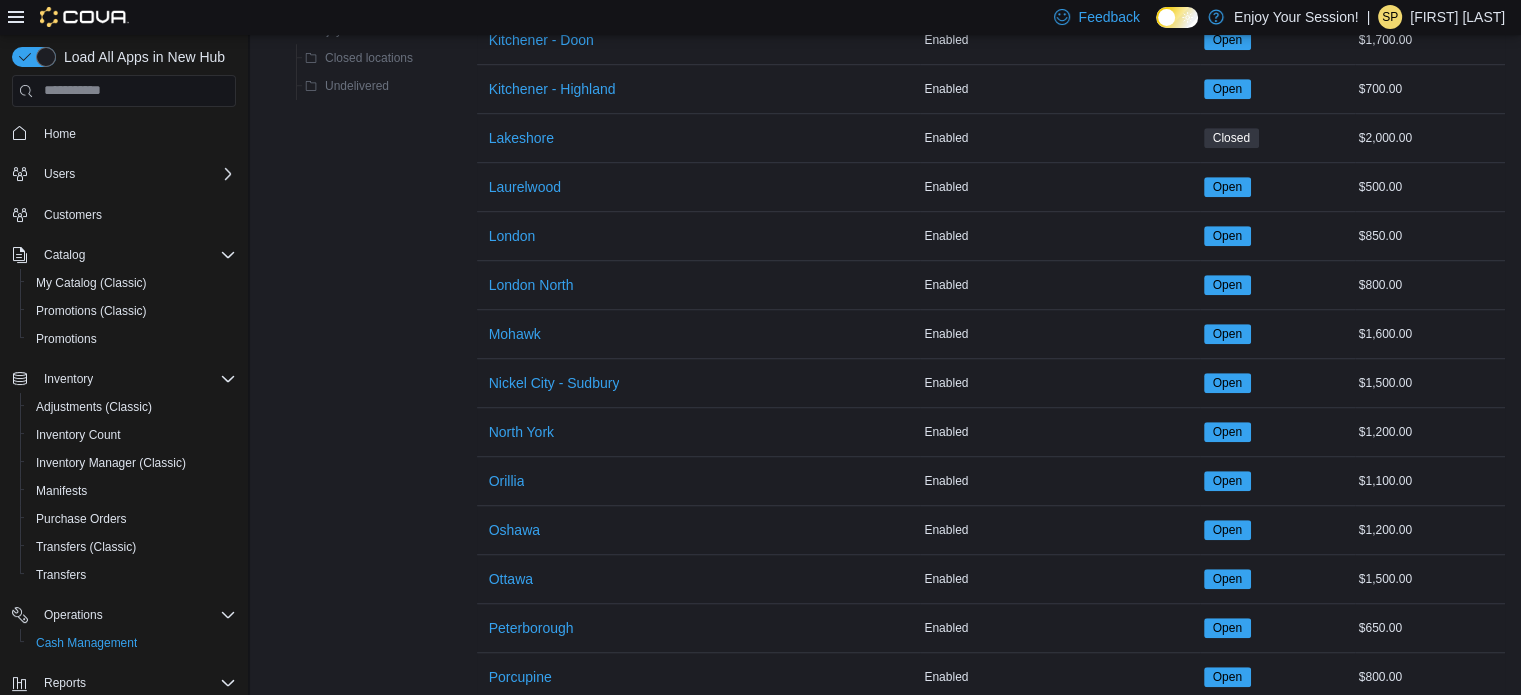 scroll, scrollTop: 1664, scrollLeft: 0, axis: vertical 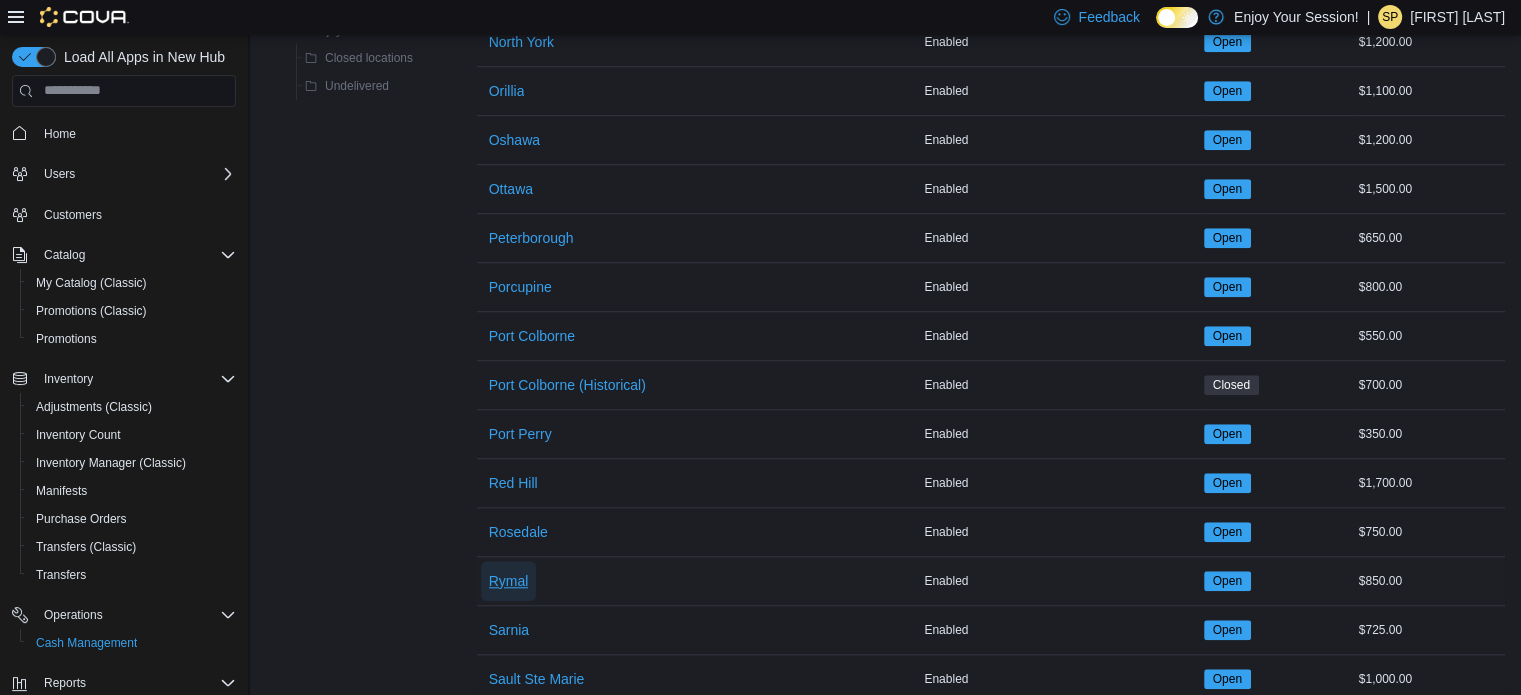 click on "Rymal" at bounding box center [509, 581] 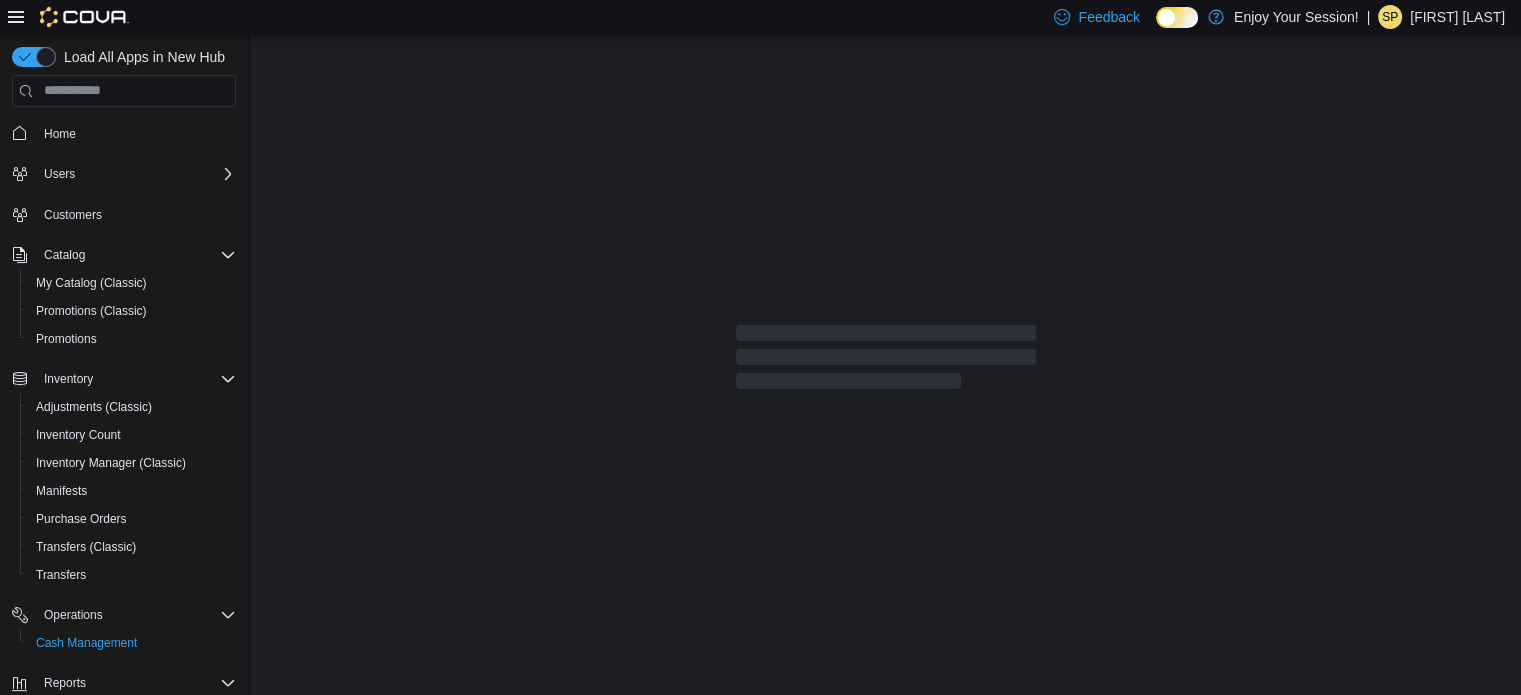 scroll, scrollTop: 0, scrollLeft: 0, axis: both 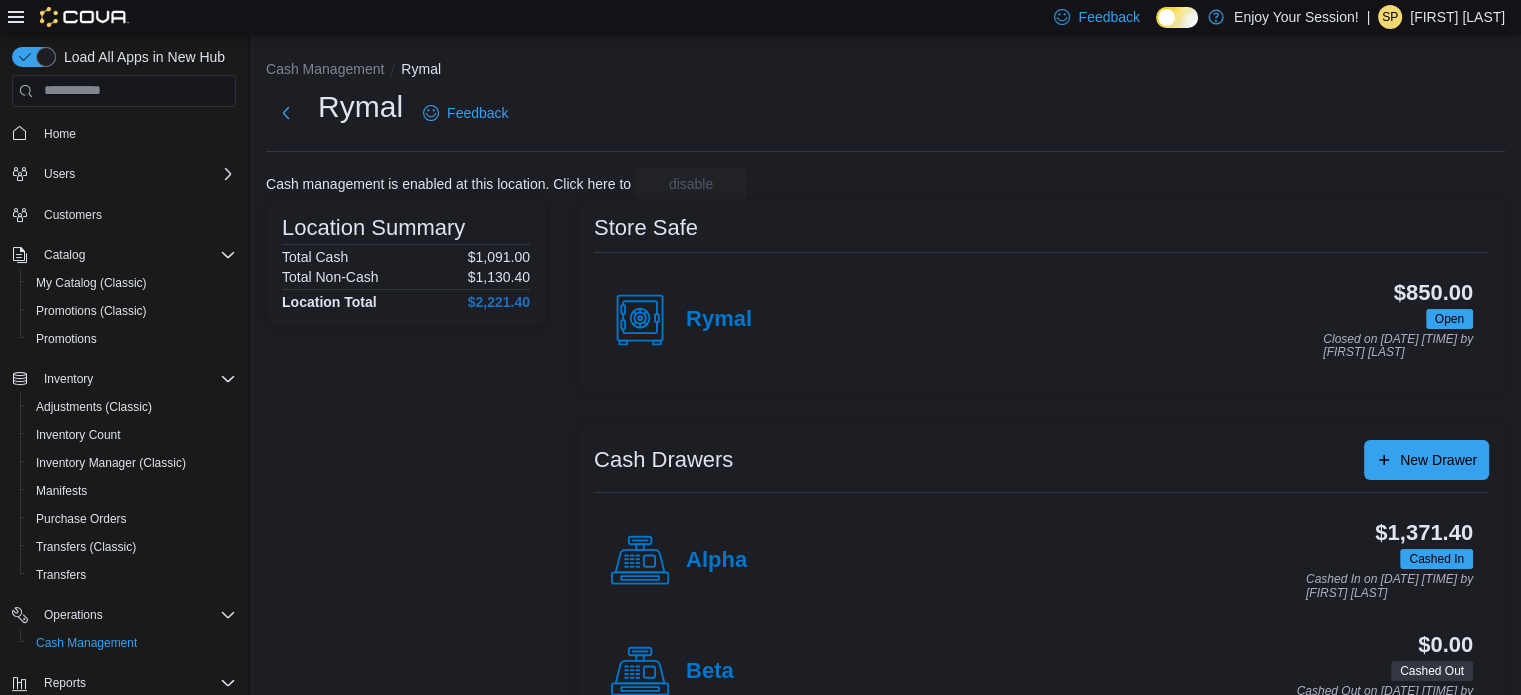 click on "Cash Management" at bounding box center [333, 69] 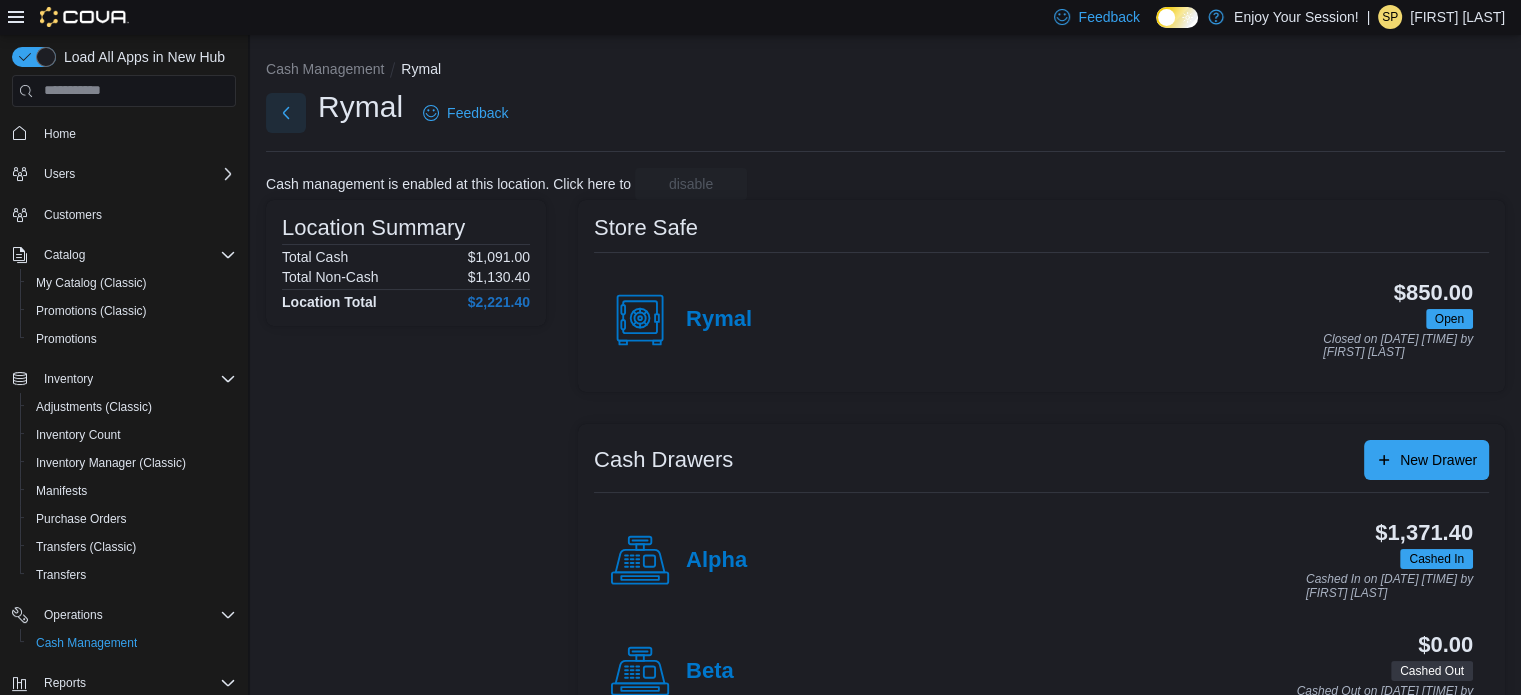 click on "[LOCATION] Feedback" at bounding box center [885, 119] 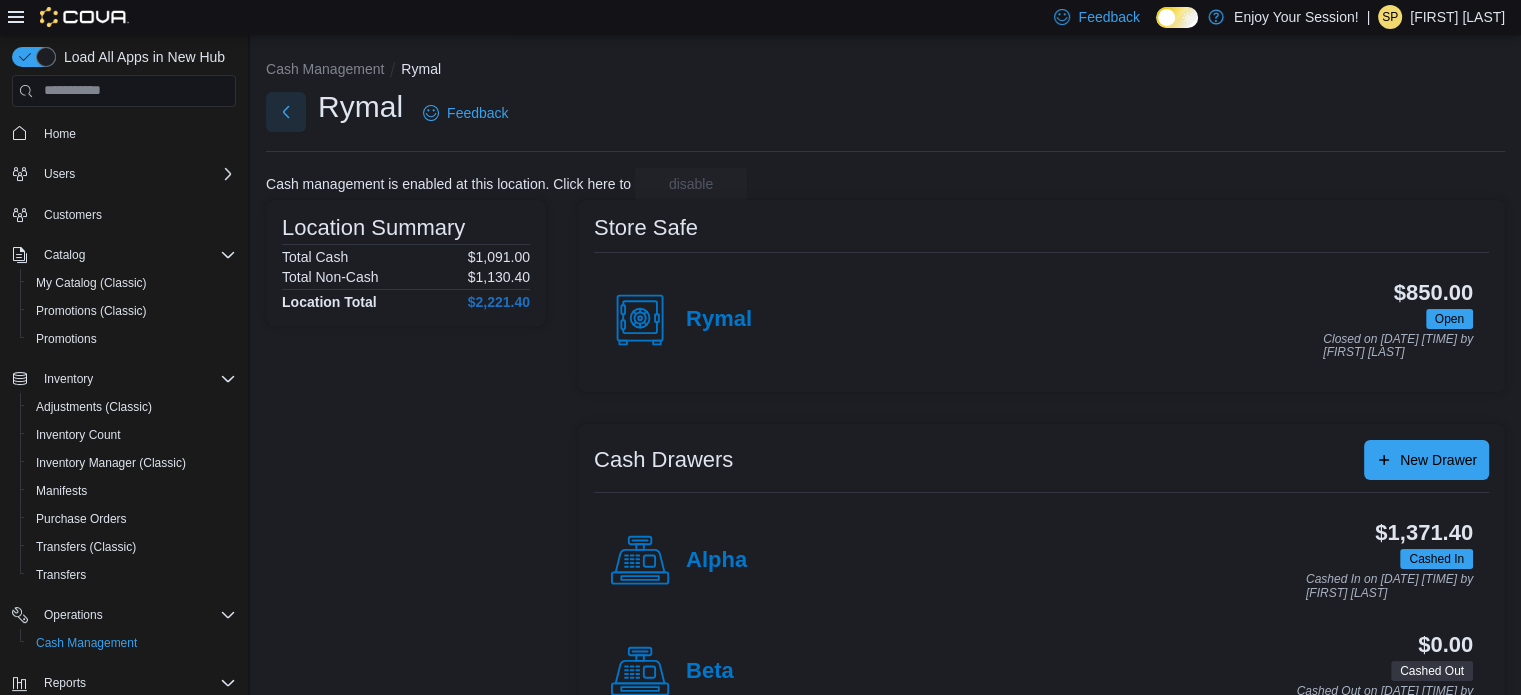 click at bounding box center [286, 112] 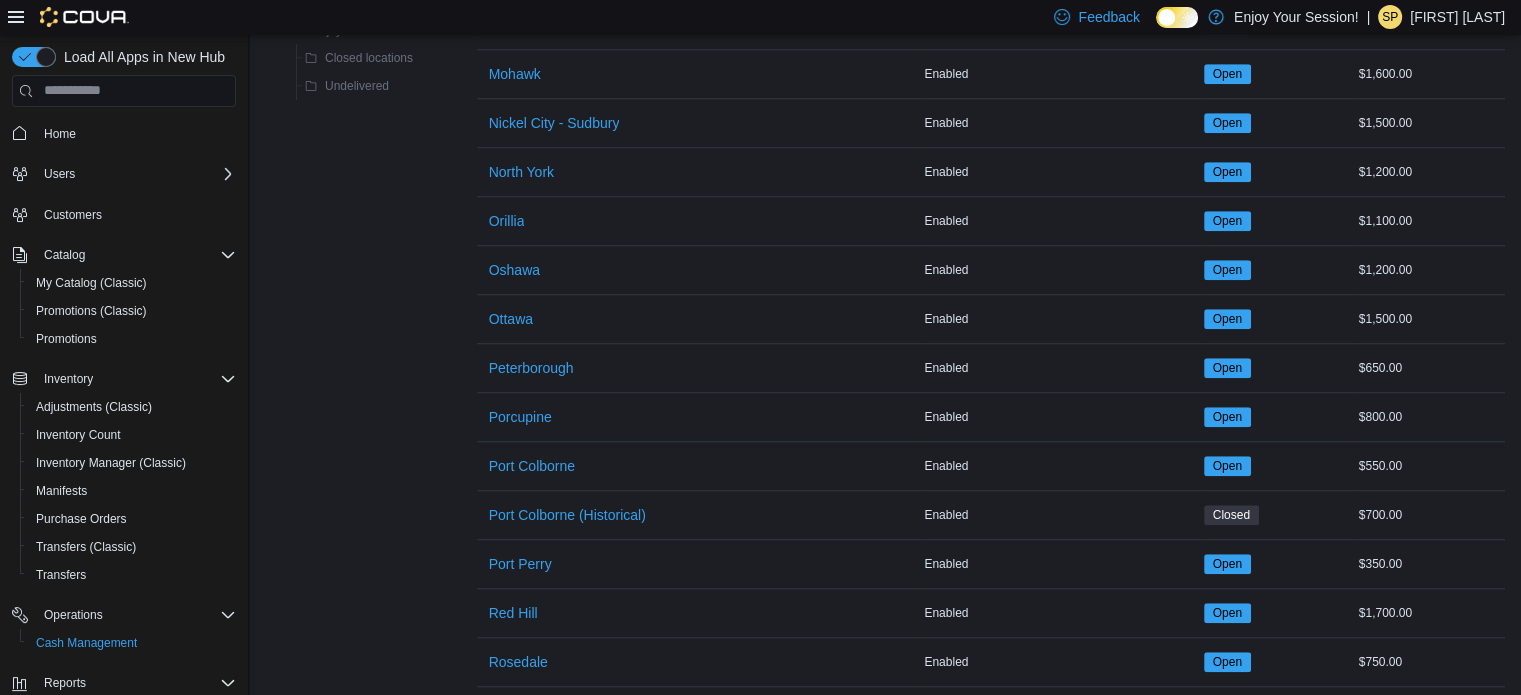 scroll, scrollTop: 1700, scrollLeft: 0, axis: vertical 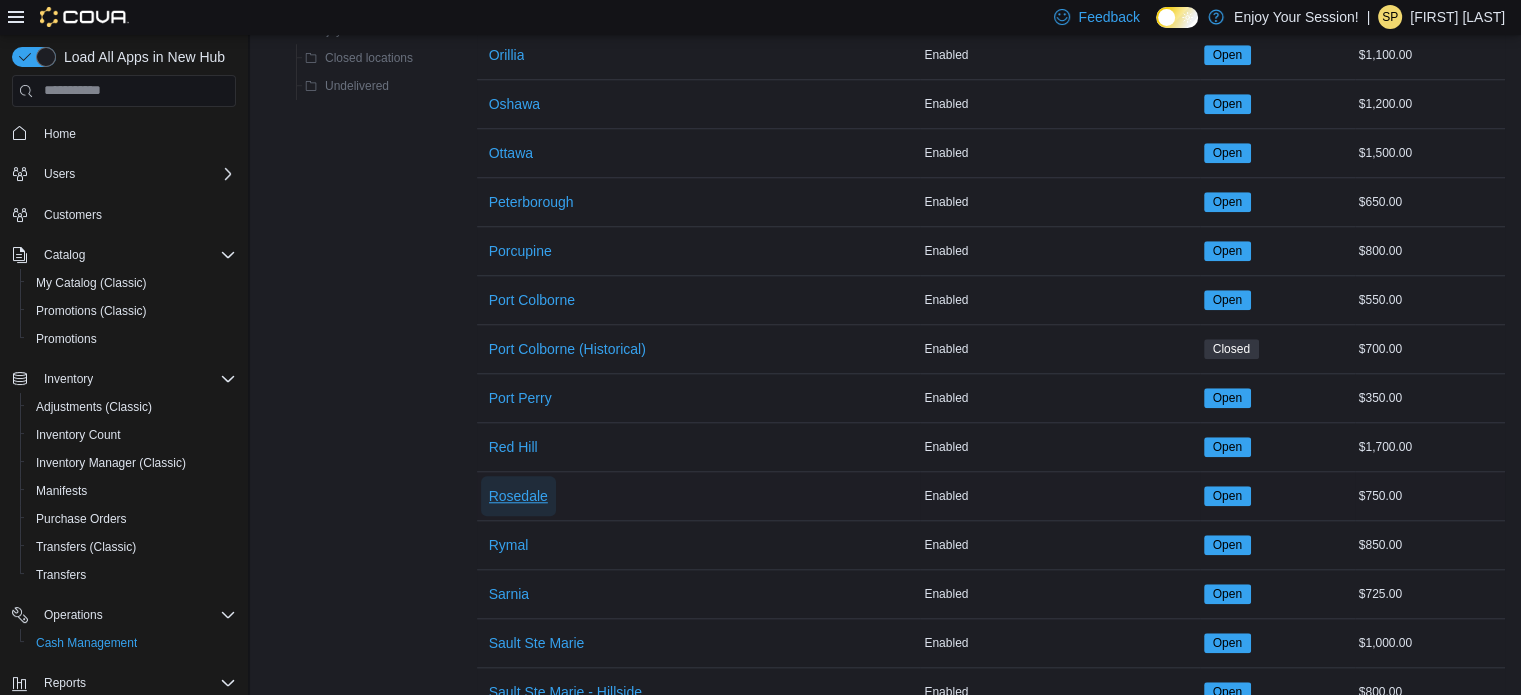 click on "Rosedale" at bounding box center (518, 496) 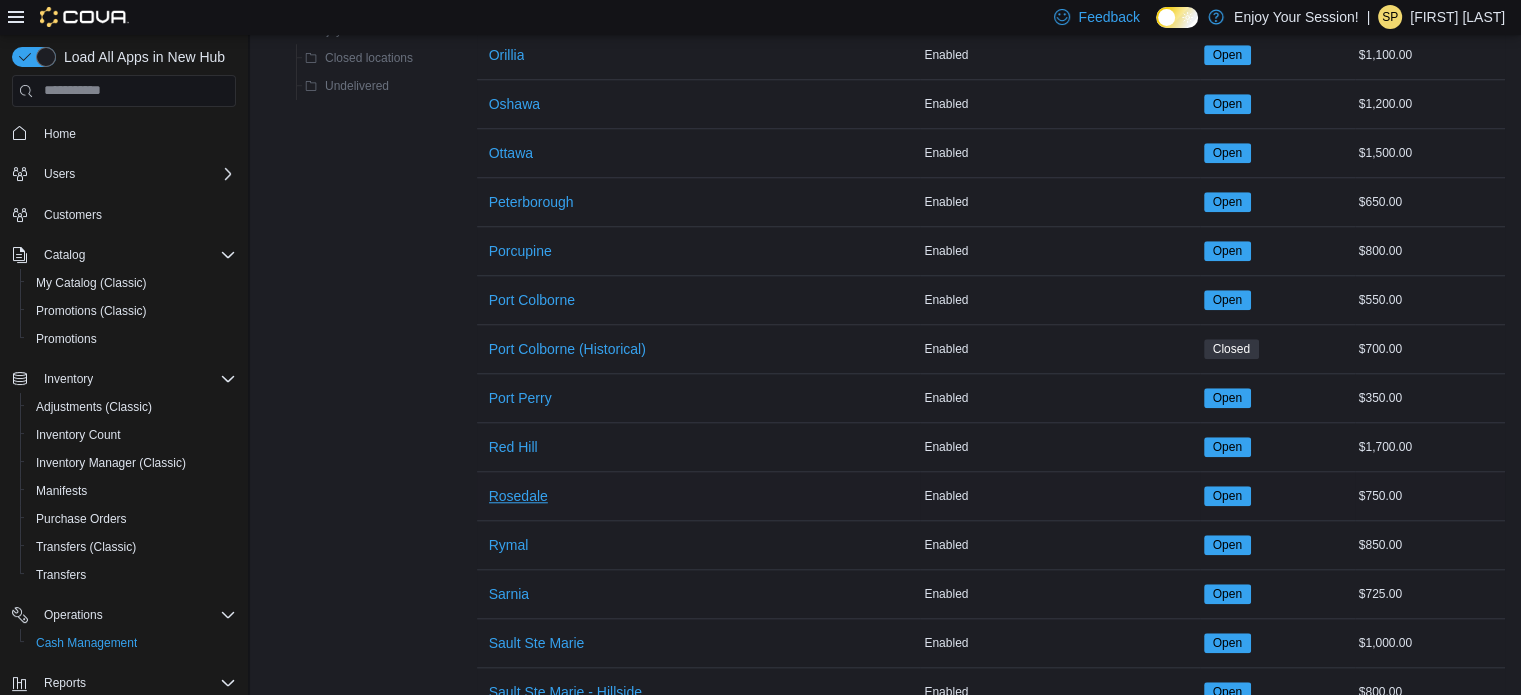 scroll, scrollTop: 0, scrollLeft: 0, axis: both 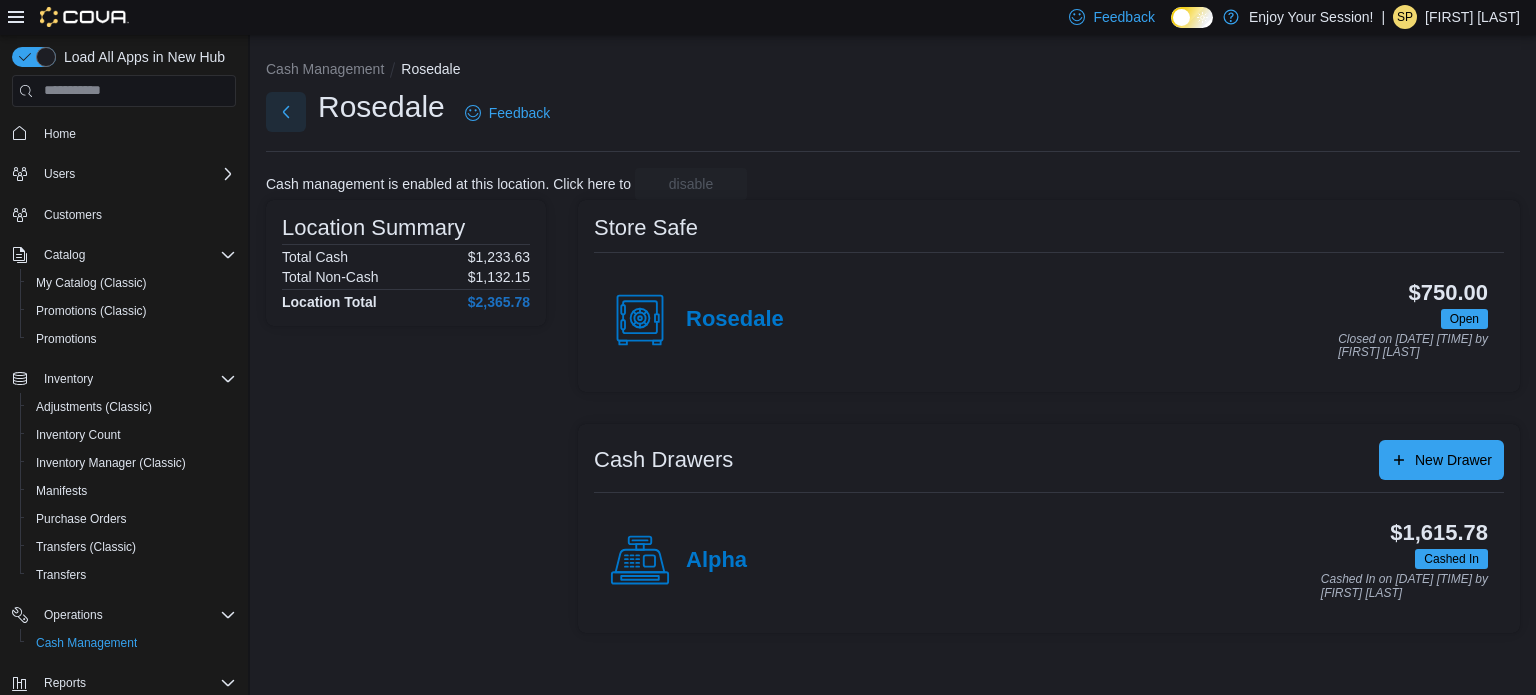 click at bounding box center (286, 112) 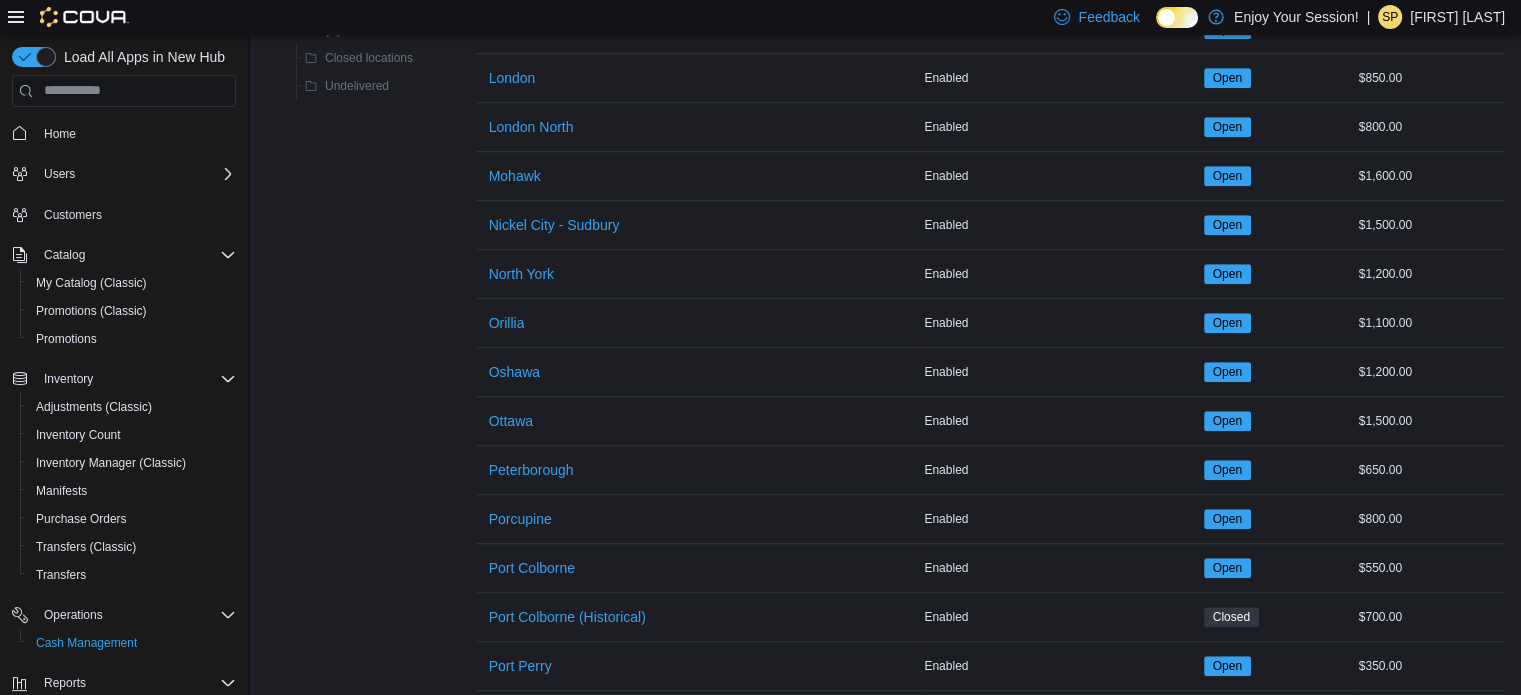 scroll, scrollTop: 1800, scrollLeft: 0, axis: vertical 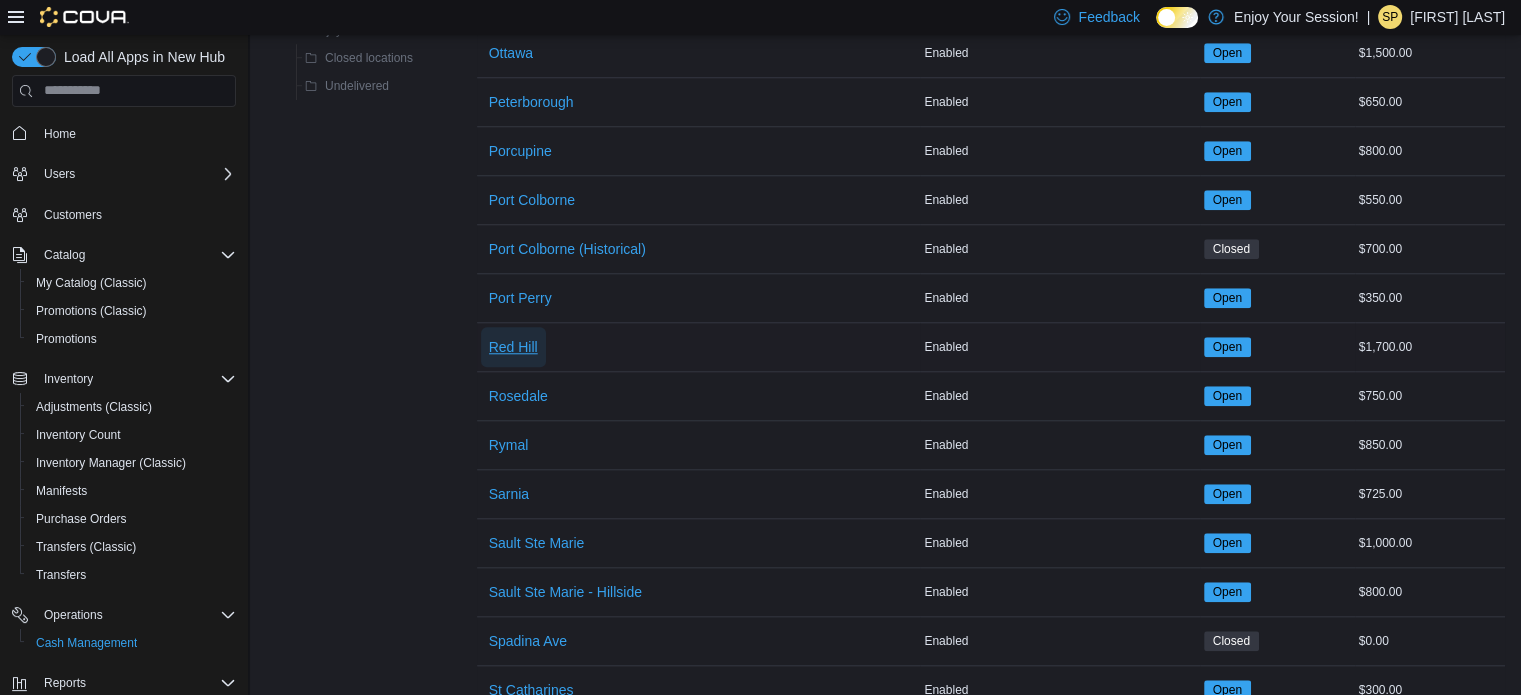 click on "Red Hill" at bounding box center (513, 347) 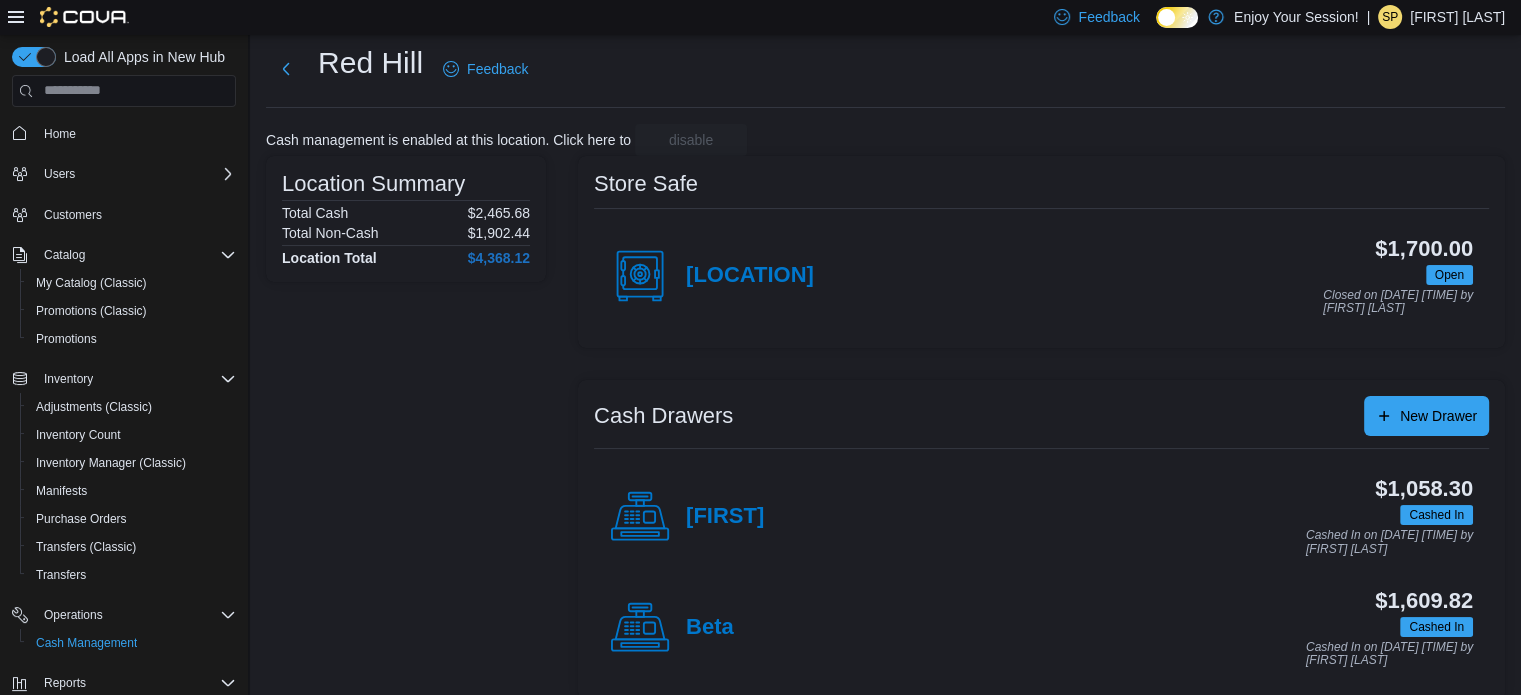 scroll, scrollTop: 64, scrollLeft: 0, axis: vertical 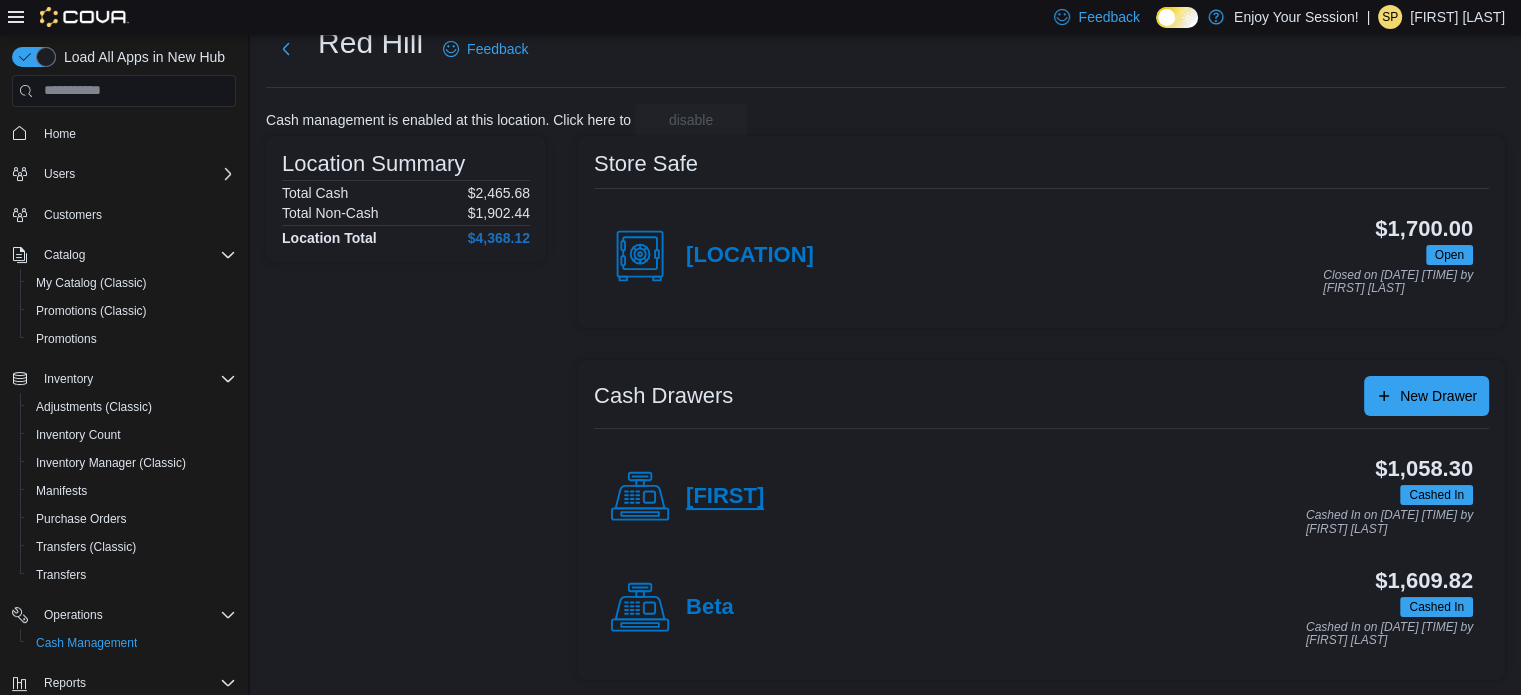click on "Charlie" at bounding box center [725, 497] 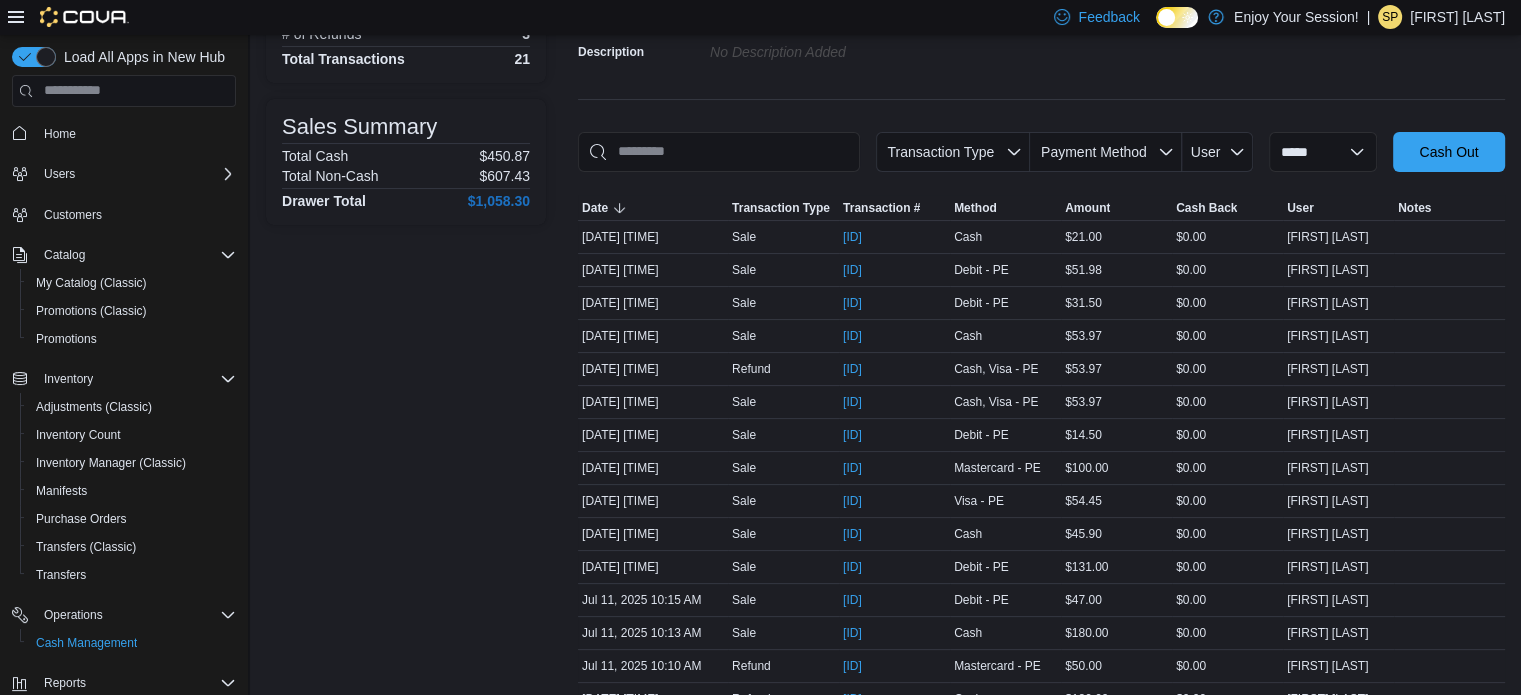 scroll, scrollTop: 0, scrollLeft: 0, axis: both 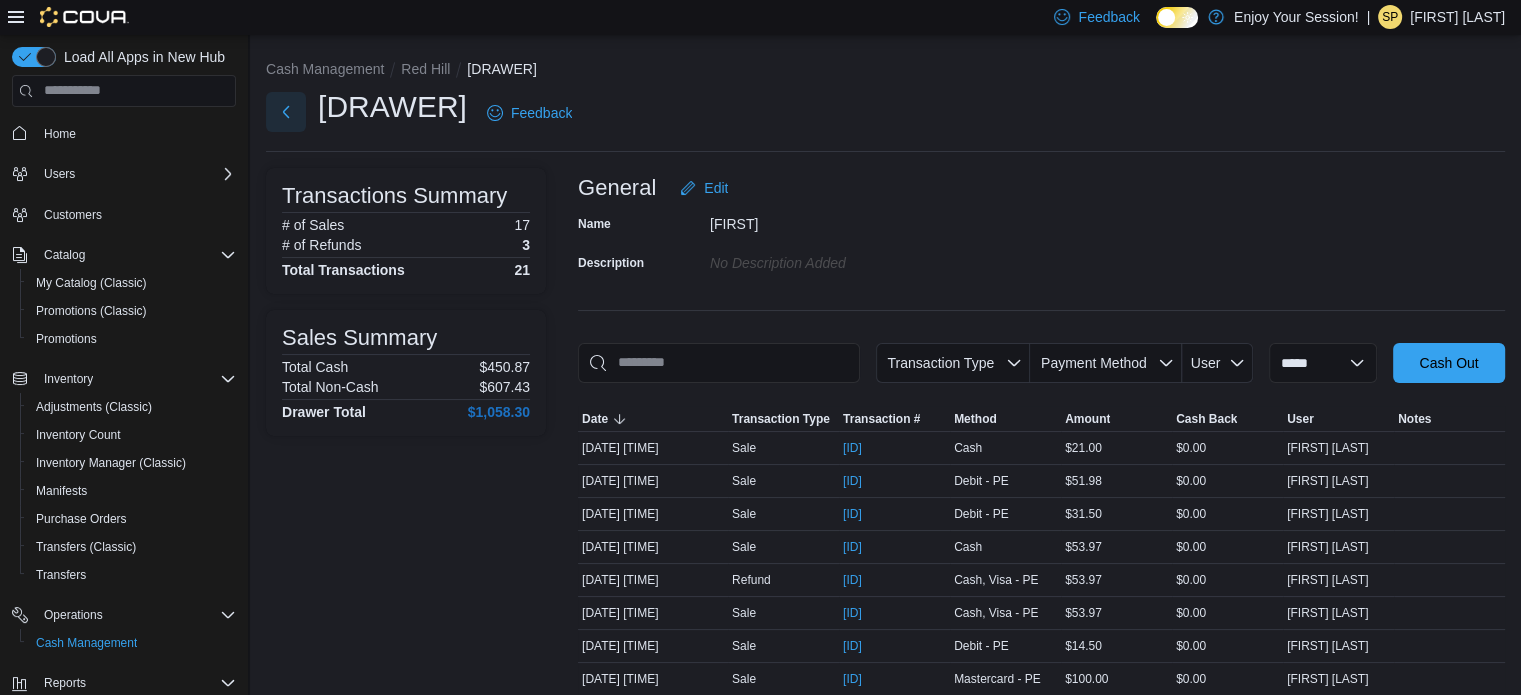 click at bounding box center [286, 112] 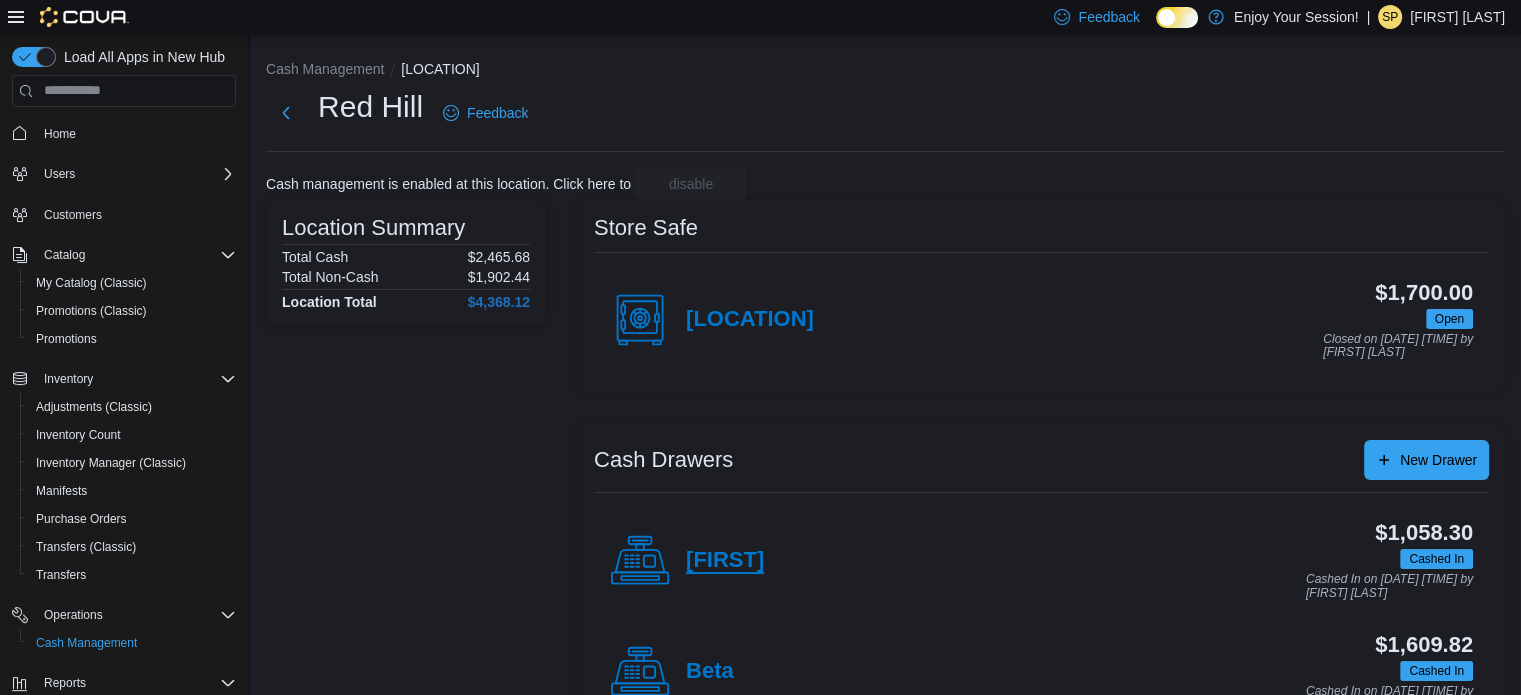 click on "Charlie" at bounding box center (725, 561) 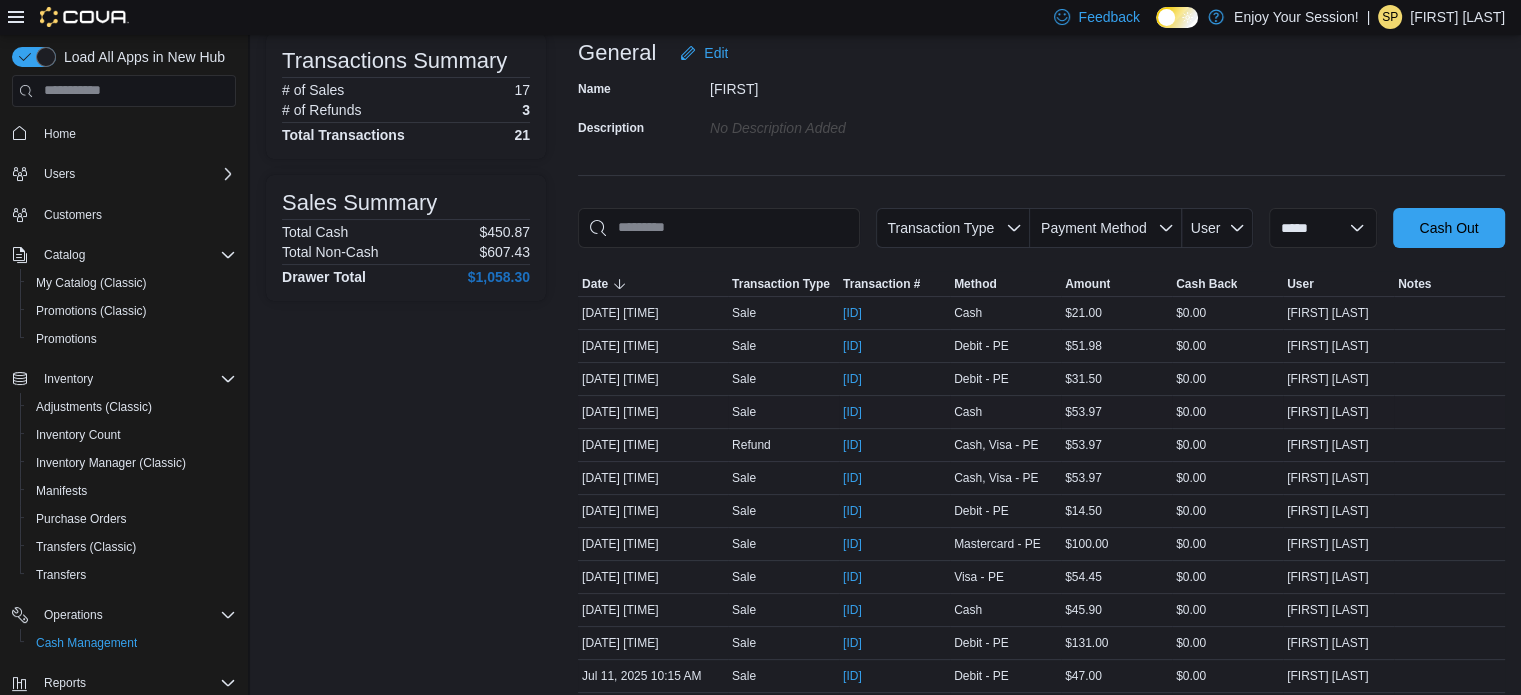 scroll, scrollTop: 0, scrollLeft: 0, axis: both 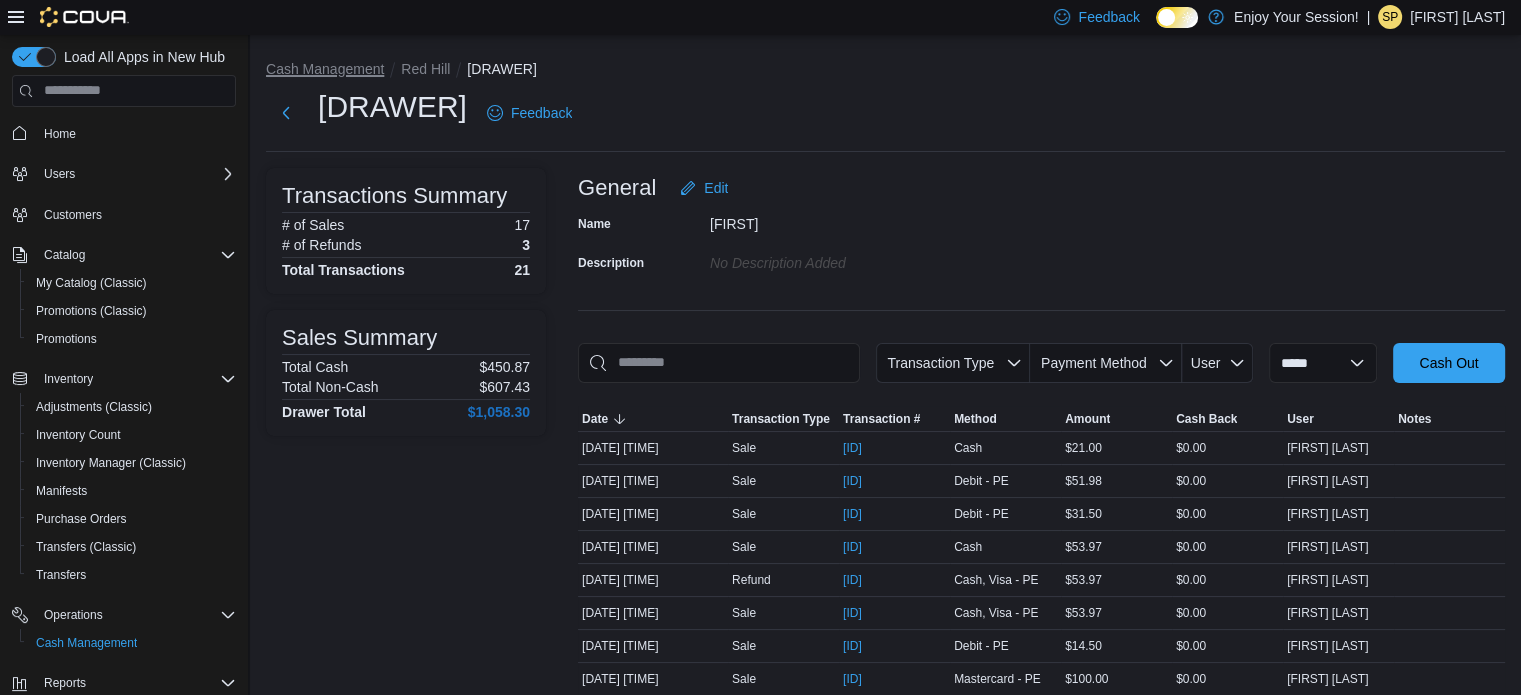 click on "Cash Management" at bounding box center (325, 69) 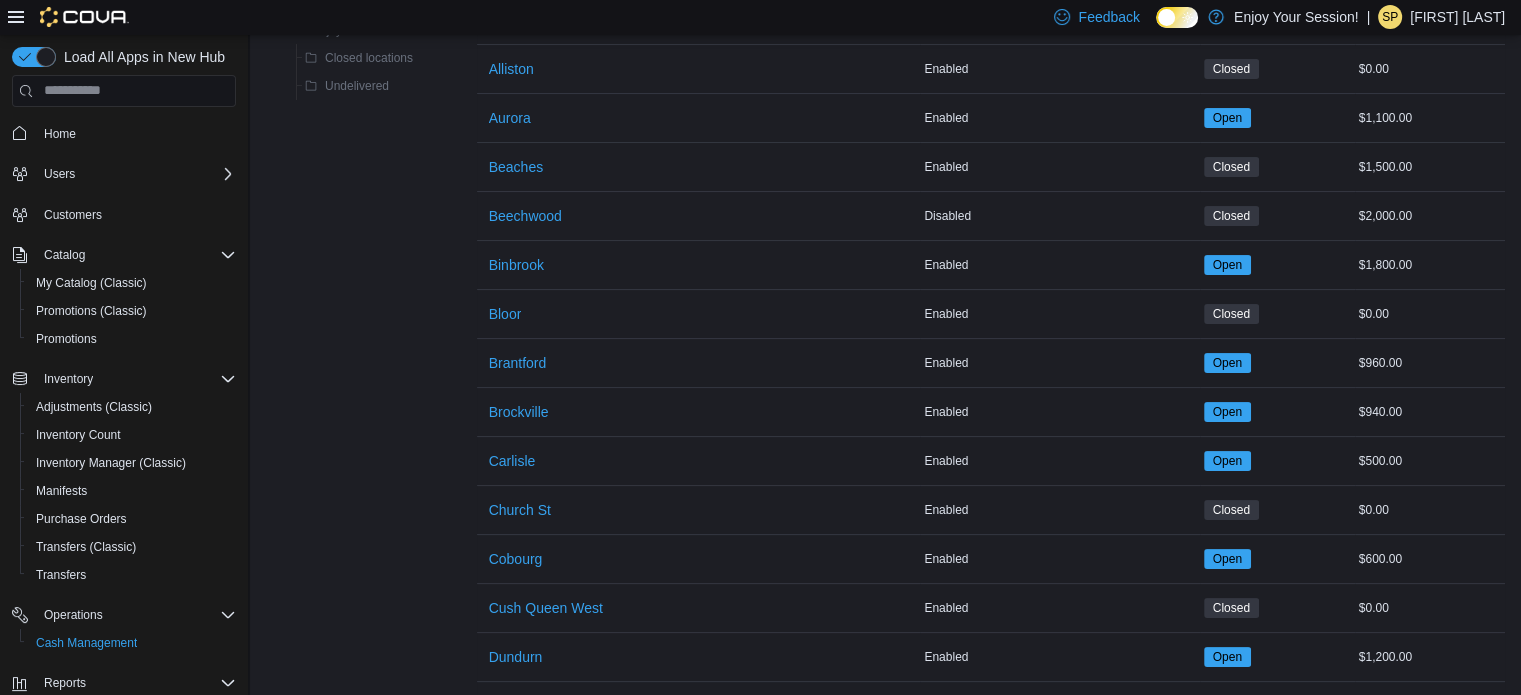 scroll, scrollTop: 300, scrollLeft: 0, axis: vertical 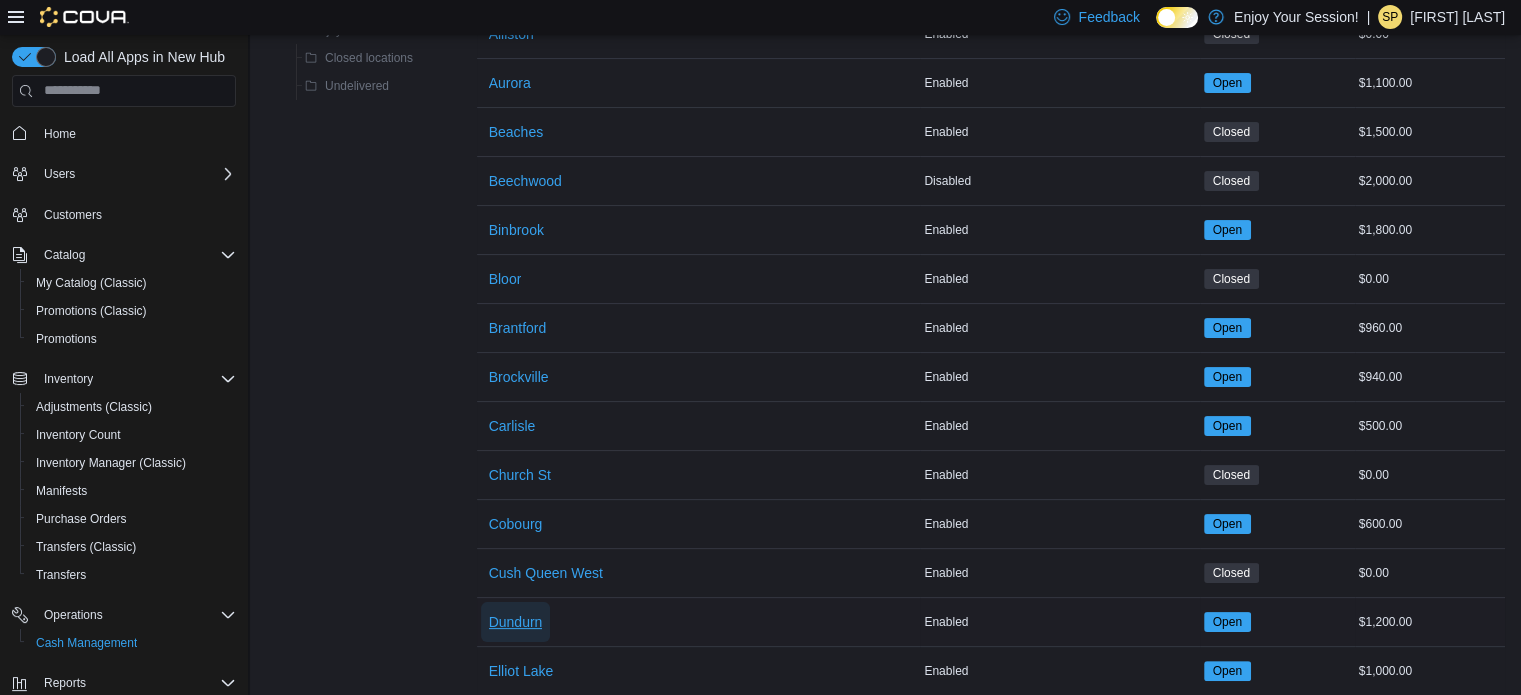 click on "Dundurn" at bounding box center (516, 622) 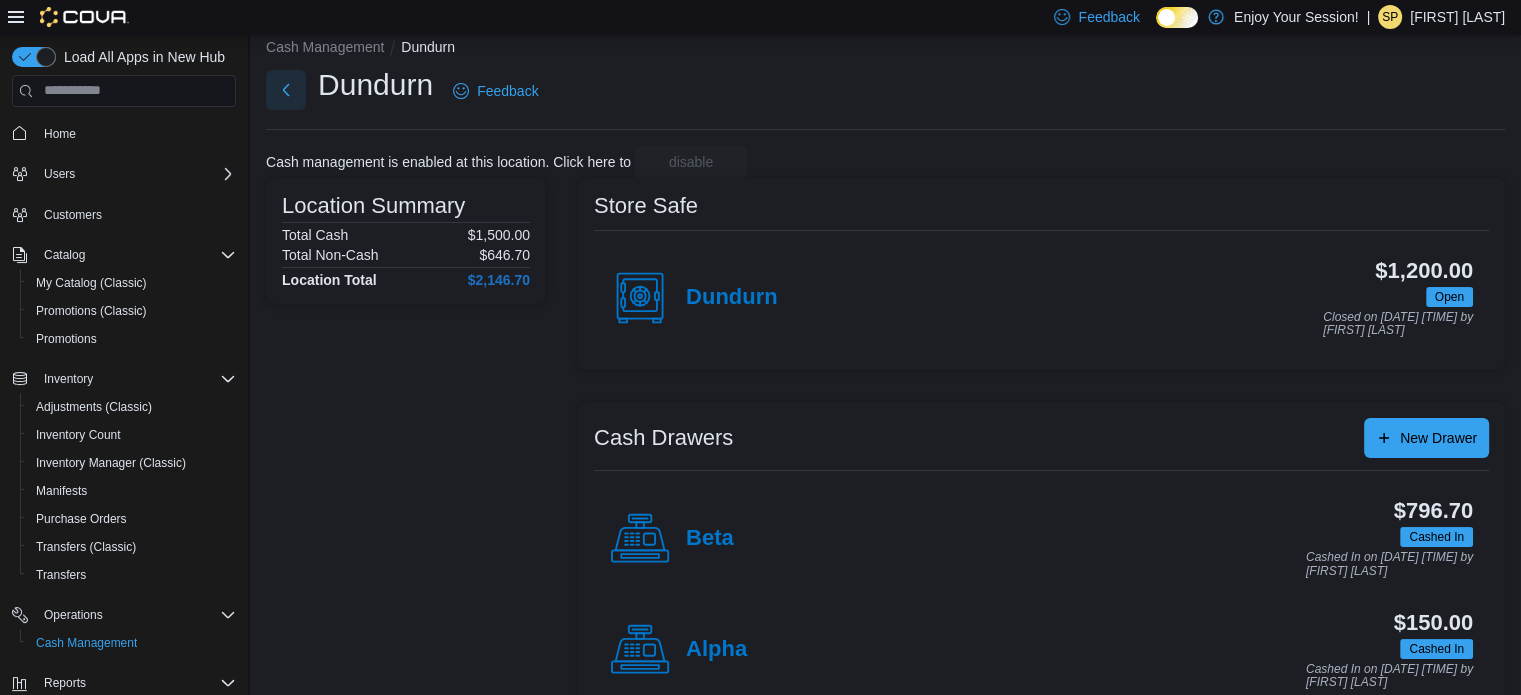 scroll, scrollTop: 0, scrollLeft: 0, axis: both 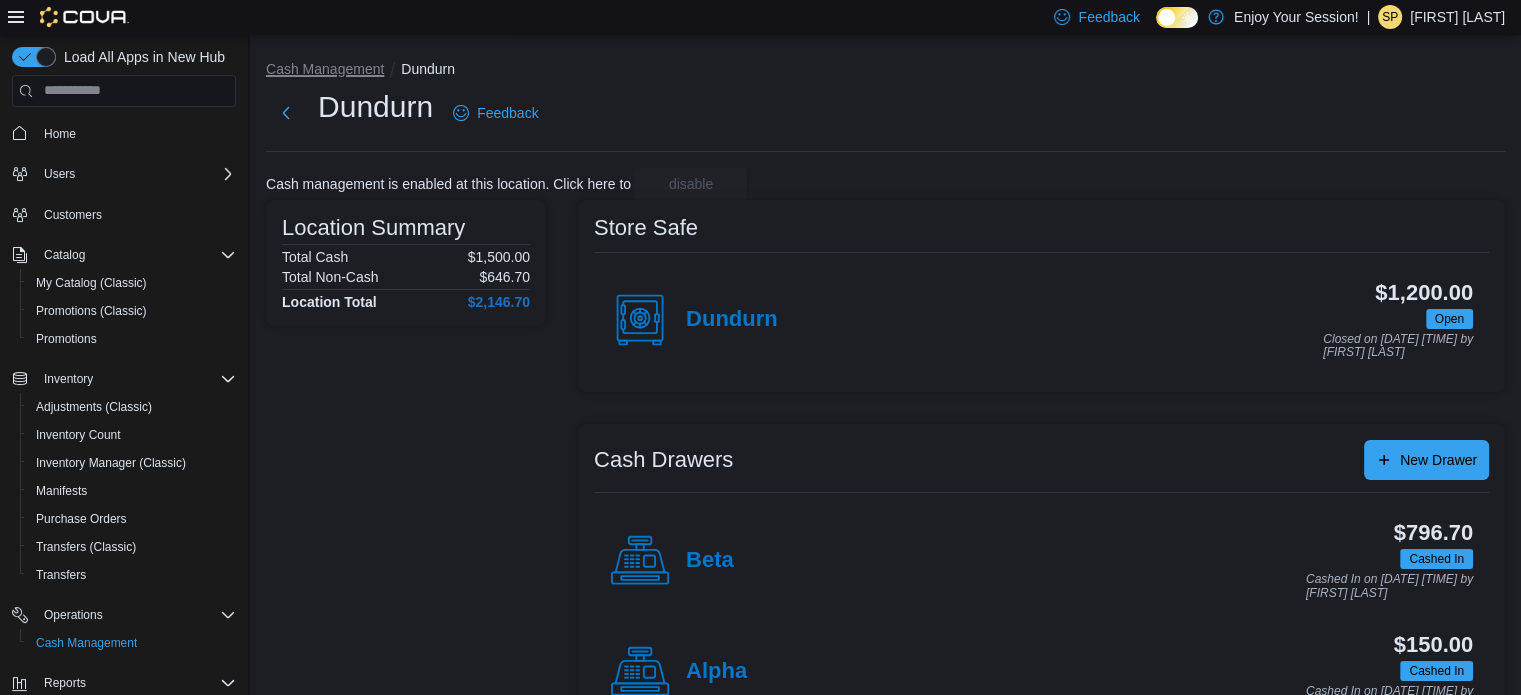 click on "Cash Management" at bounding box center (325, 69) 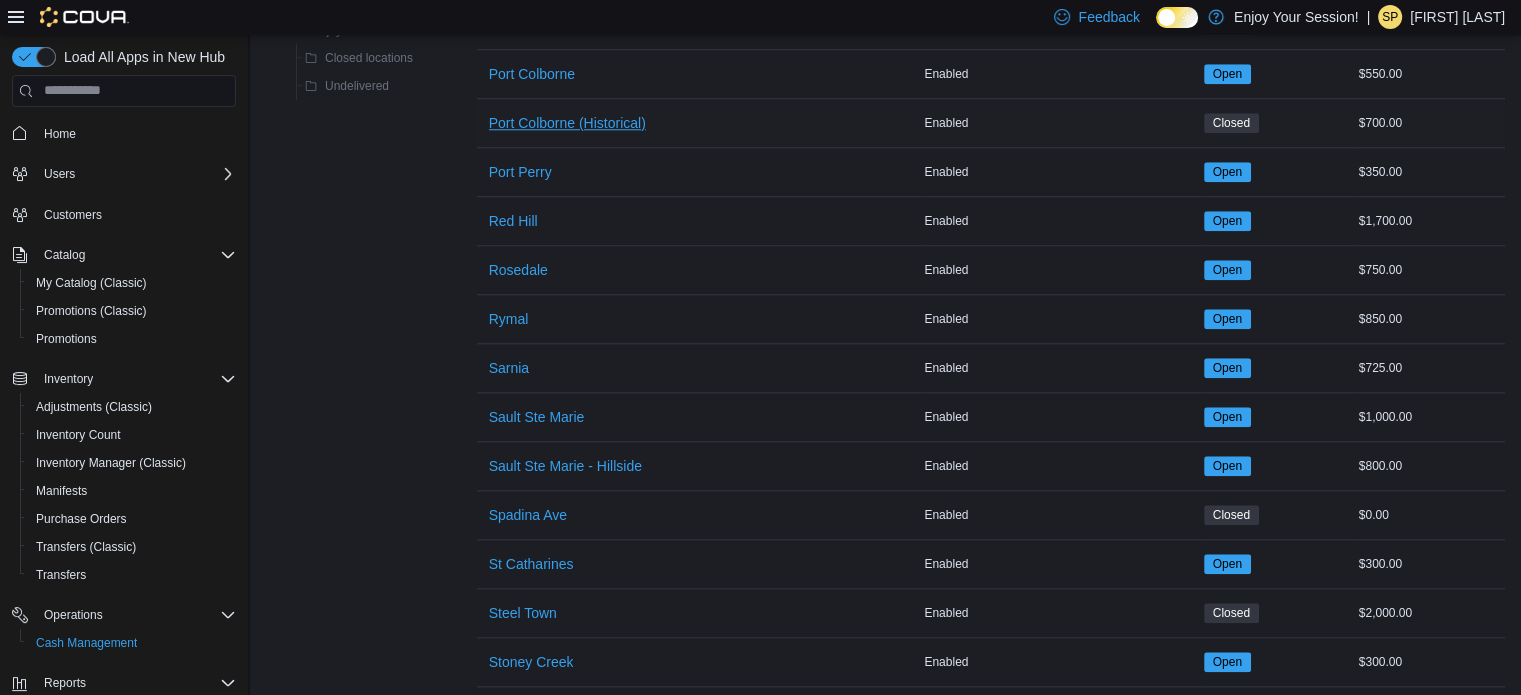 scroll, scrollTop: 1900, scrollLeft: 0, axis: vertical 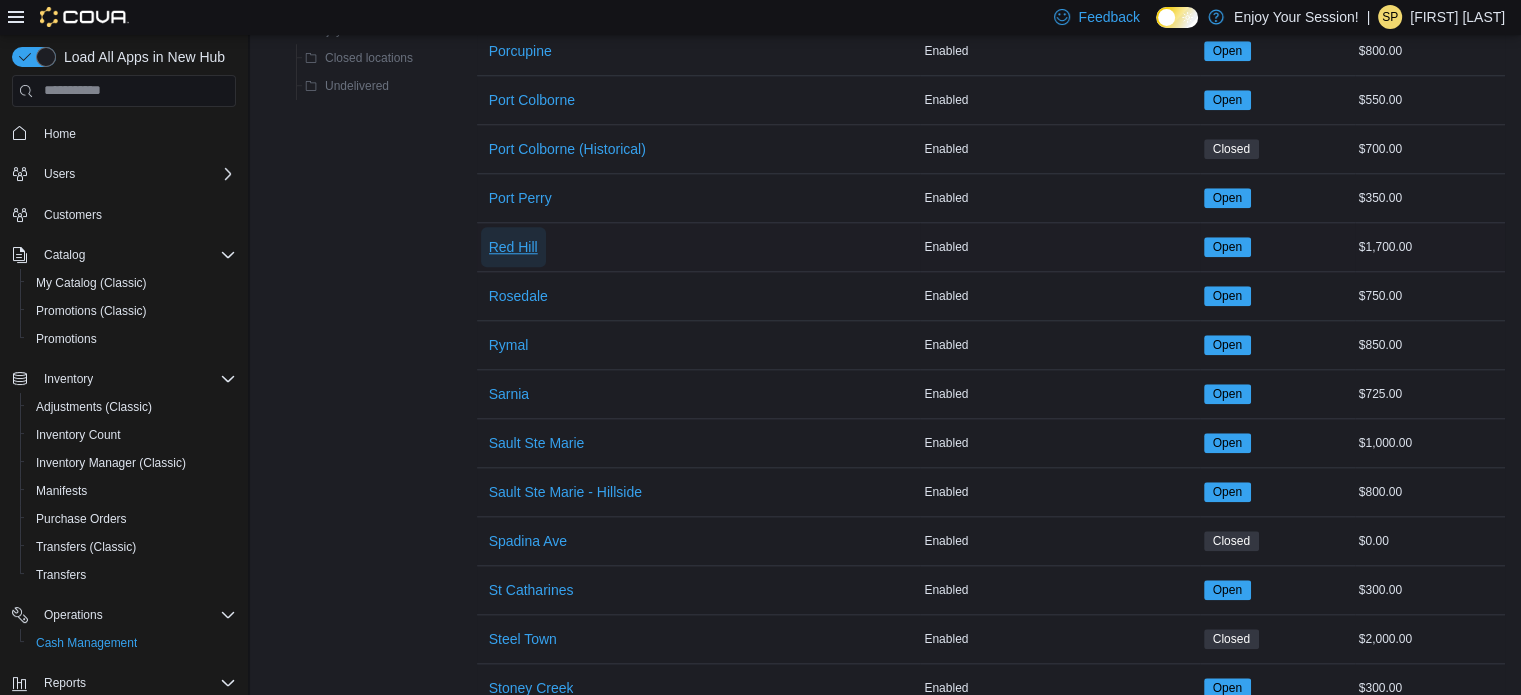click on "Red Hill" at bounding box center (513, 247) 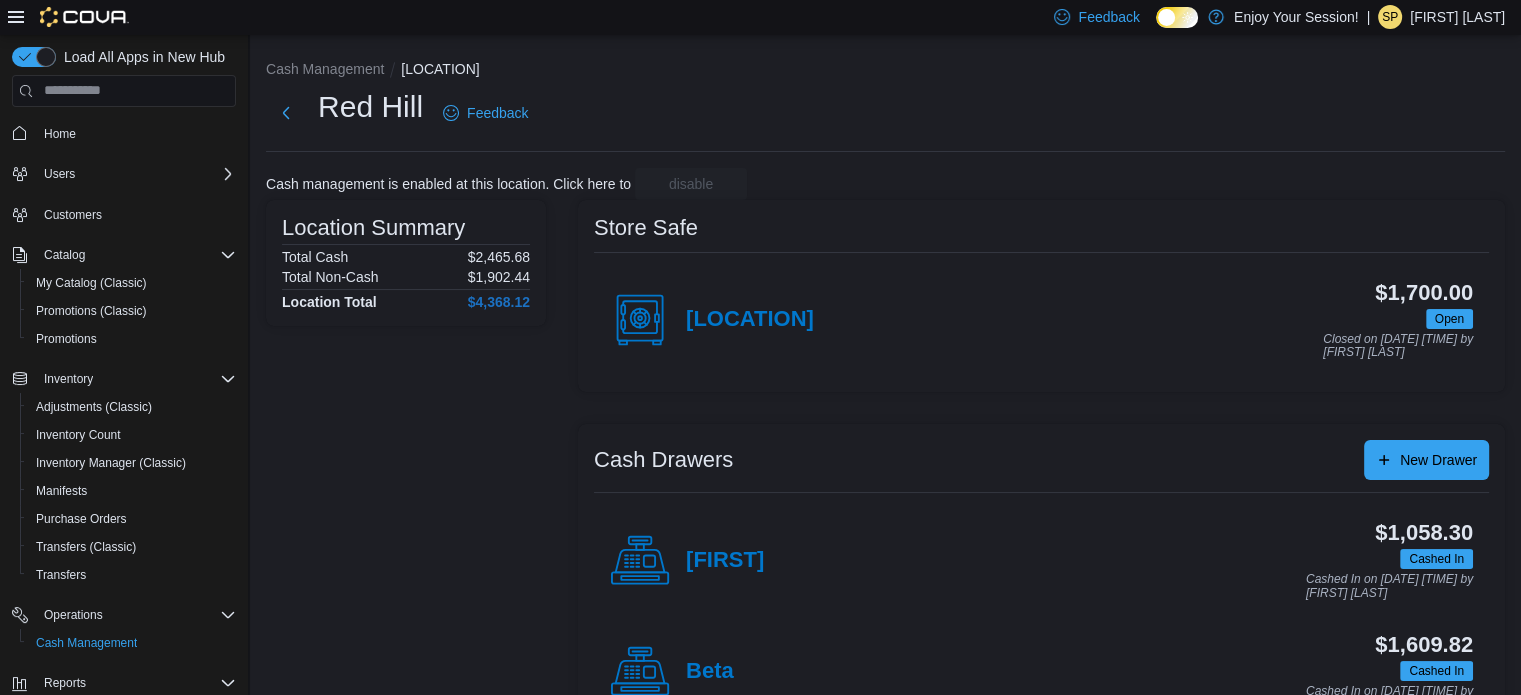 scroll, scrollTop: 0, scrollLeft: 0, axis: both 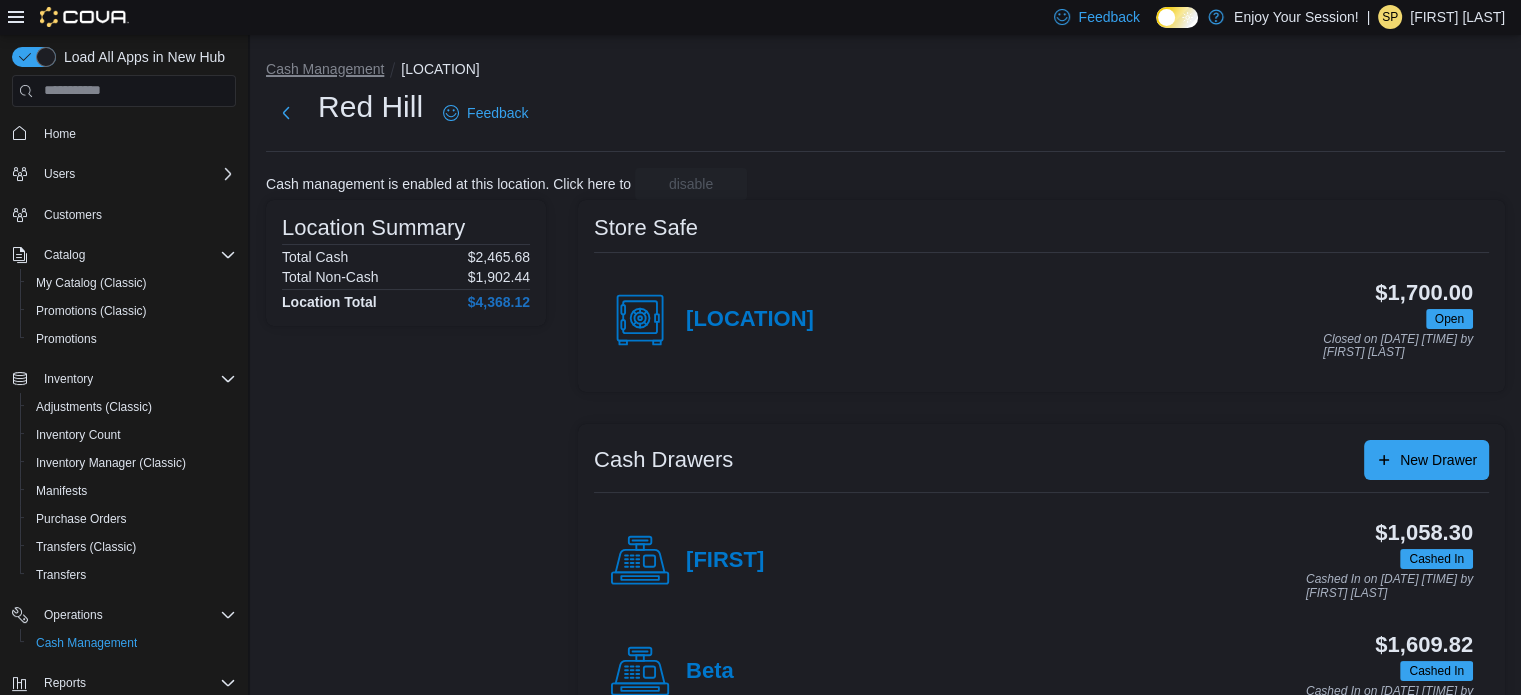 click on "Cash Management" at bounding box center (325, 69) 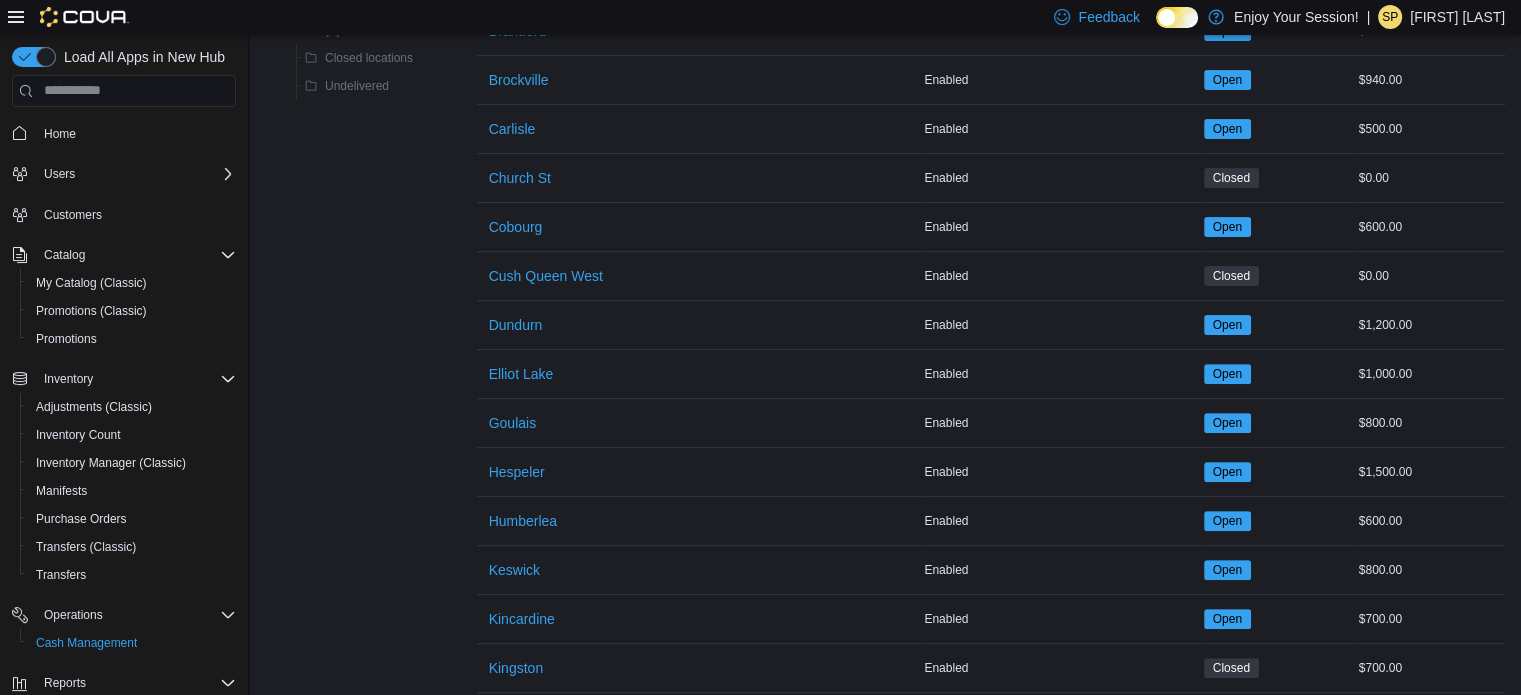 scroll, scrollTop: 400, scrollLeft: 0, axis: vertical 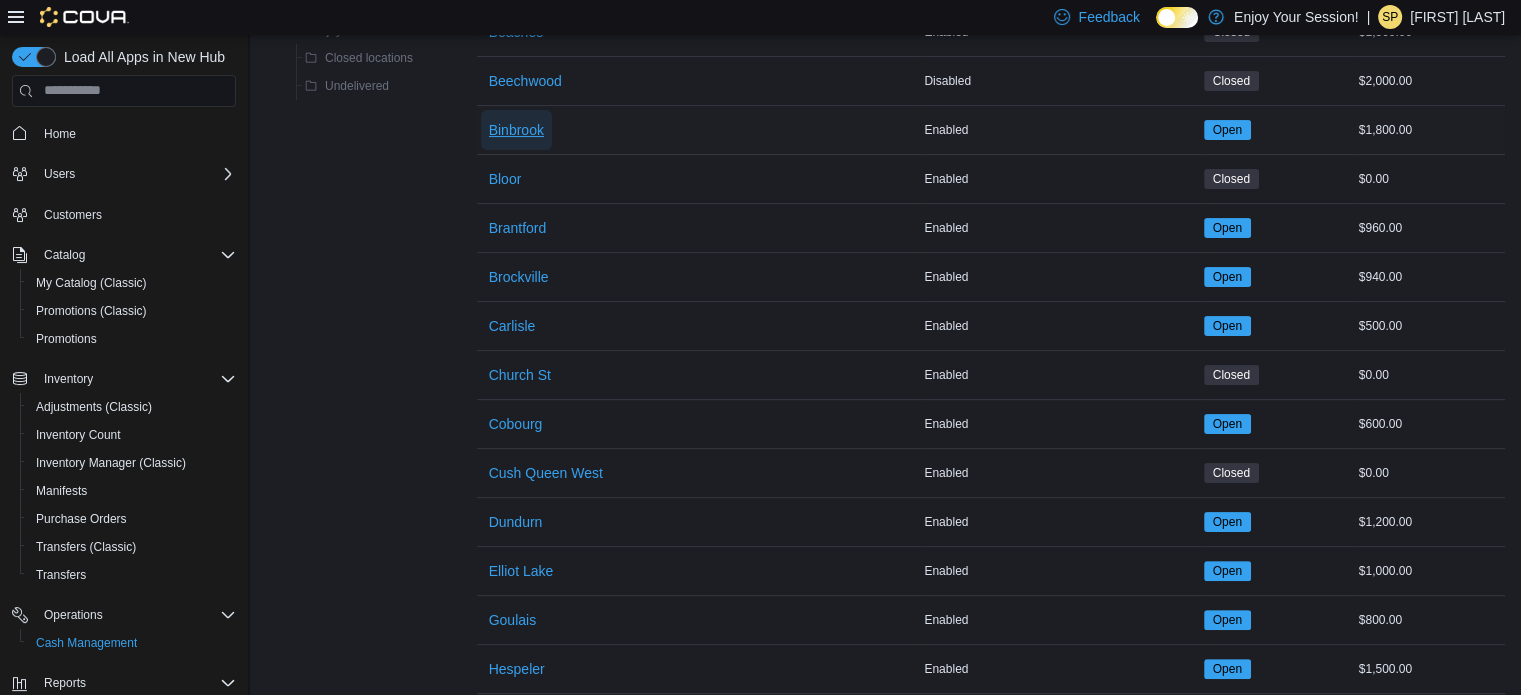 click on "Binbrook" at bounding box center [516, 130] 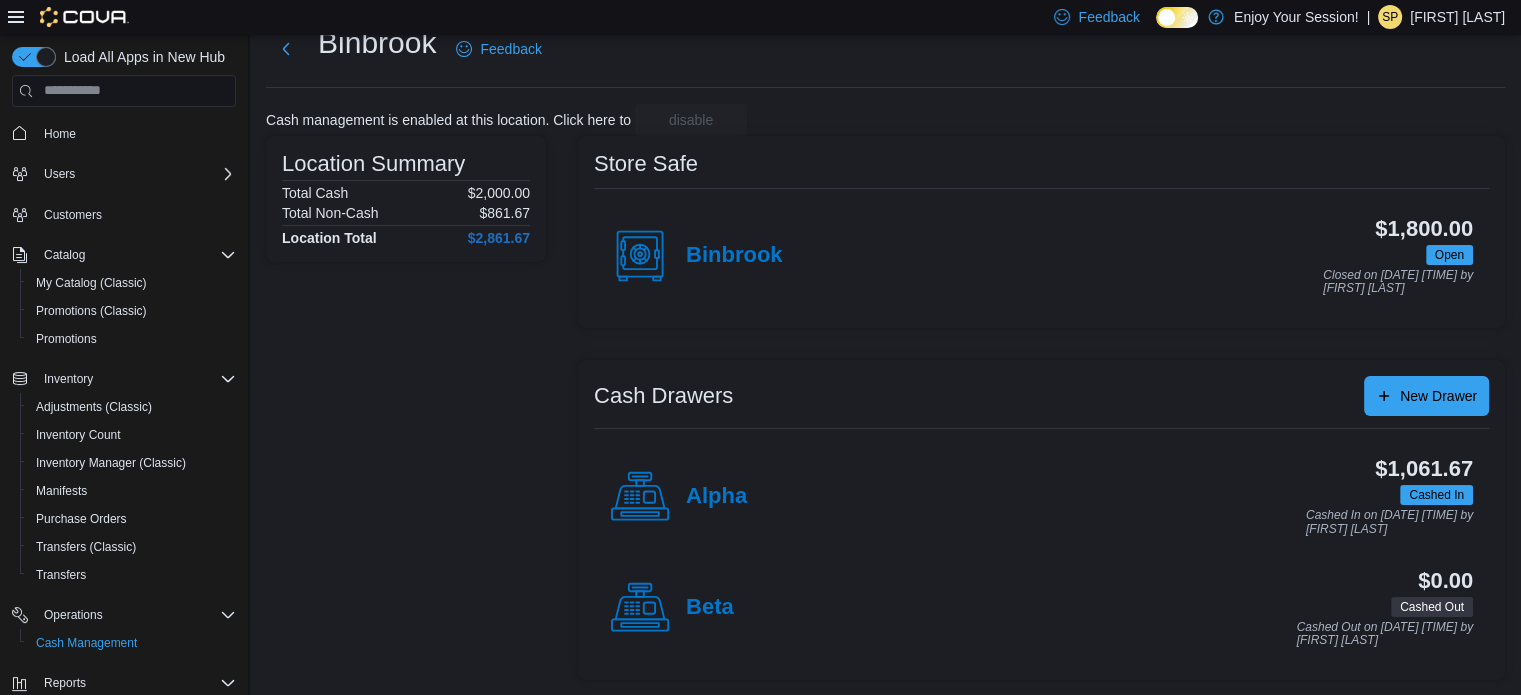 scroll, scrollTop: 0, scrollLeft: 0, axis: both 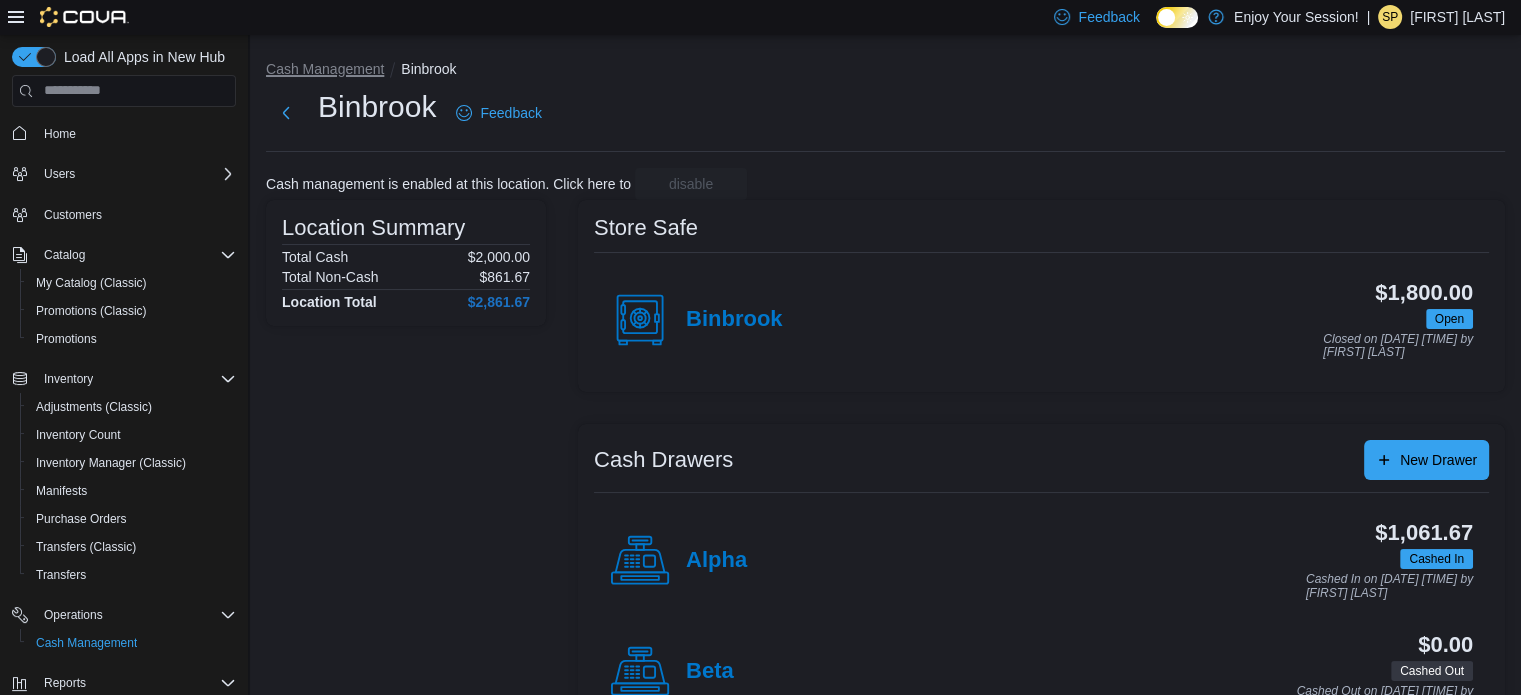 click on "Cash Management" at bounding box center (325, 69) 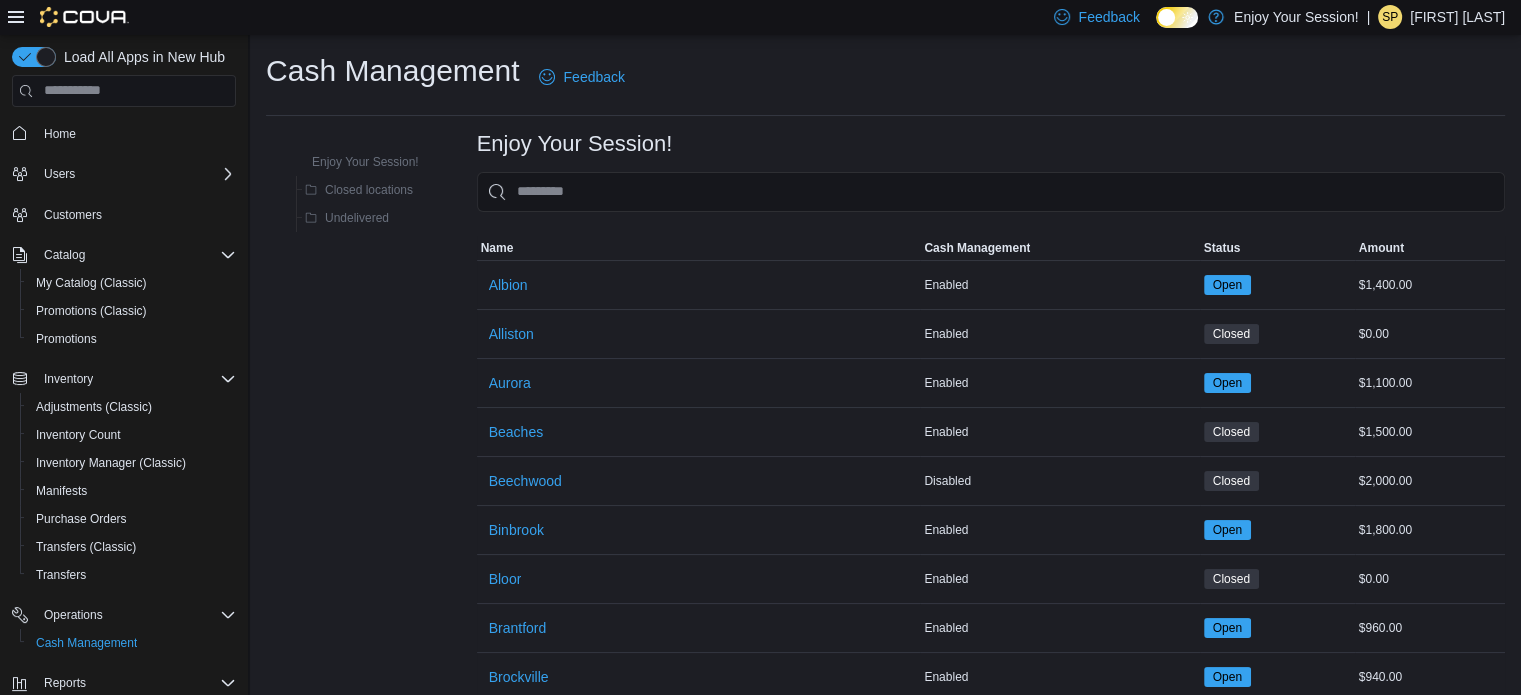 click on "Enjoy Your Session! Closed locations Undelivered Enjoy Your Session!   Sorting MemoryTable from EuiInMemoryTable Name Cash Management Status Amount Name Albion Cash Management Enabled Status Open Amount $1,400.00 Name Alliston Cash Management Enabled Status Closed Amount $0.00 Name Aurora Cash Management Enabled Status Open Amount $1,100.00 Name Beaches Cash Management Enabled Status Closed Amount $1,500.00 Name Beechwood Cash Management Disabled Status Closed Amount $2,000.00 Name Binbrook Cash Management Enabled Status Open Amount $1,800.00 Name Bloor Cash Management Enabled Status Closed Amount $0.00 Name Brantford Cash Management Enabled Status Open Amount $960.00 Name Brockville Cash Management Enabled Status Open Amount $940.00 Name Carlisle Cash Management Enabled Status Open Amount $500.00 Name Church St Cash Management Enabled Status Closed Amount $0.00 Name Cobourg Cash Management Enabled Status Open Amount $600.00 Name Cush Queen West Cash Management Enabled Status Closed Amount $0.00 Name Dundurn" at bounding box center (885, 1617) 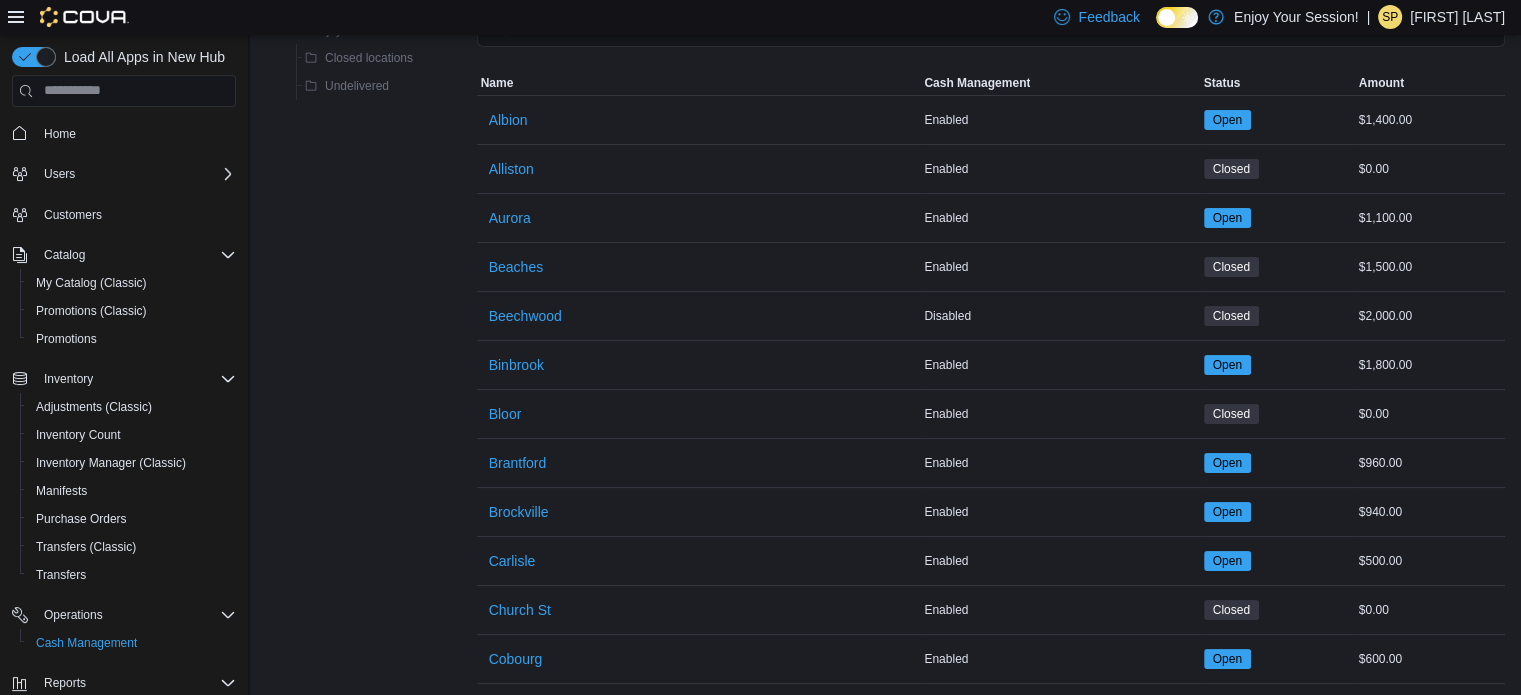 scroll, scrollTop: 300, scrollLeft: 0, axis: vertical 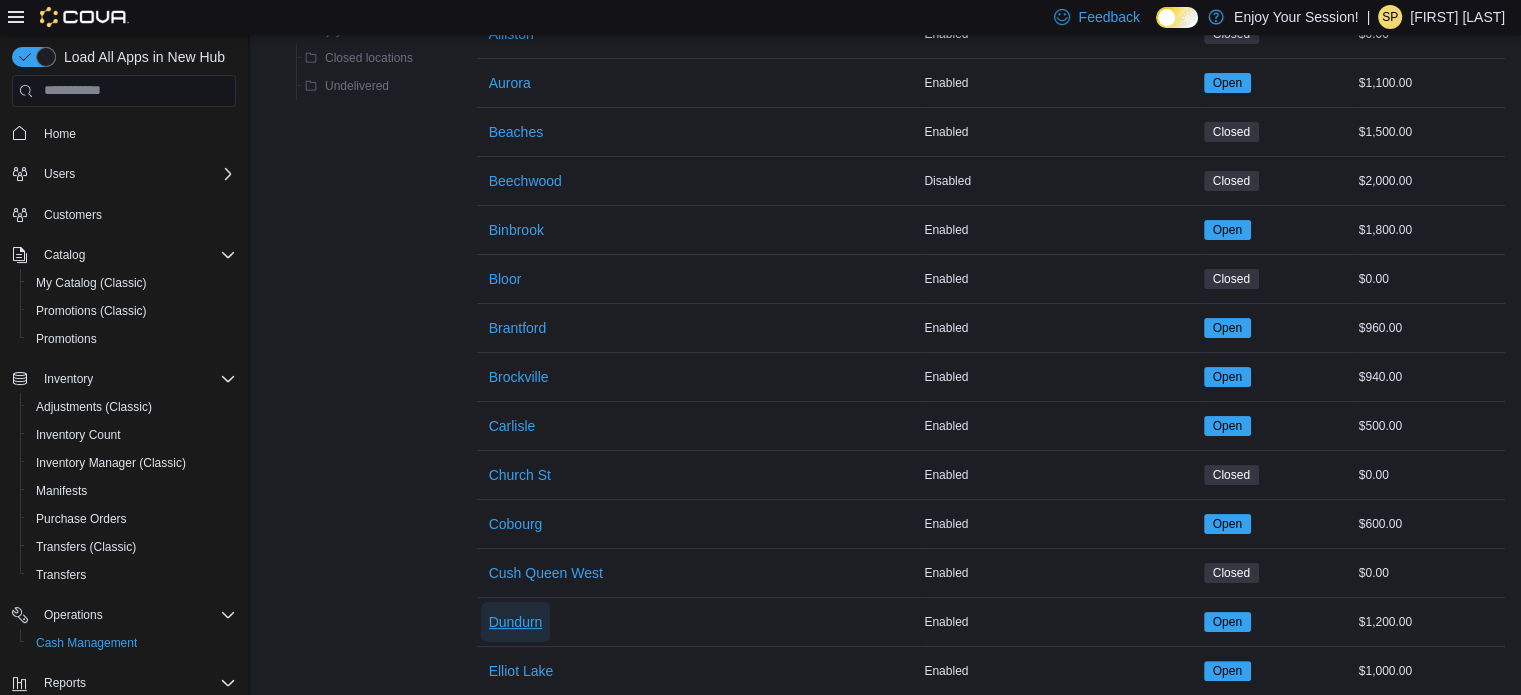 click on "Dundurn" at bounding box center (516, 622) 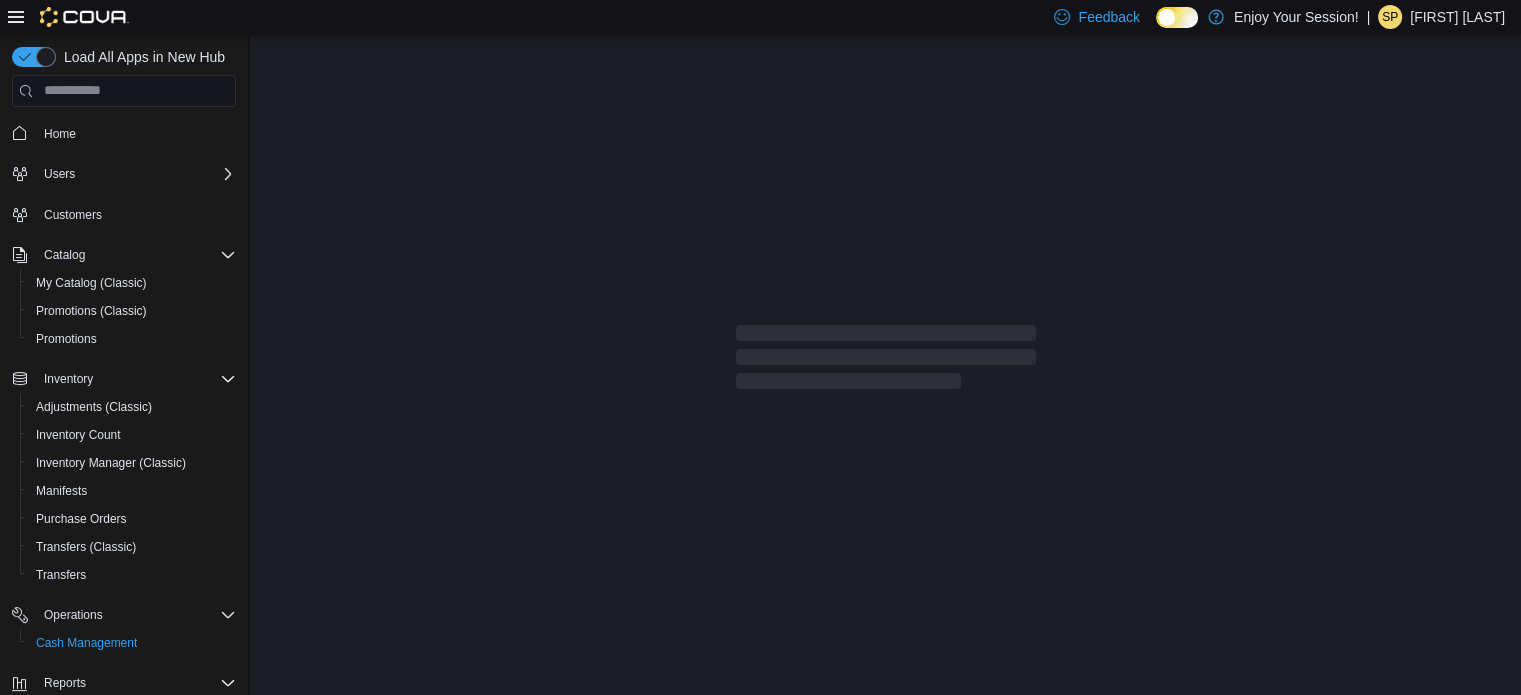 scroll, scrollTop: 0, scrollLeft: 0, axis: both 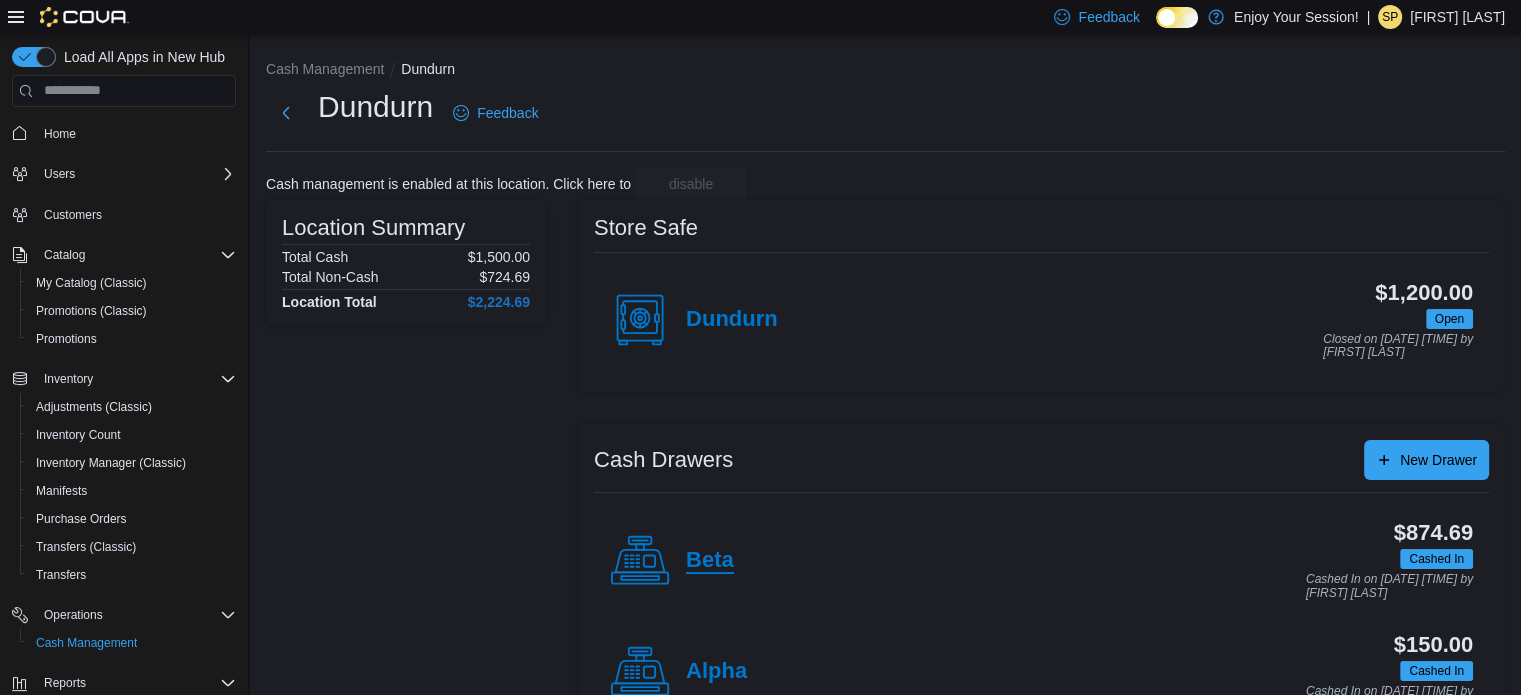 click on "Beta" at bounding box center (710, 561) 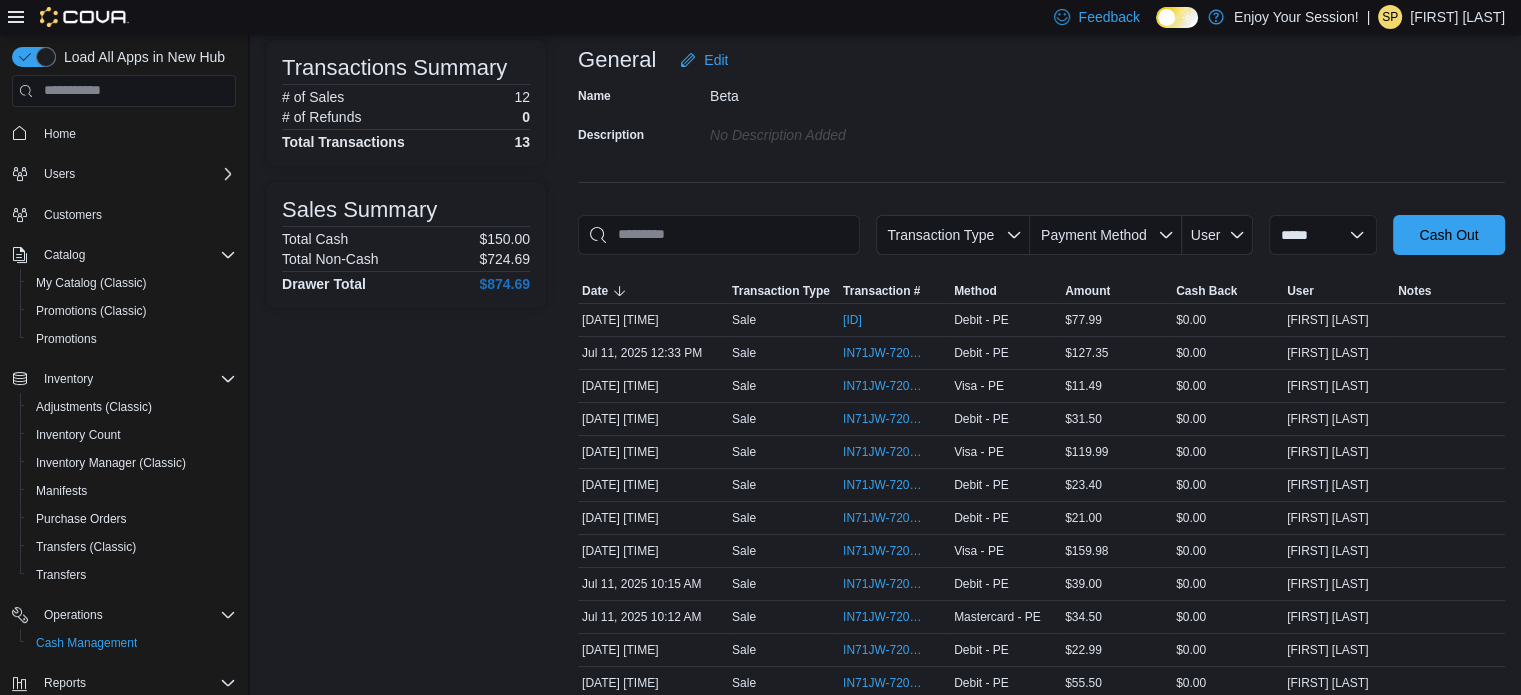 scroll, scrollTop: 100, scrollLeft: 0, axis: vertical 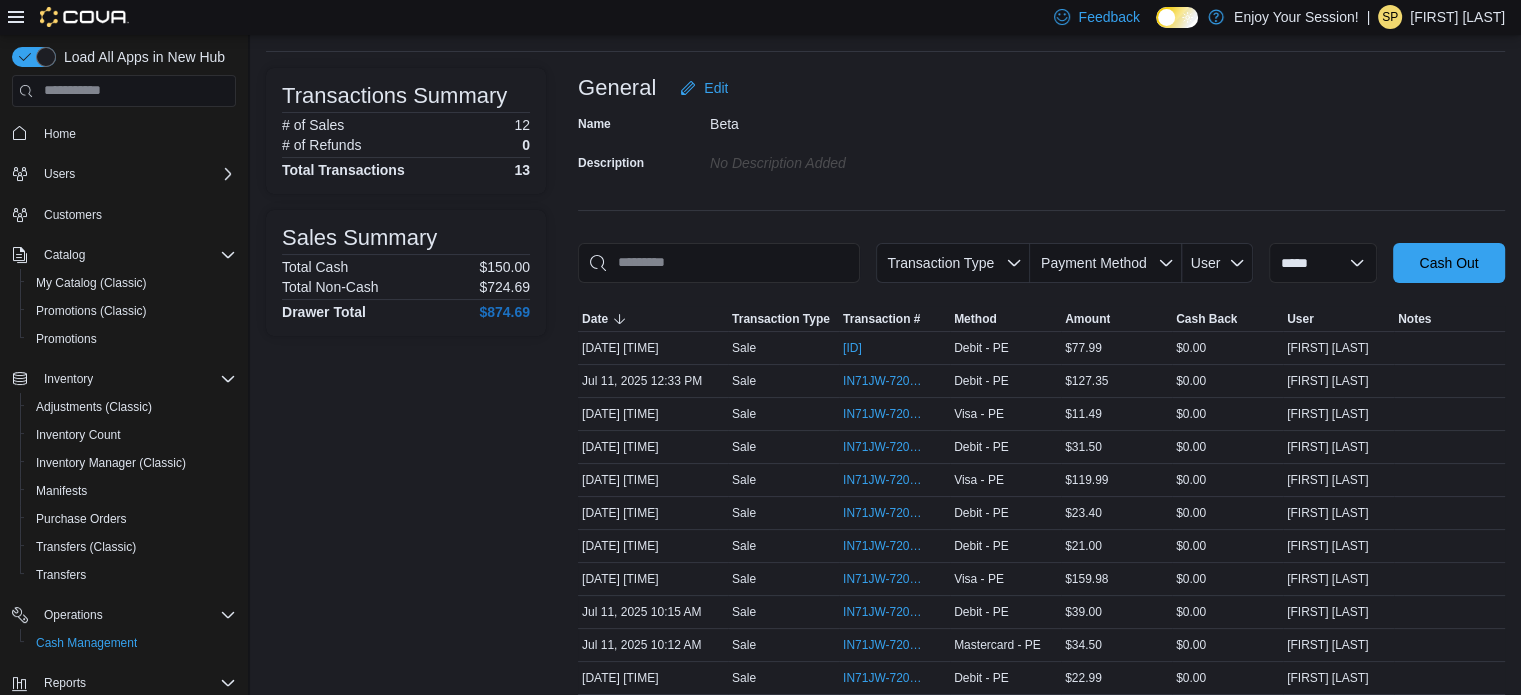 drag, startPoint x: 328, startPoint y: 416, endPoint x: 355, endPoint y: 400, distance: 31.38471 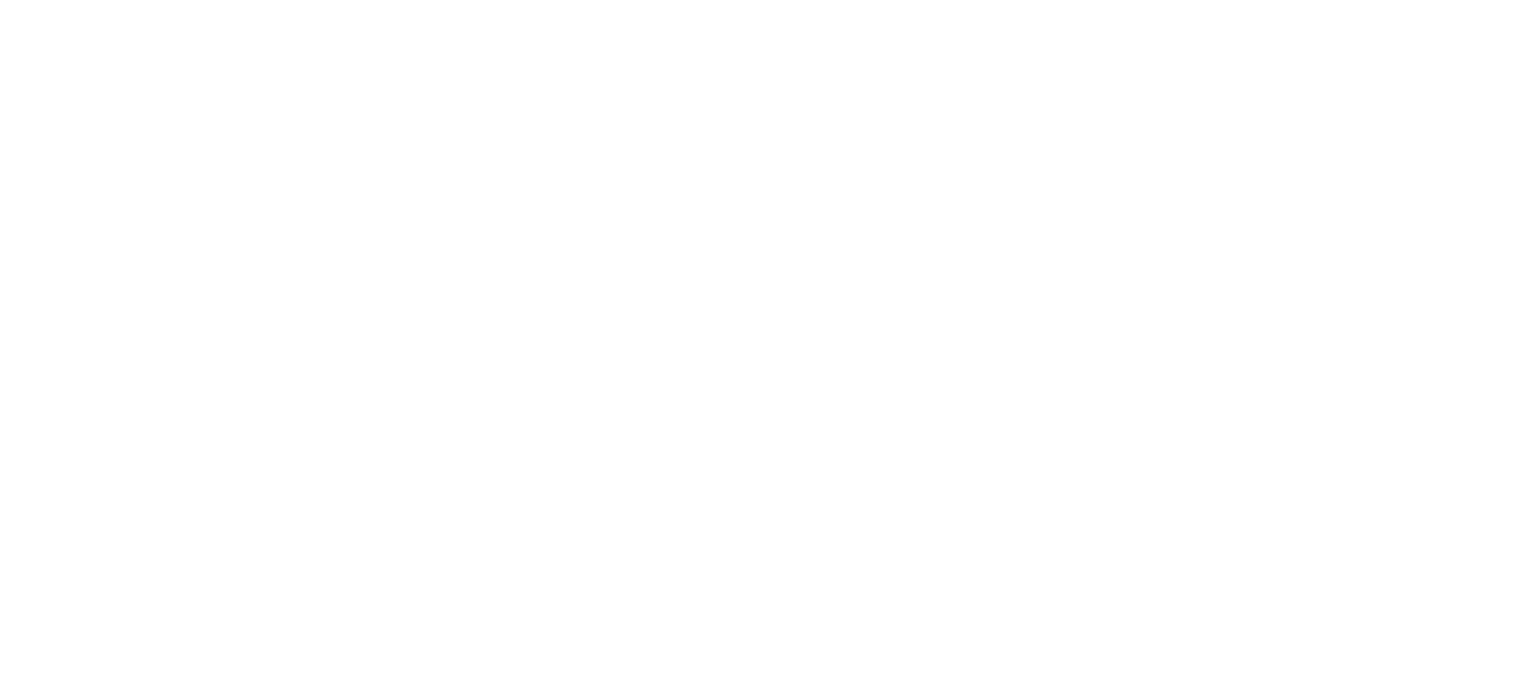 scroll, scrollTop: 0, scrollLeft: 0, axis: both 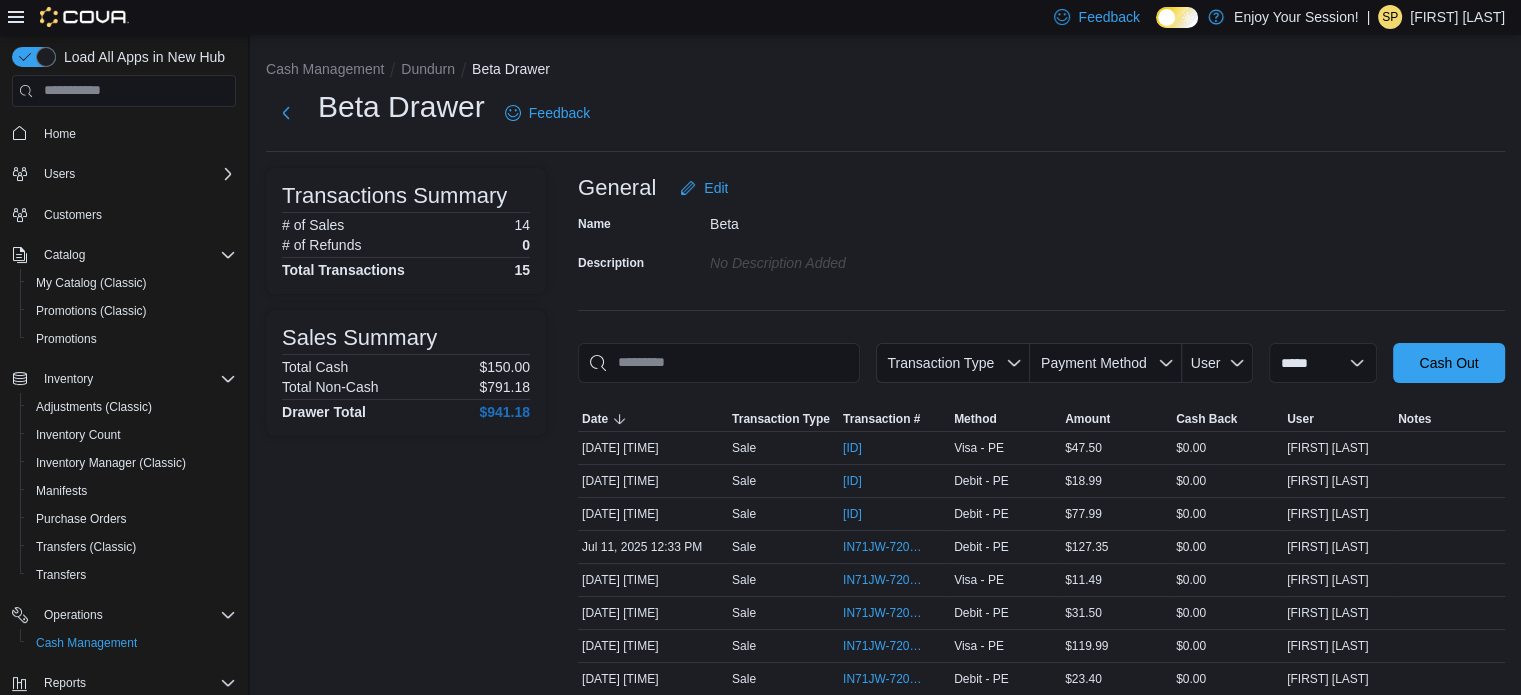 click on "Transactions Summary   # of Sales 14 # of Refunds 0 Total Transactions 15 Sales Summary   Total Cash $150.00 Total Non-Cash $791.18 Drawer Total $941.18" at bounding box center [406, 595] 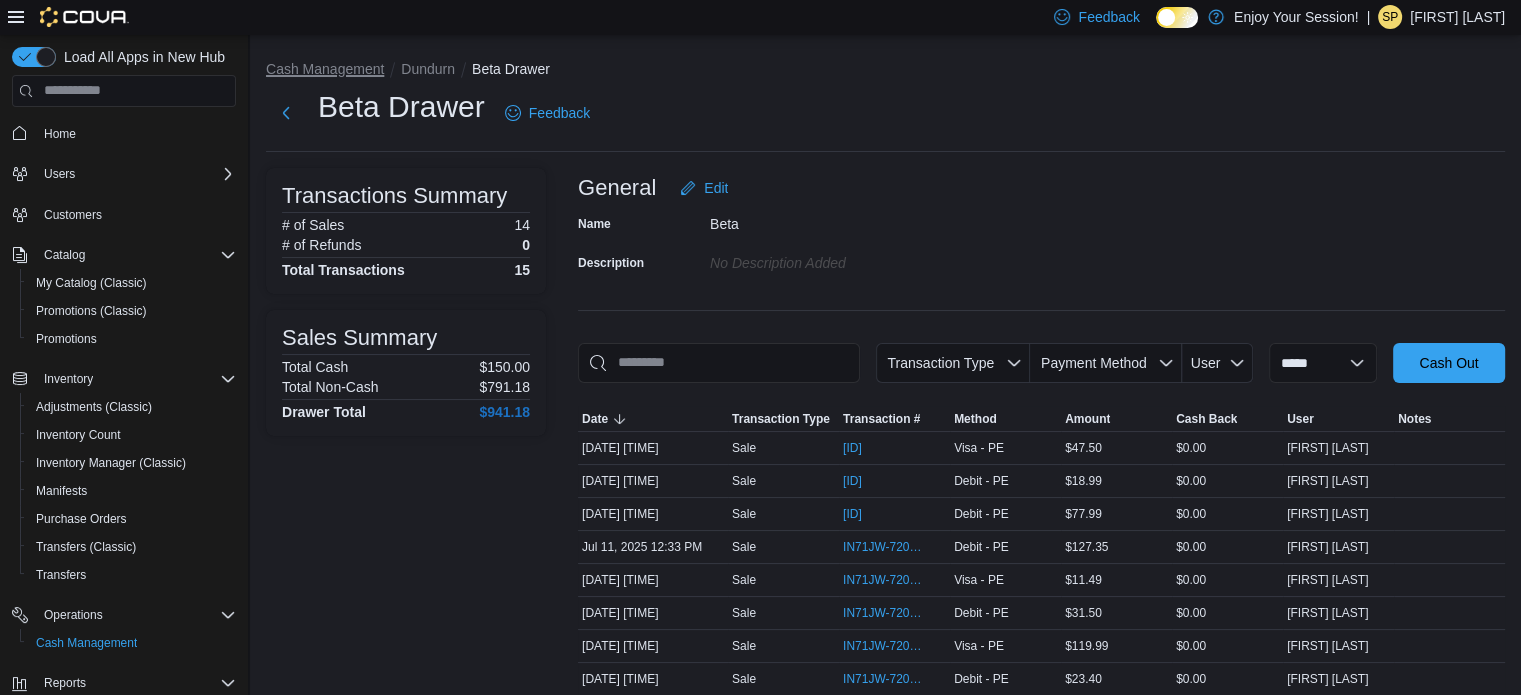 click on "Cash Management" at bounding box center (325, 69) 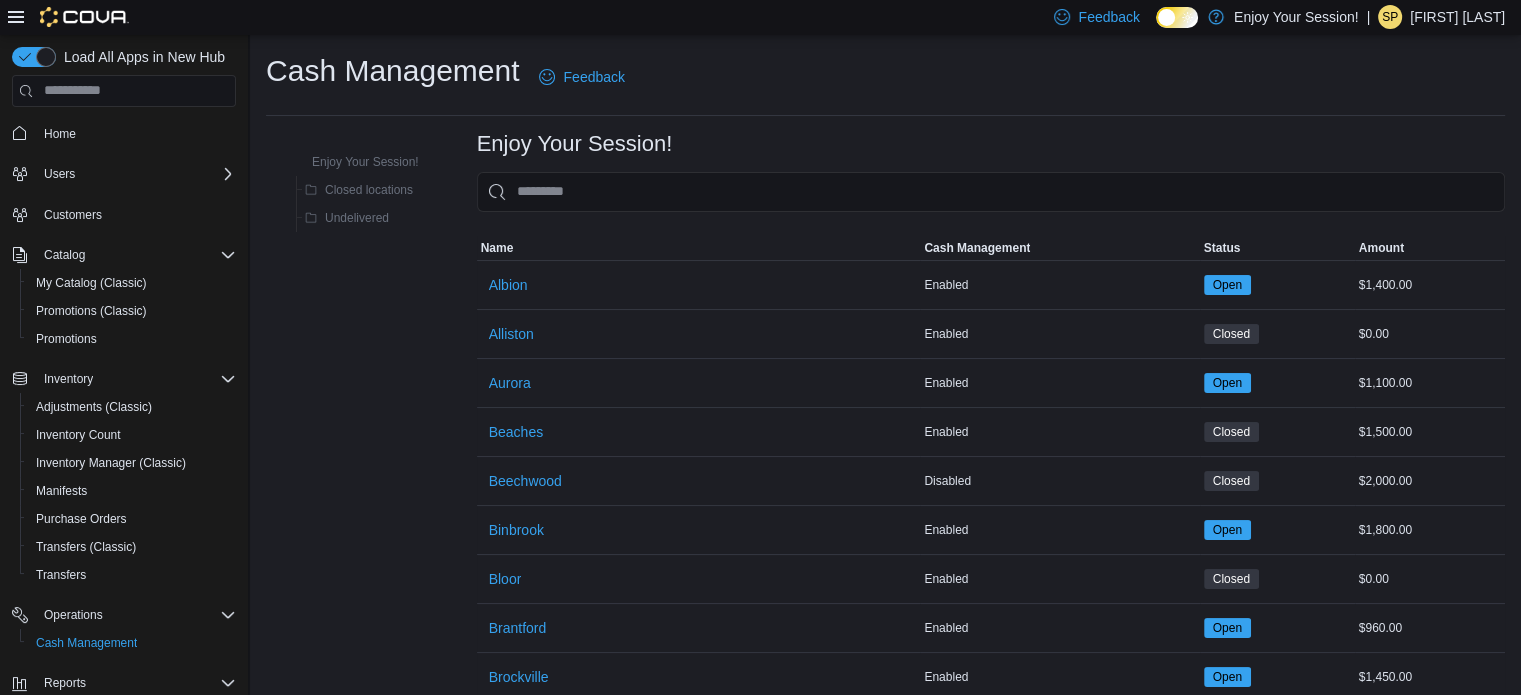click on "Enjoy Your Session! Closed locations Undelivered Enjoy Your Session!   Sorting MemoryTable from EuiInMemoryTable Name Cash Management Status Amount Name [CITY] Cash Management Enabled Status Open Amount $1,400.00 Name [CITY] Cash Management Enabled Status Closed Amount $0.00 Name [CITY] Cash Management Enabled Status Open Amount $1,100.00 Name [CITY] Cash Management Enabled Status Closed Amount $1,500.00 Name [CITY] Cash Management Disabled Status Closed Amount $2,000.00 Name [CITY] Cash Management Enabled Status Open Amount $1,800.00 Name [CITY] Cash Management Enabled Status Closed Amount $0.00 Name [CITY] Cash Management Enabled Status Open Amount $960.00 Name [CITY] Cash Management Enabled Status Open Amount $1,450.00 Name [CITY] Cash Management Enabled Status Open Amount $500.00 Name [CITY] Cash Management Enabled Status Closed Amount $0.00 Name [CITY] Cash Management Enabled Status Open Amount $600.00 Name [CITY] Cash Management Enabled Status Closed Amount $0.00 Name Status" at bounding box center [885, 1617] 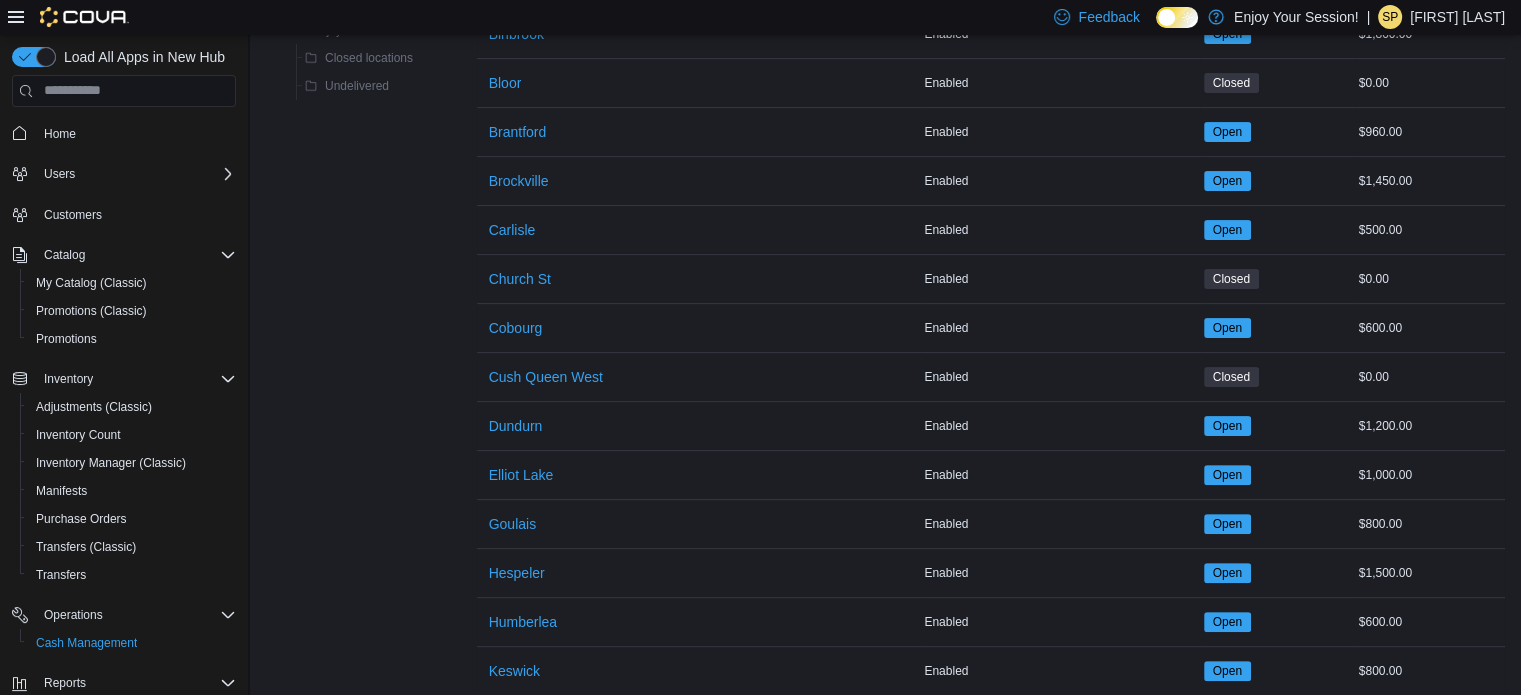 scroll, scrollTop: 500, scrollLeft: 0, axis: vertical 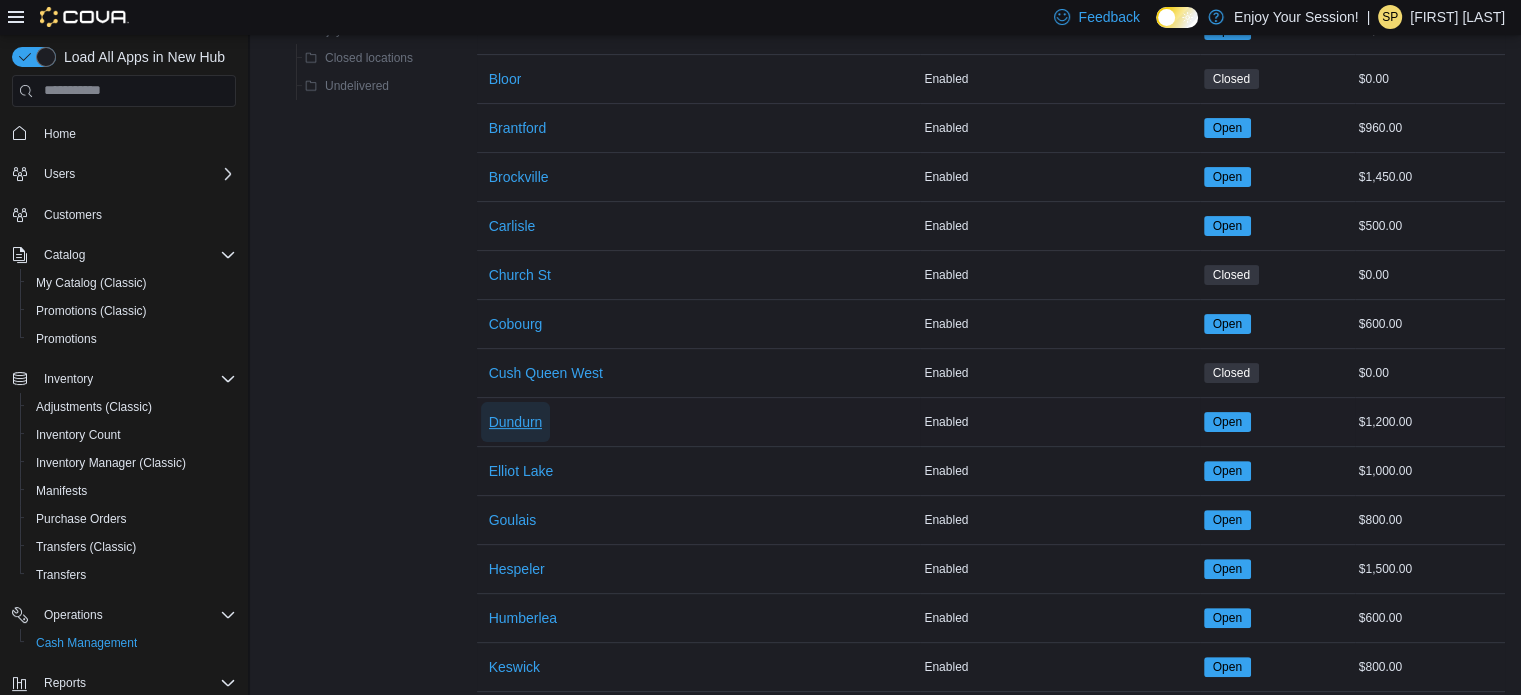 click on "Dundurn" at bounding box center [516, 422] 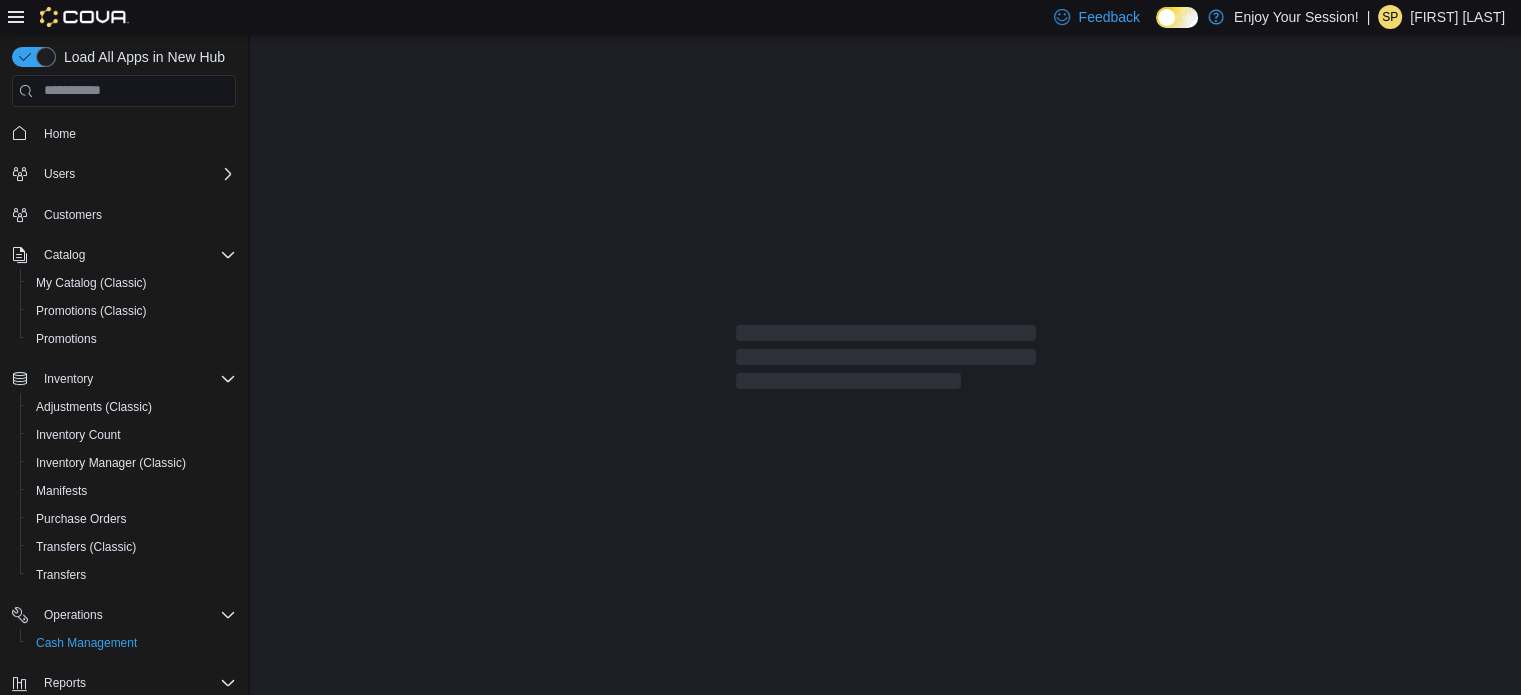 scroll, scrollTop: 0, scrollLeft: 0, axis: both 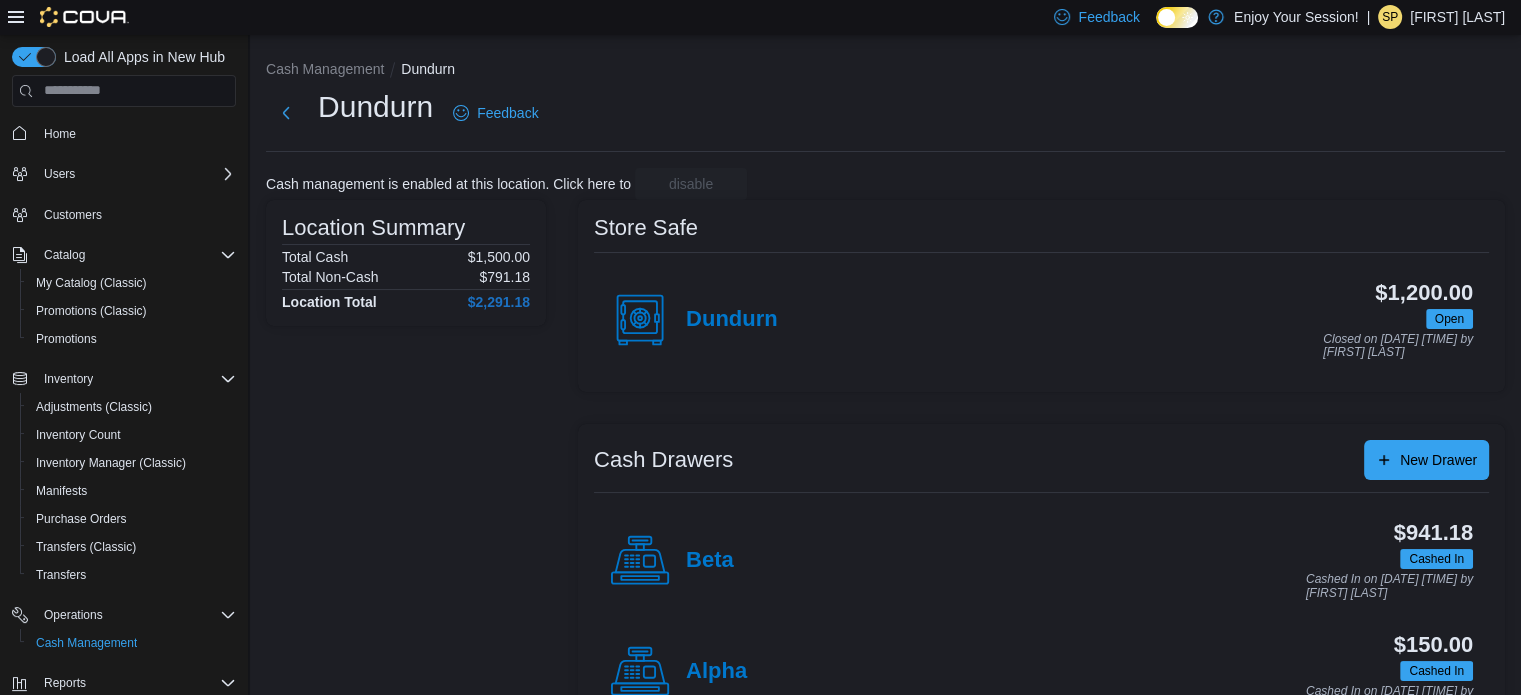 click on "Beta $941.18   Cashed In Cashed In on [DATE] [TIME]  by     [FIRST] [LAST]" at bounding box center [1041, 560] 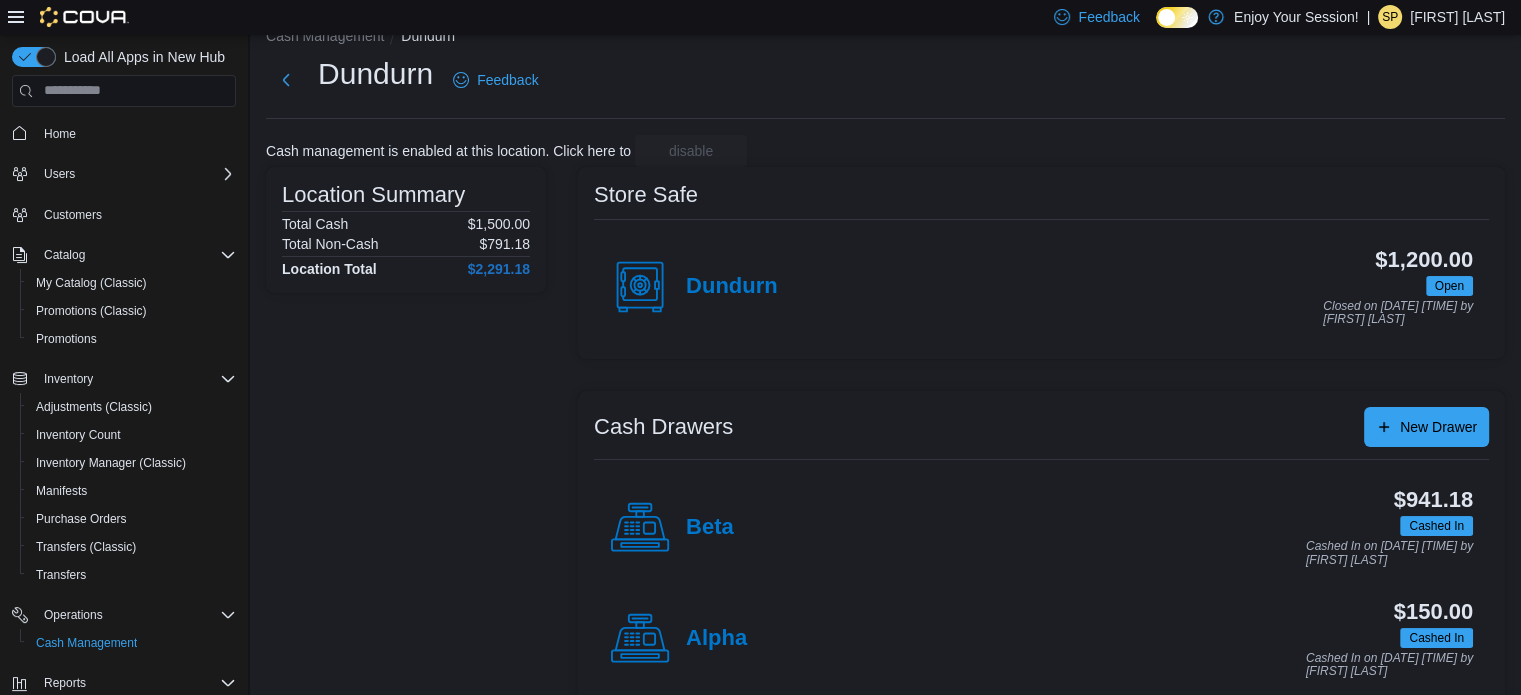scroll, scrollTop: 64, scrollLeft: 0, axis: vertical 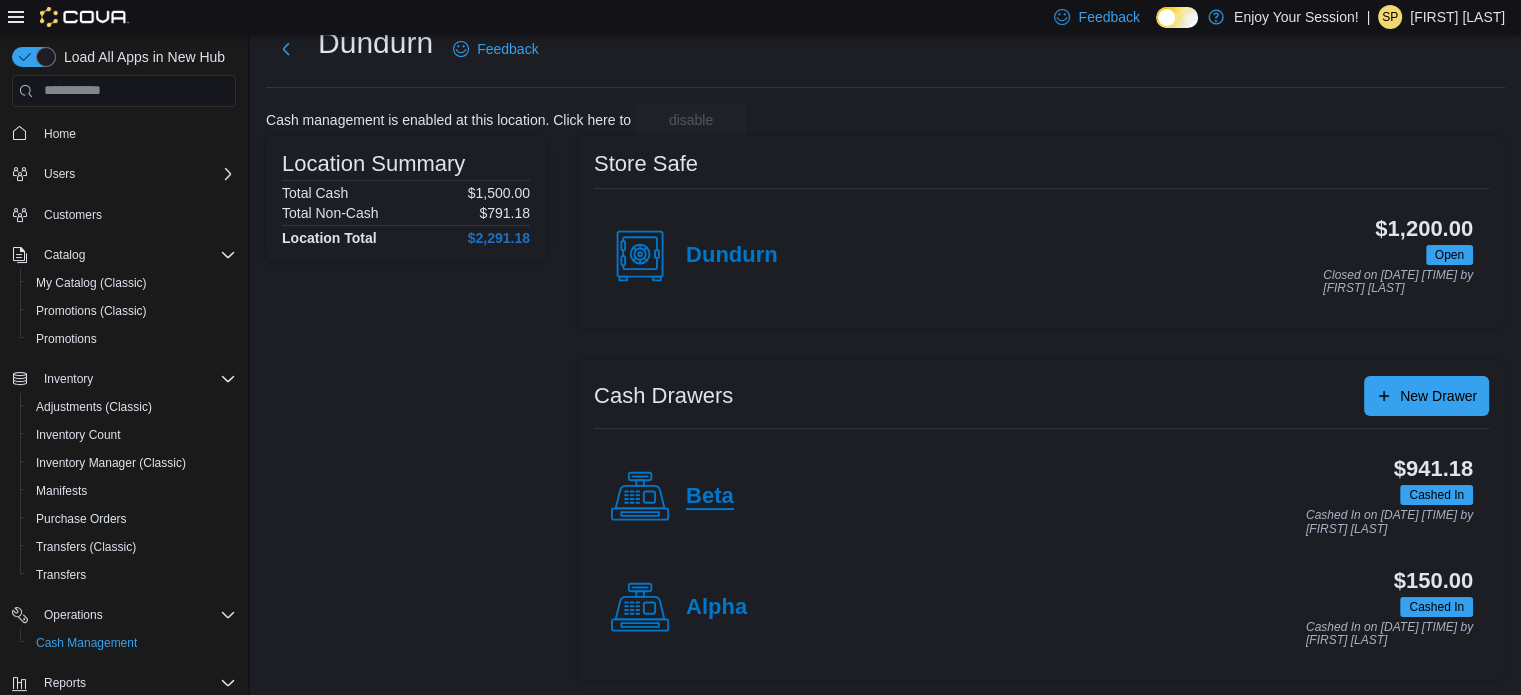 click on "Beta" at bounding box center (710, 497) 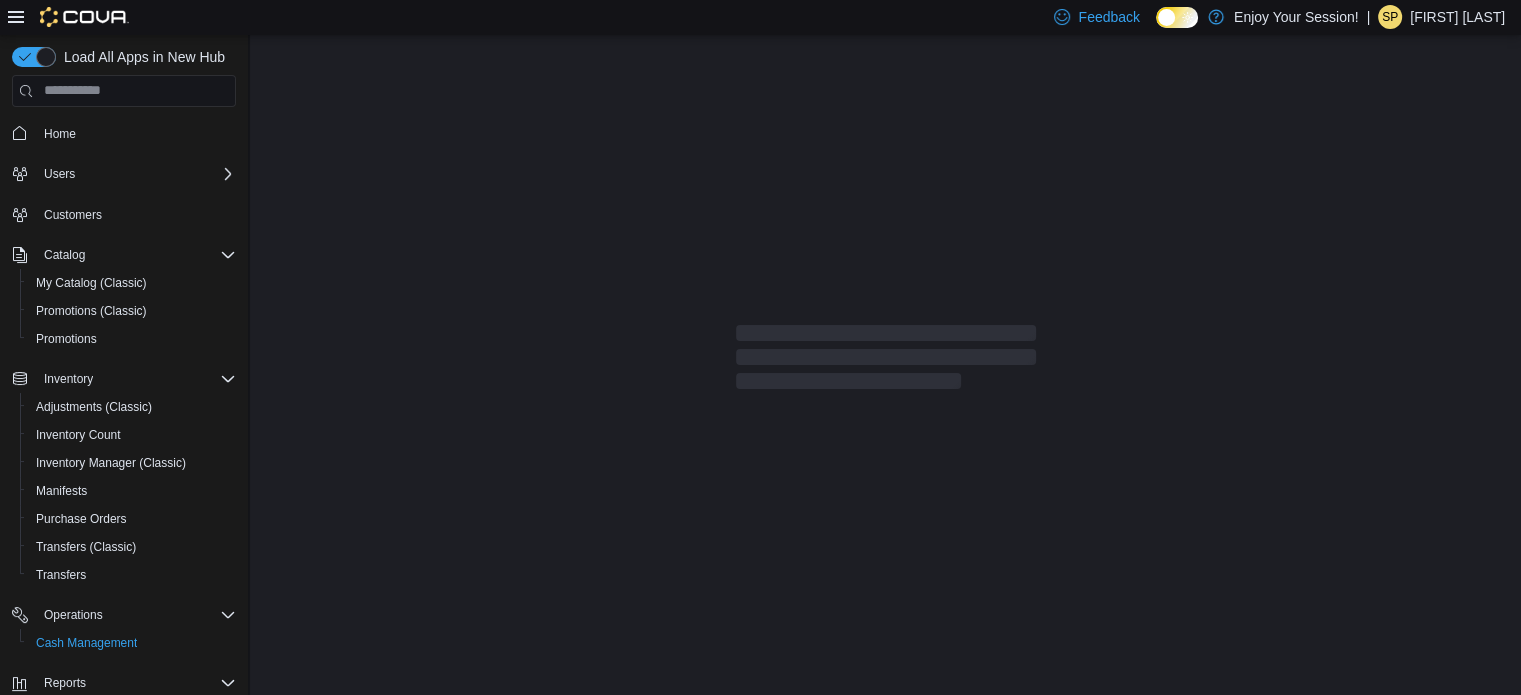 scroll, scrollTop: 0, scrollLeft: 0, axis: both 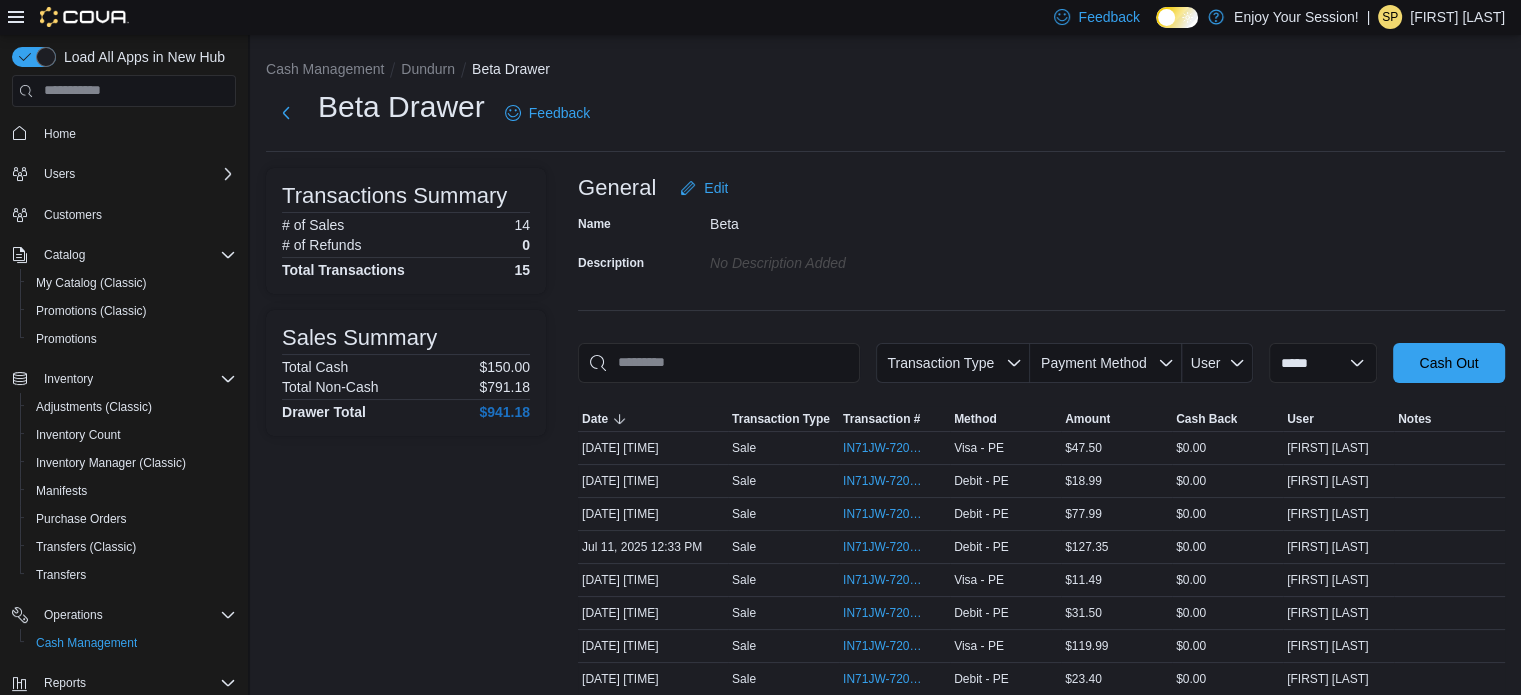 click on "Transactions Summary   # of Sales 14 # of Refunds 0 Total Transactions 15 Sales Summary   Total Cash $150.00 Total Non-Cash $791.18 Drawer Total $941.18" at bounding box center (406, 595) 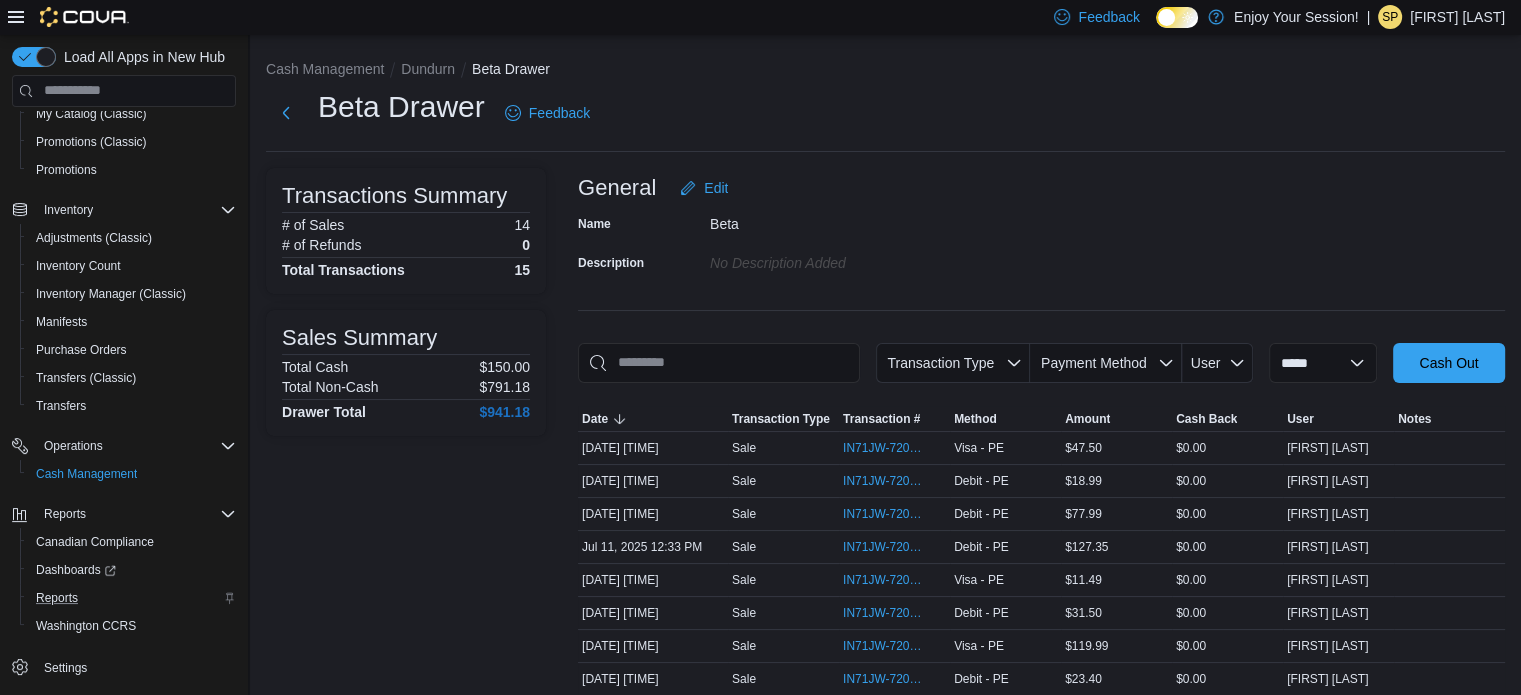 scroll, scrollTop: 172, scrollLeft: 0, axis: vertical 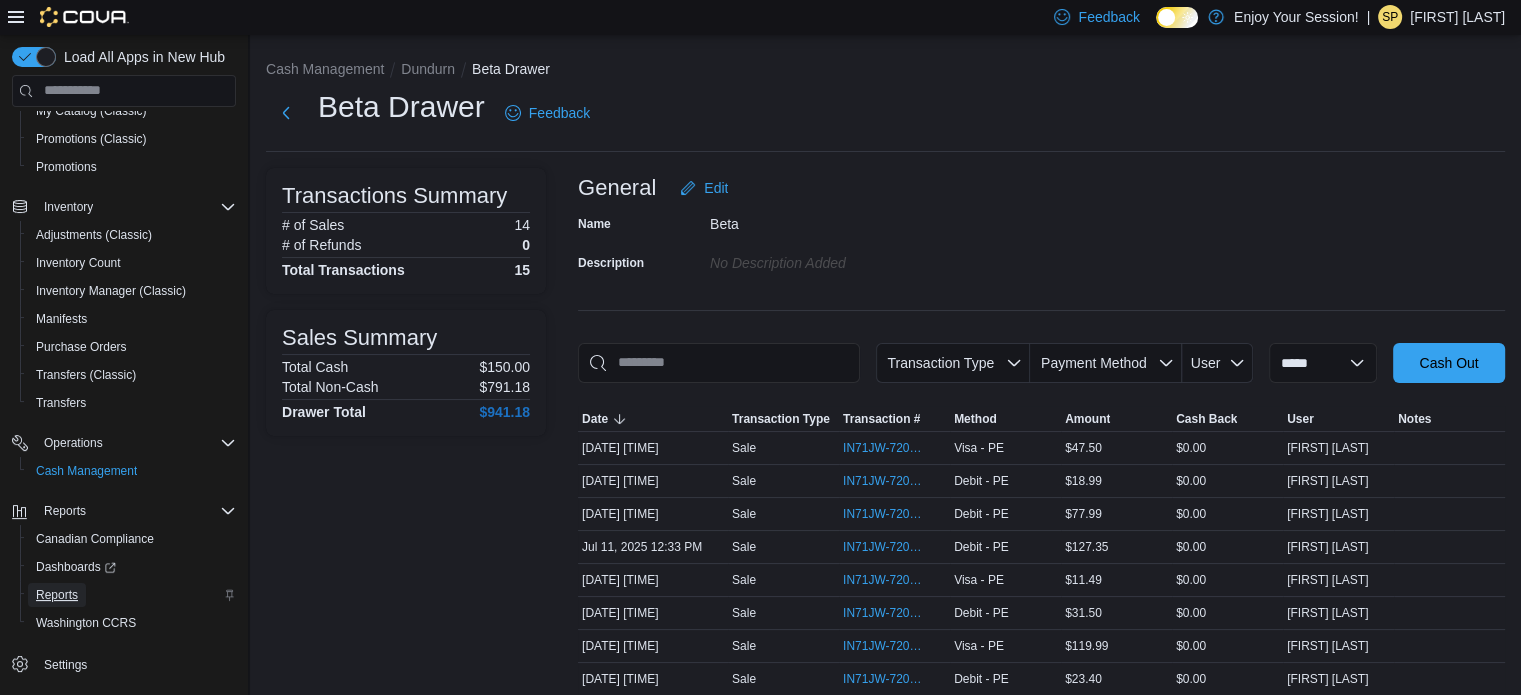 click on "Reports" at bounding box center [57, 595] 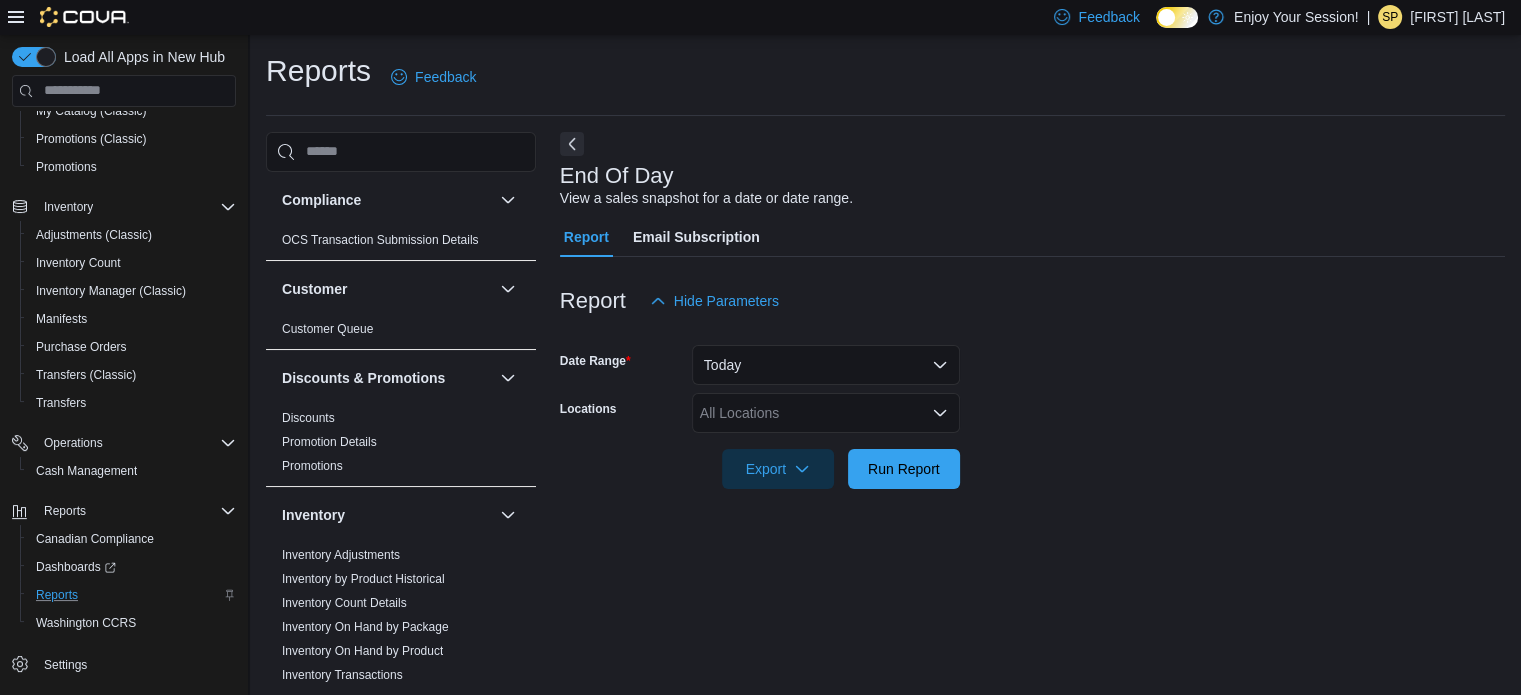 scroll, scrollTop: 13, scrollLeft: 0, axis: vertical 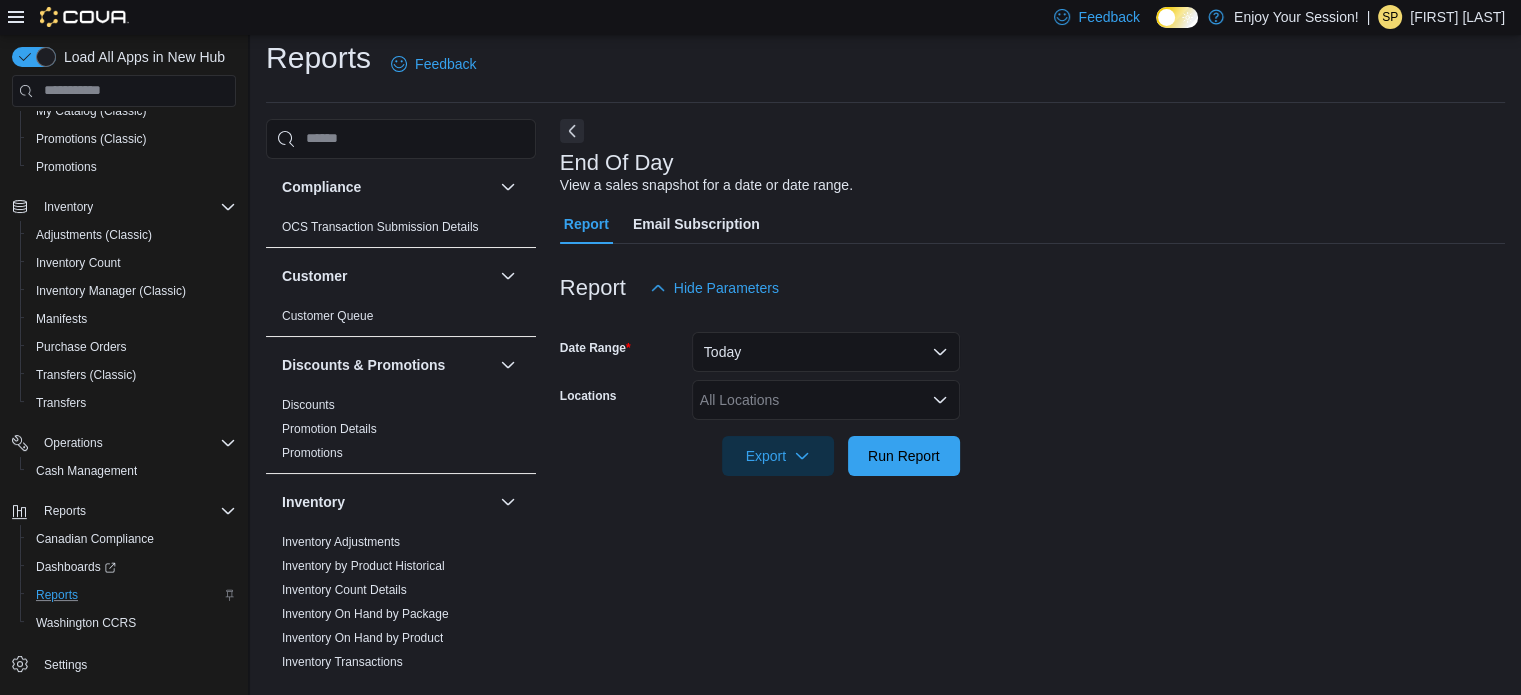 click on "All Locations" at bounding box center [826, 400] 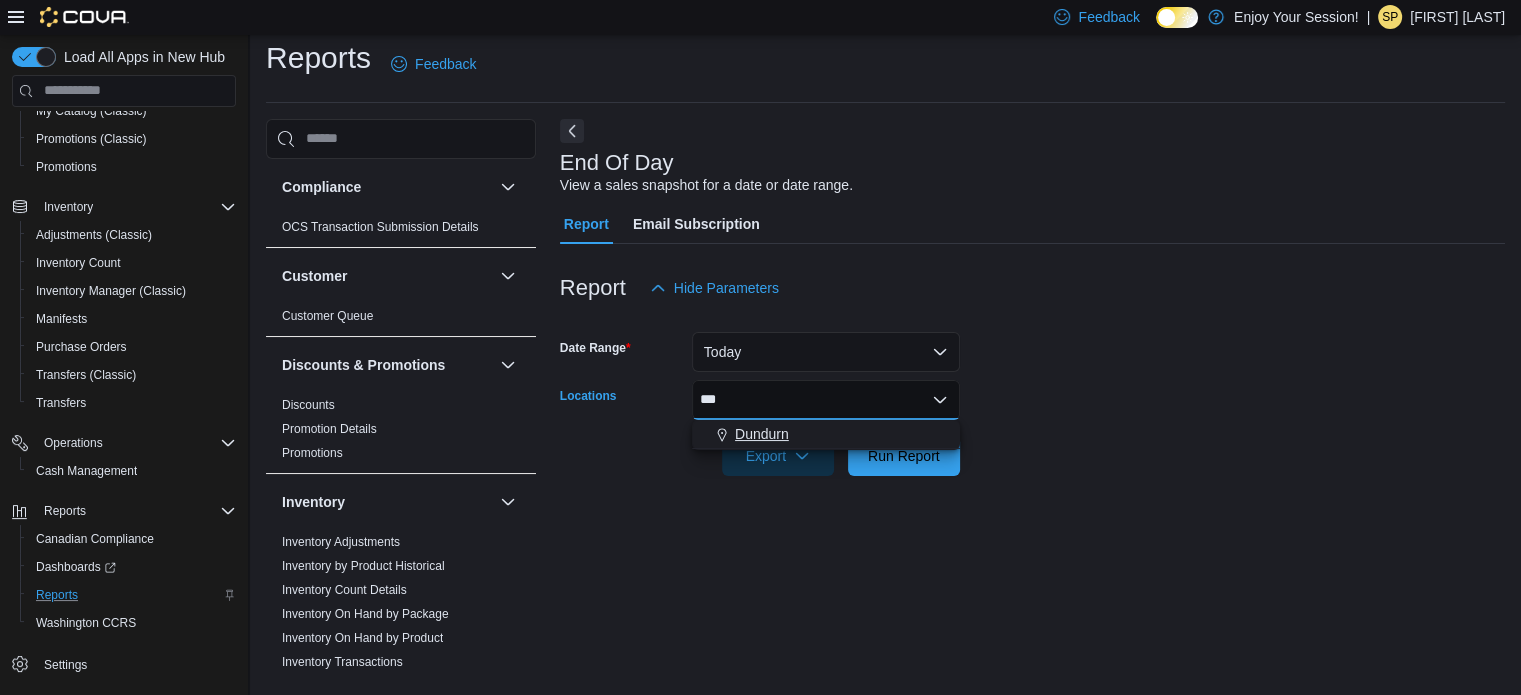type on "***" 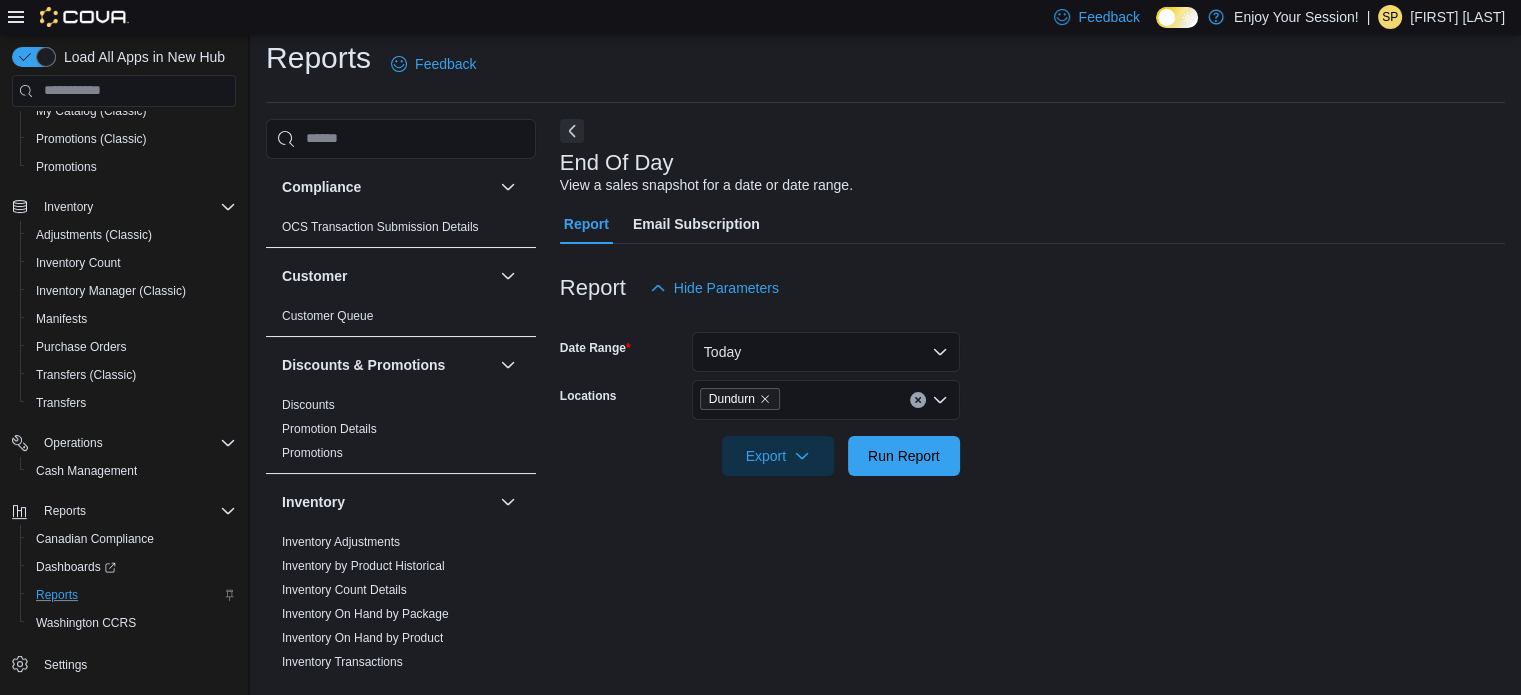 click at bounding box center [1032, 488] 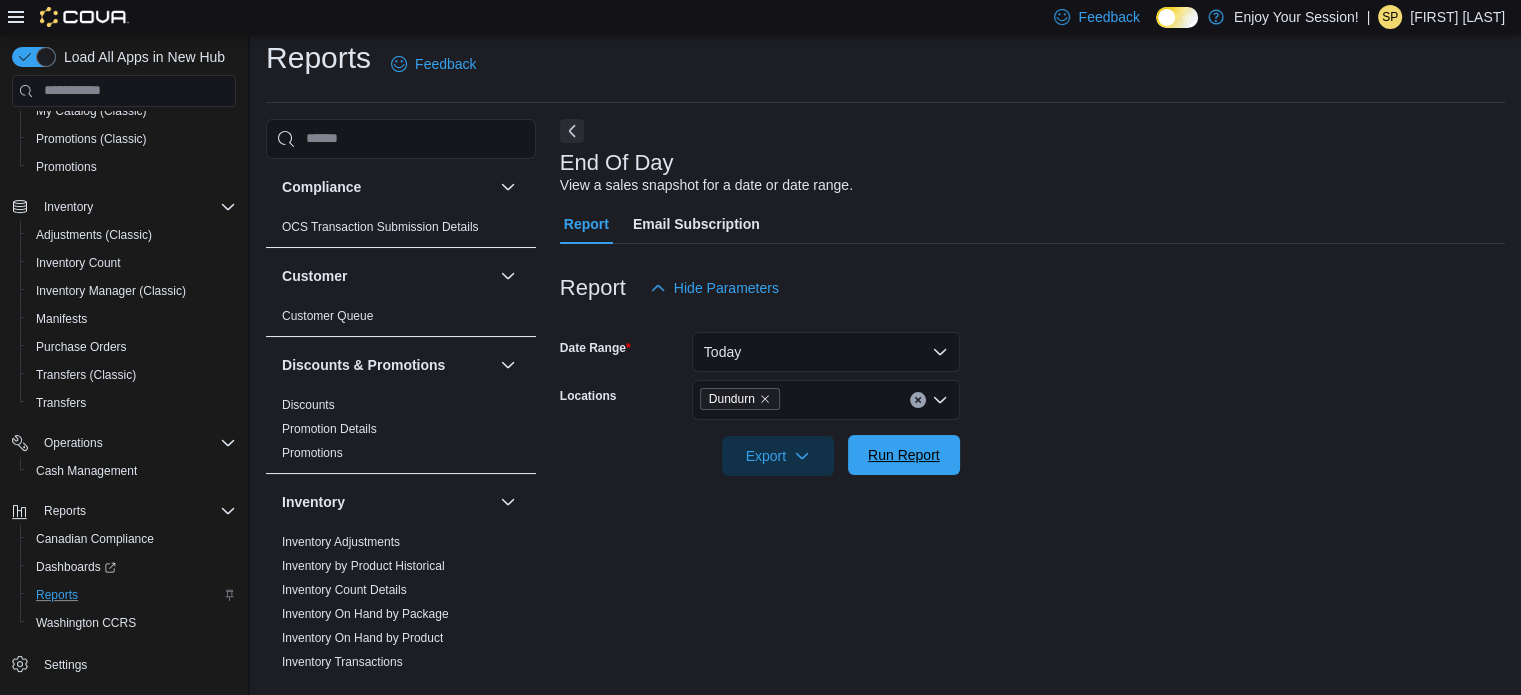 click on "Run Report" at bounding box center (904, 455) 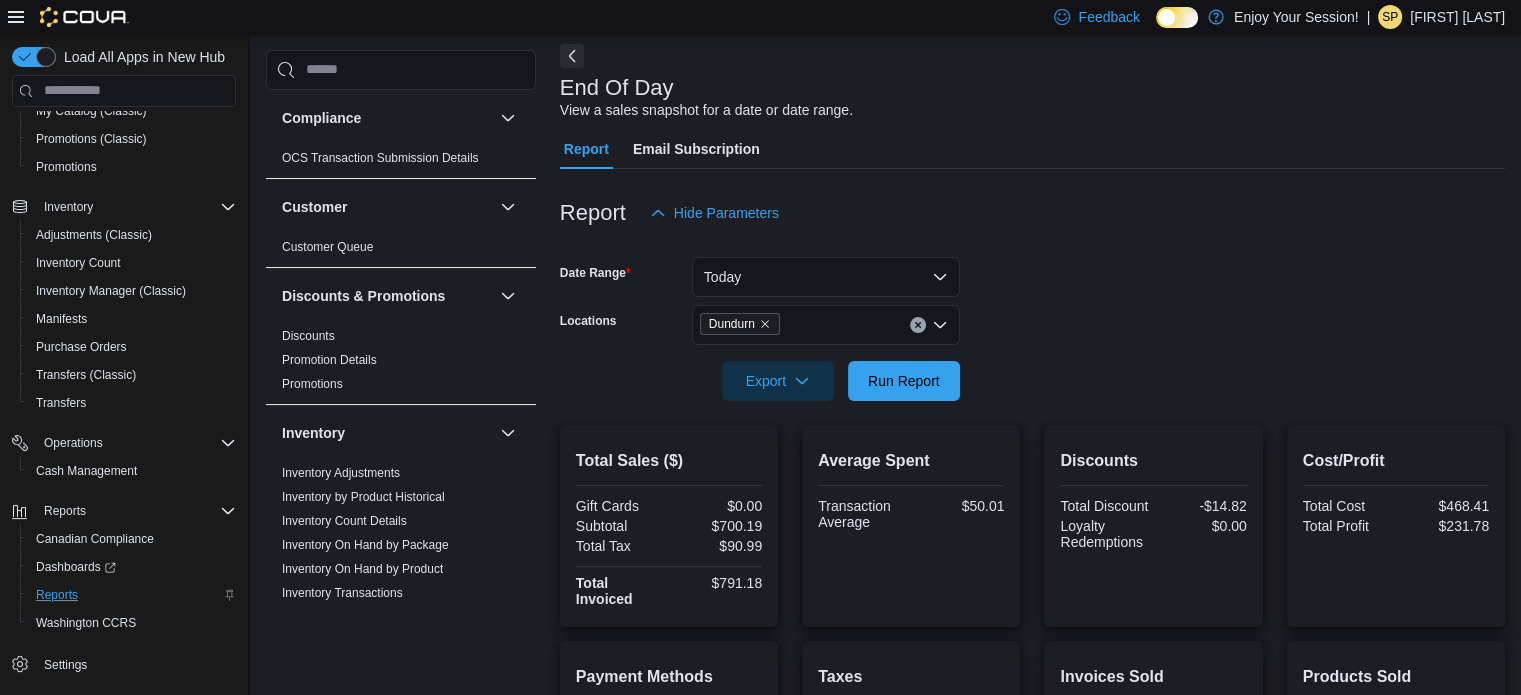scroll, scrollTop: 473, scrollLeft: 0, axis: vertical 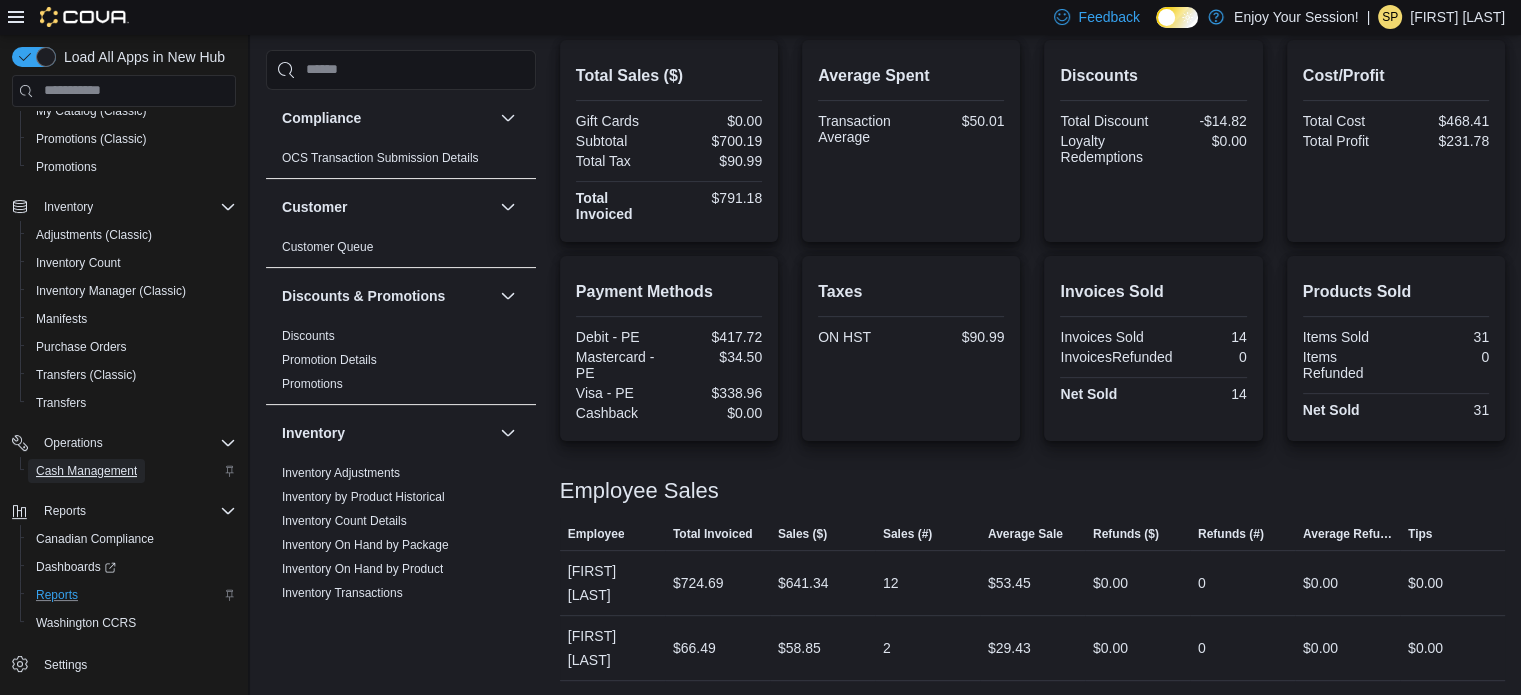 click on "Cash Management" at bounding box center (86, 471) 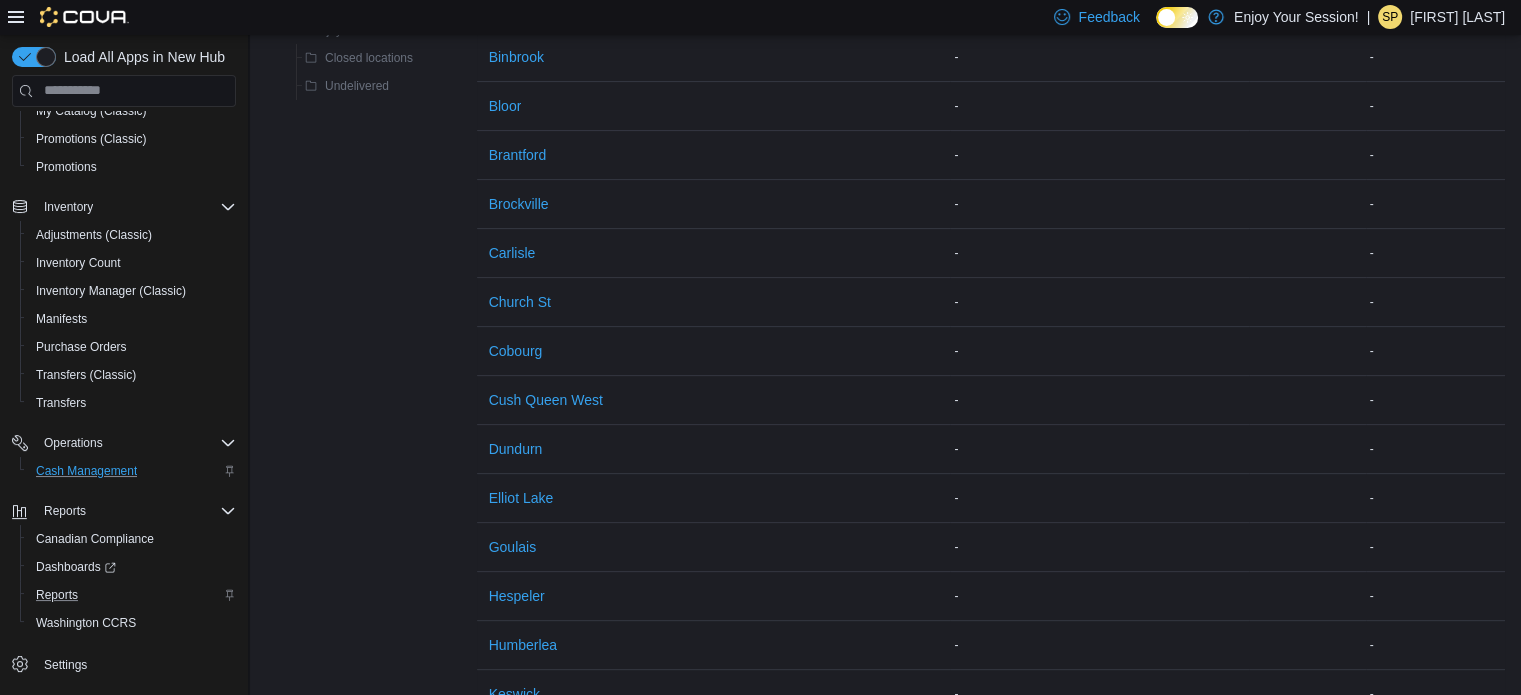 scroll, scrollTop: 0, scrollLeft: 0, axis: both 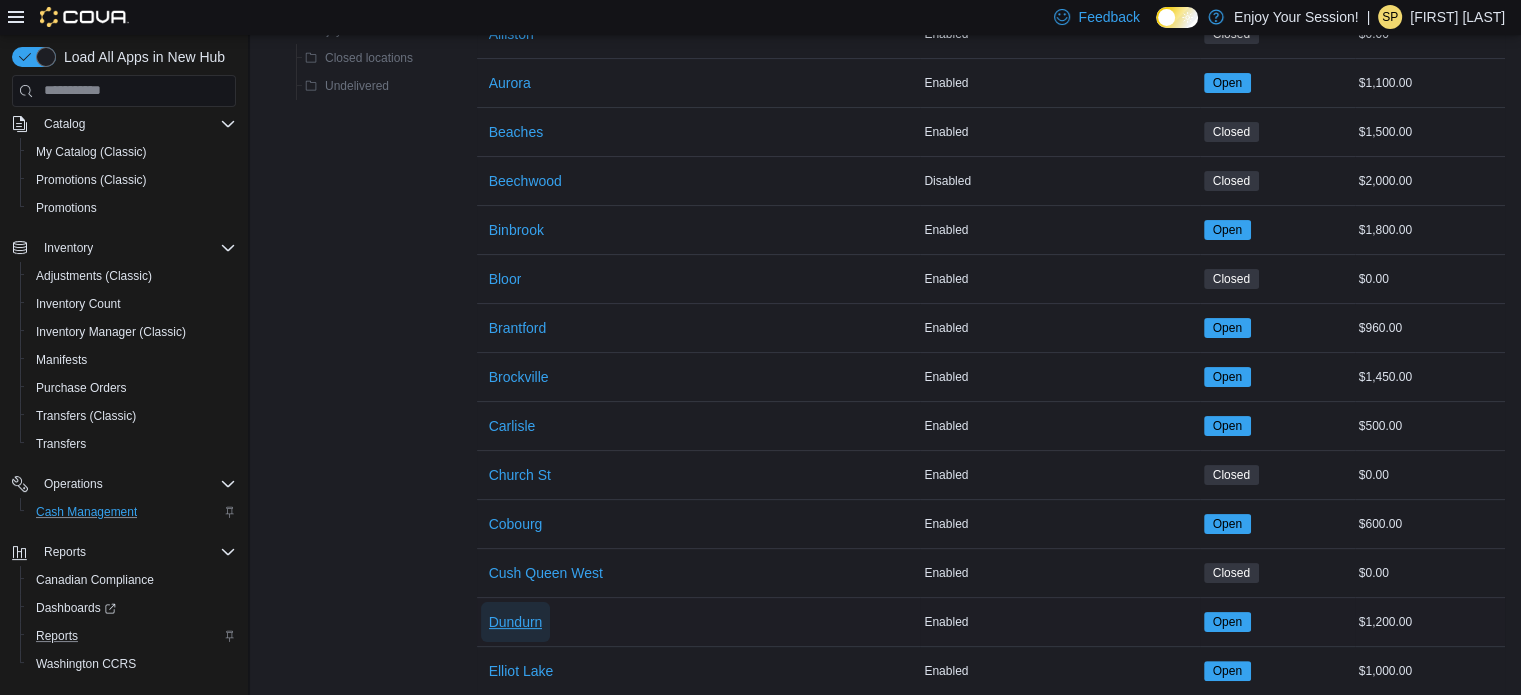 click on "Dundurn" at bounding box center (516, 622) 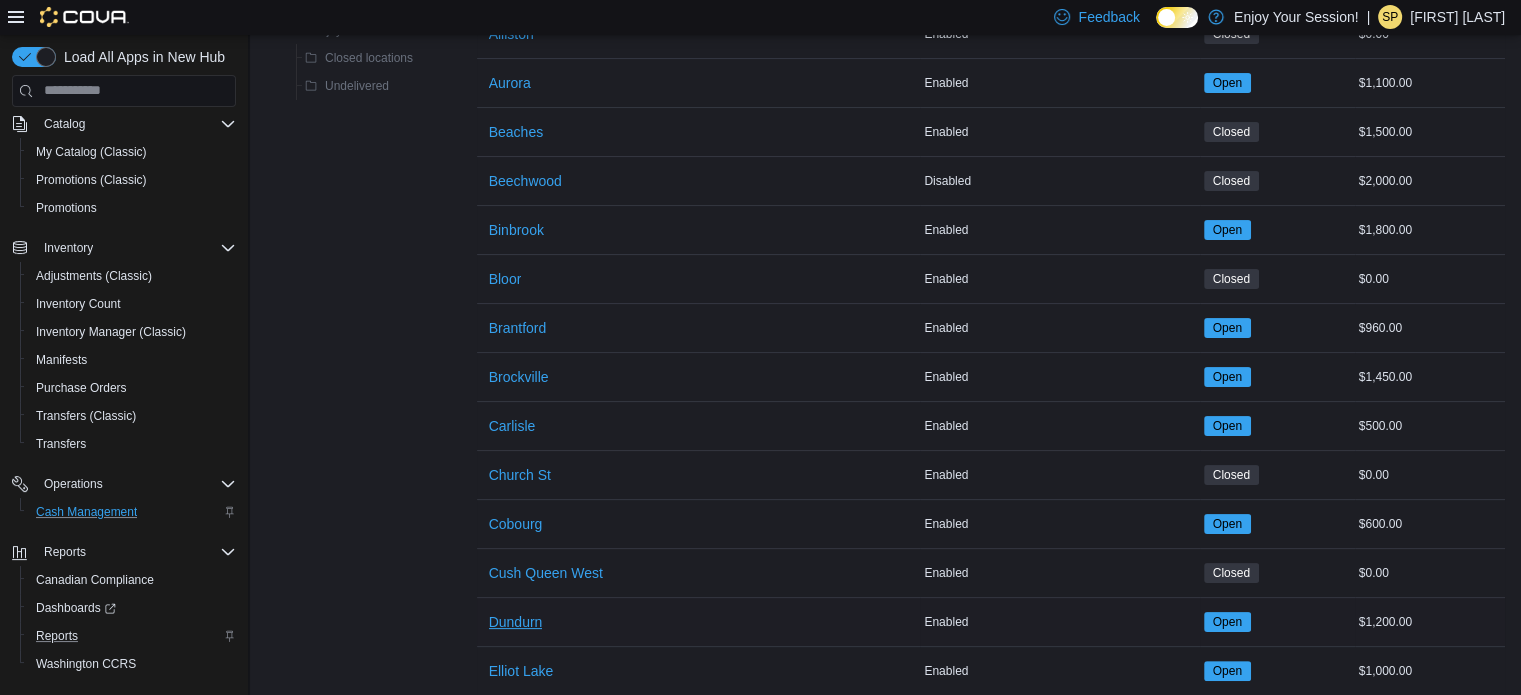 scroll, scrollTop: 0, scrollLeft: 0, axis: both 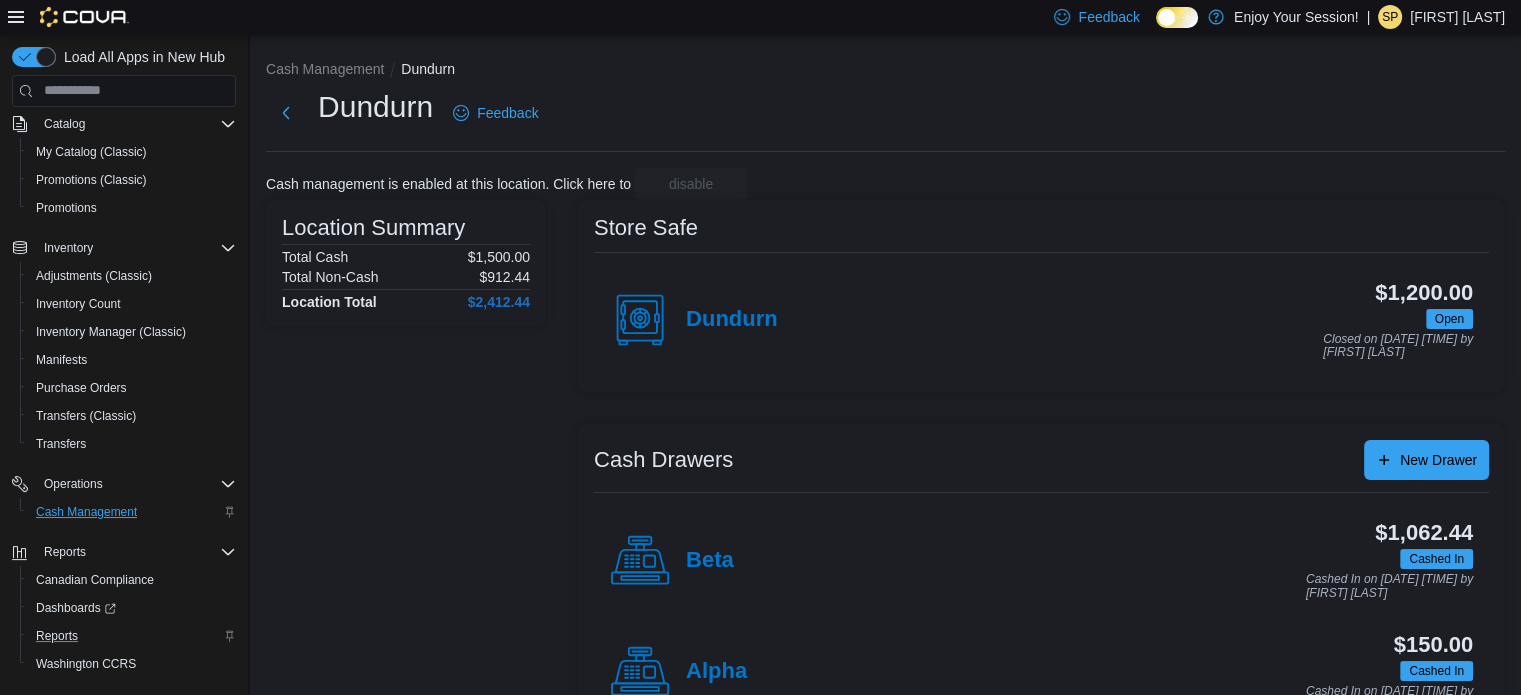 click on "Location Summary   Total Cash $1,500.00 Total Non-Cash $912.44 Location Total $2,412.44" at bounding box center [406, 472] 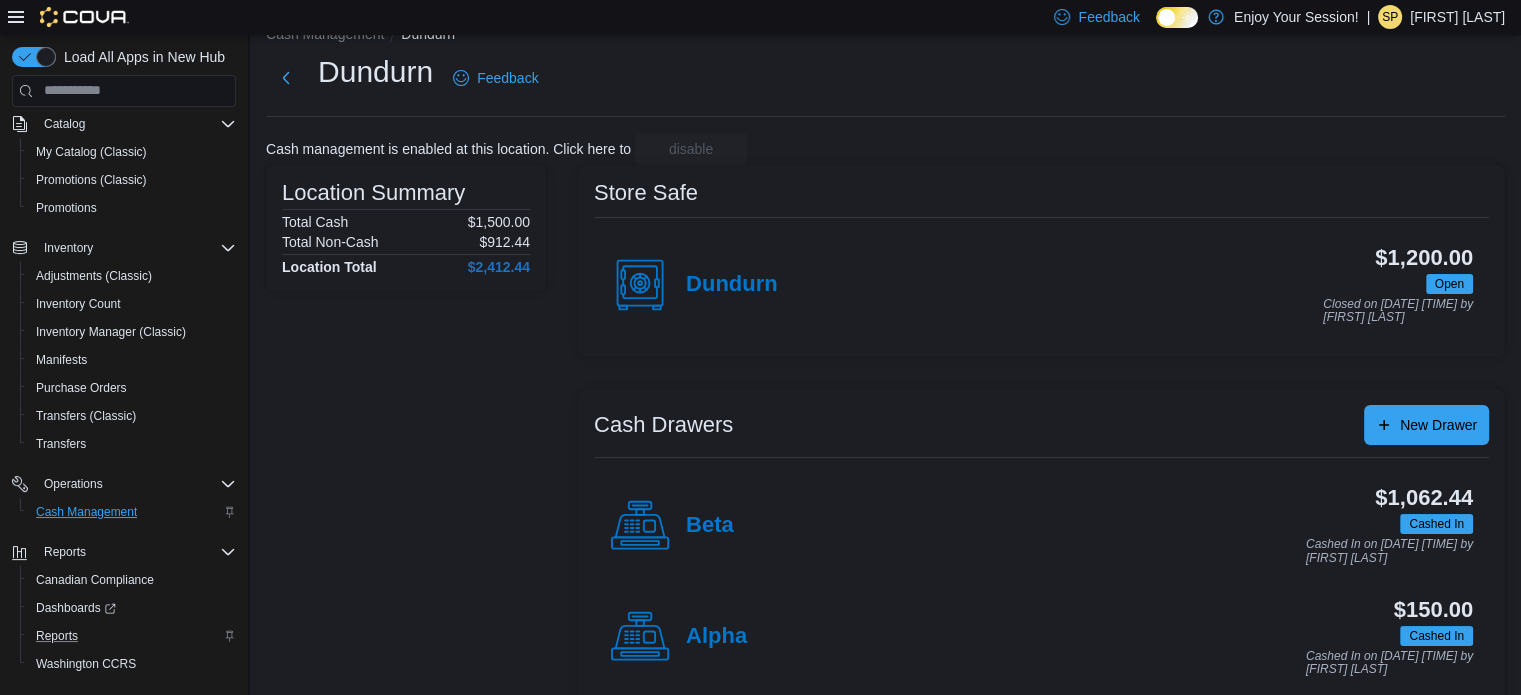 scroll, scrollTop: 64, scrollLeft: 0, axis: vertical 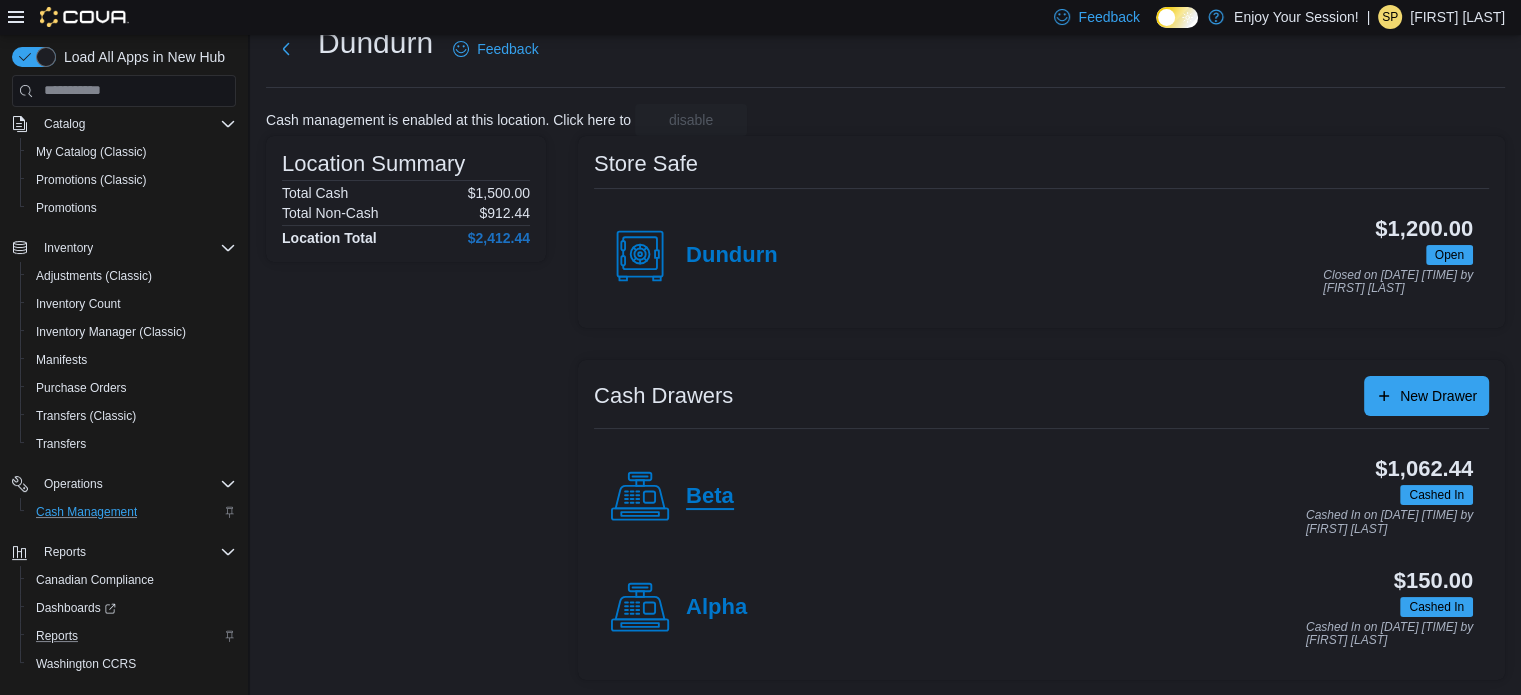 click on "Beta" at bounding box center [710, 497] 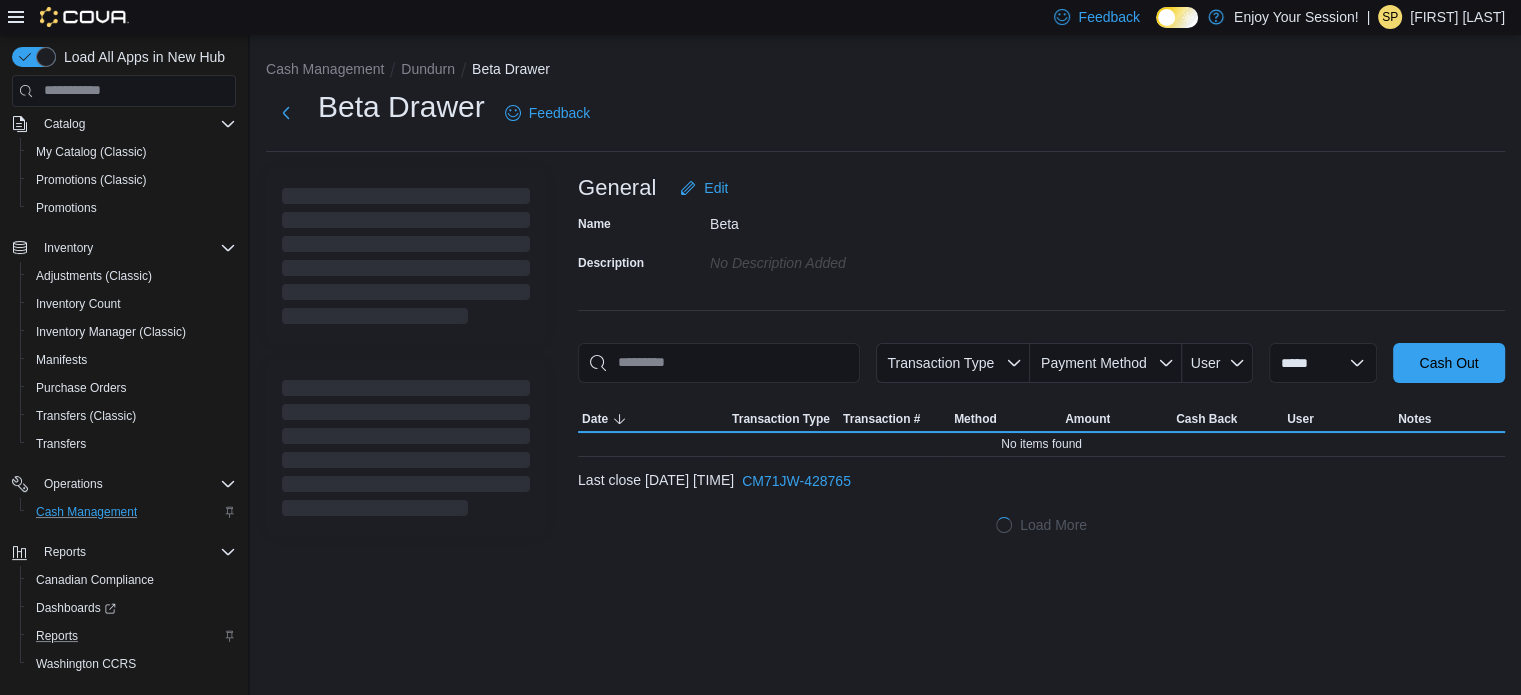 scroll, scrollTop: 0, scrollLeft: 0, axis: both 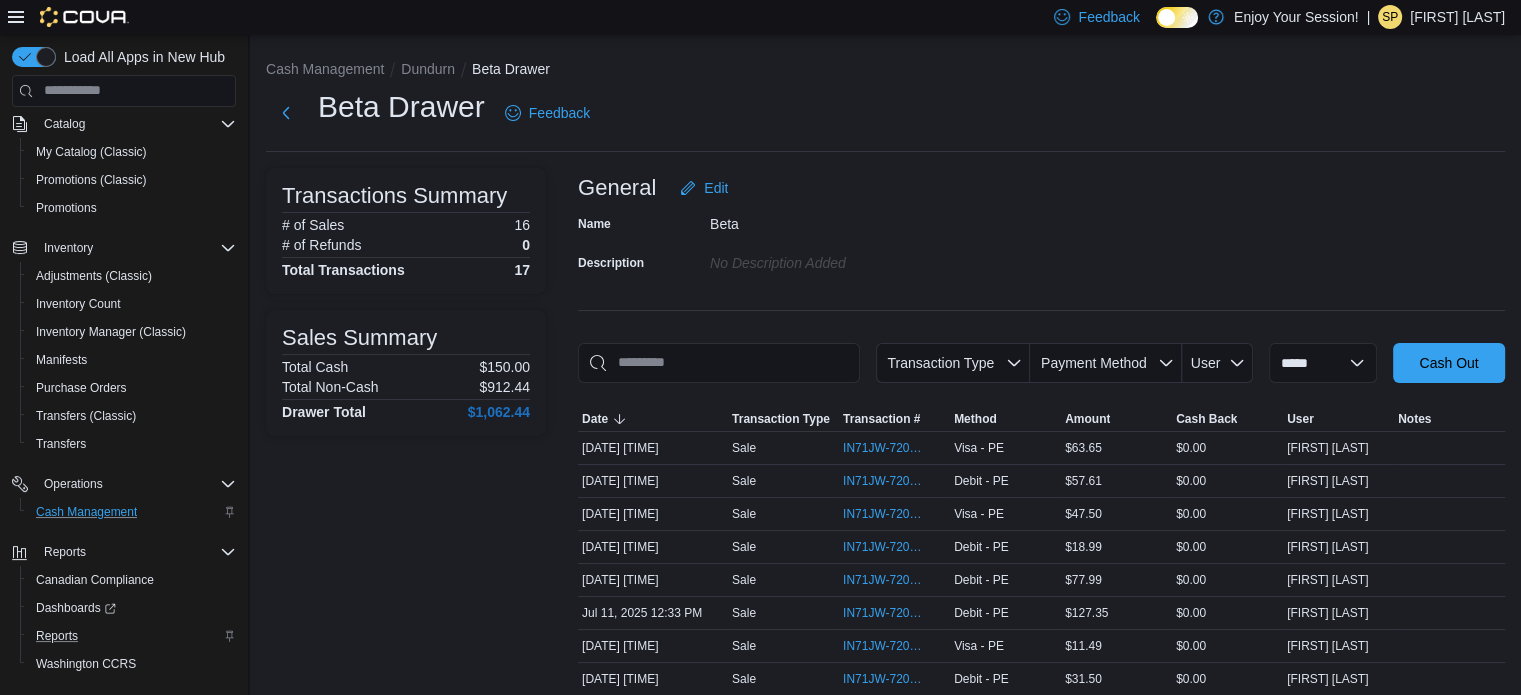 click on "**********" at bounding box center (885, 570) 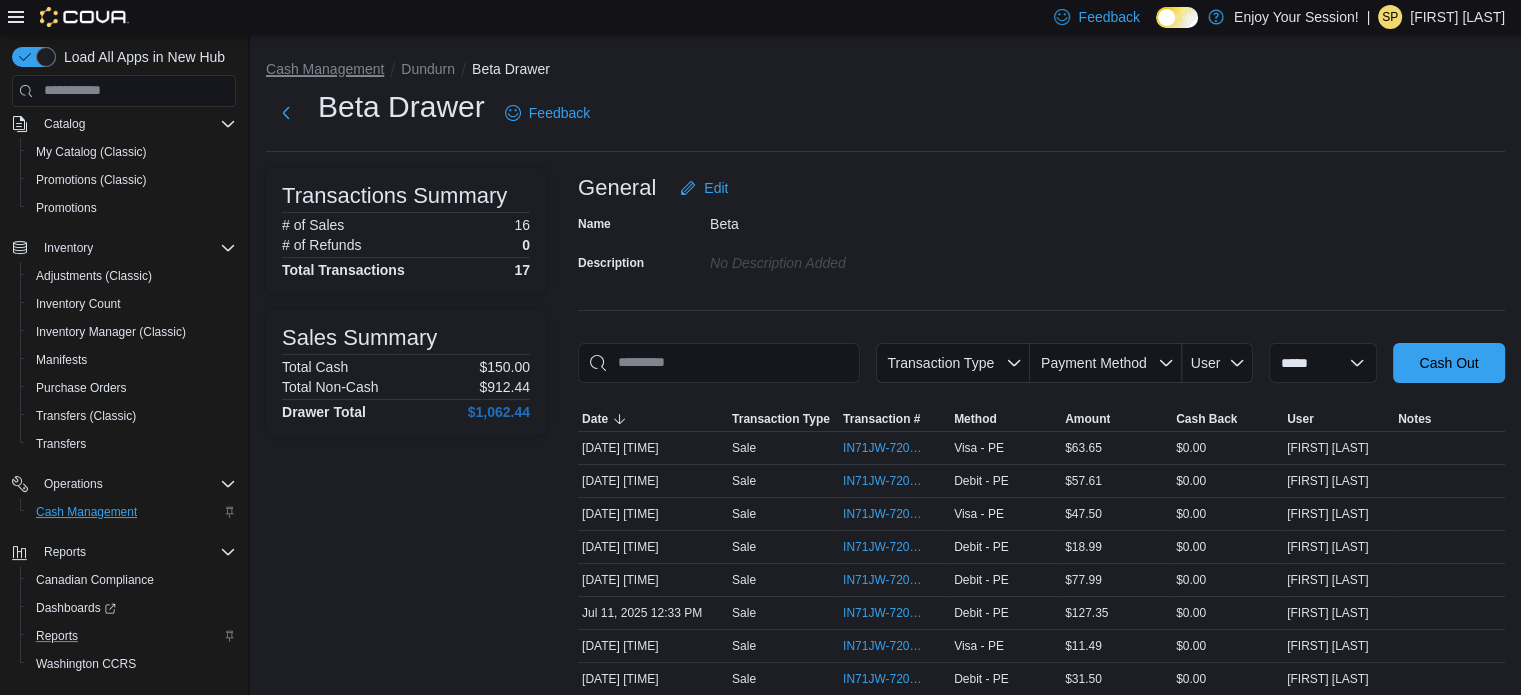 click on "Cash Management" at bounding box center [325, 69] 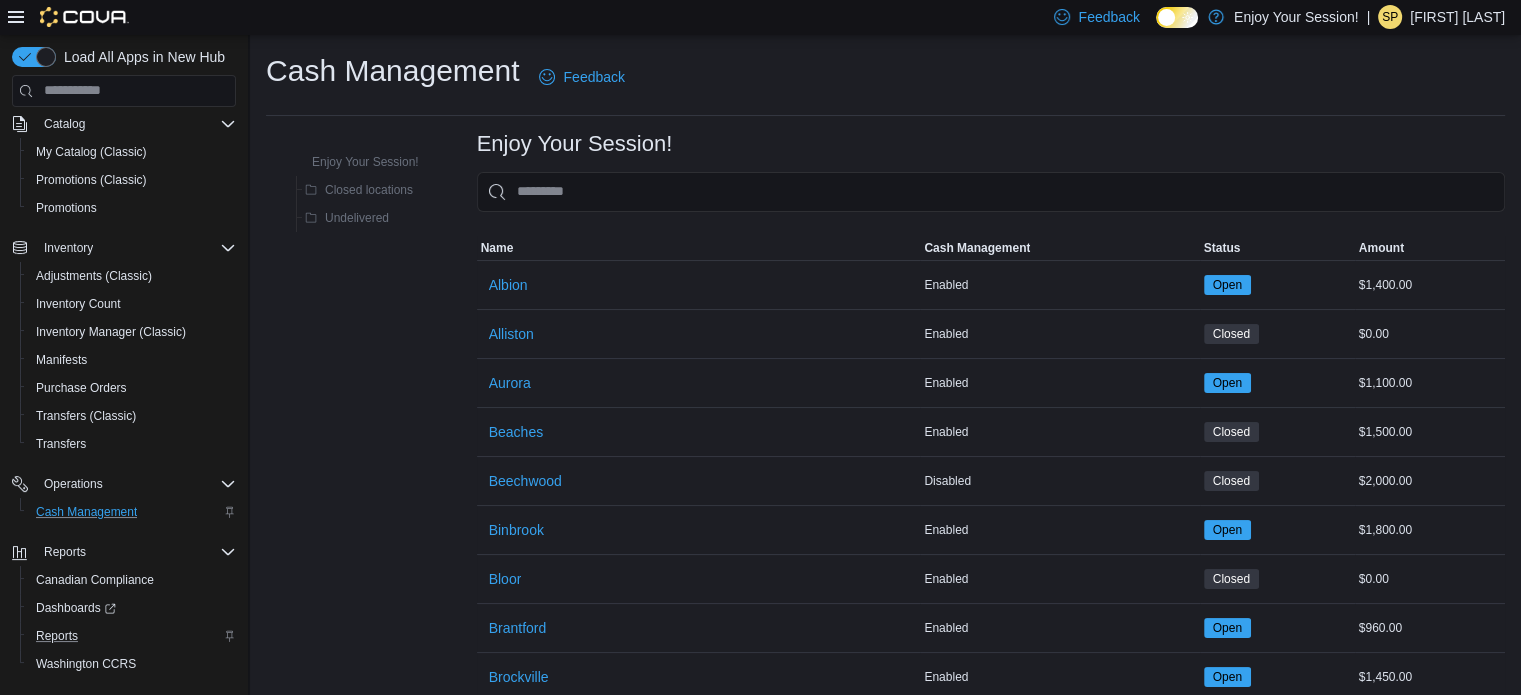 click on "Enjoy Your Session! Closed locations Undelivered Enjoy Your Session!   Sorting MemoryTable from EuiInMemoryTable Name Cash Management Status Amount Name Albion Cash Management Enabled Status Open Amount $1,400.00 Name Alliston Cash Management Enabled Status Closed Amount $0.00 Name Aurora Cash Management Enabled Status Open Amount $1,100.00 Name Beaches Cash Management Enabled Status Closed Amount $1,500.00 Name Beechwood Cash Management Disabled Status Closed Amount $2,000.00 Name Binbrook Cash Management Enabled Status Open Amount $1,800.00 Name Bloor Cash Management Enabled Status Closed Amount $0.00 Name Brantford Cash Management Enabled Status Open Amount $960.00 Name Brockville Cash Management Enabled Status Open Amount $1,450.00 Name Carlisle Cash Management Enabled Status Open Amount $500.00 Name Church St Cash Management Enabled Status Closed Amount $0.00 Name Cobourg Cash Management Enabled Status Open Amount $600.00 Name Cush Queen West Cash Management Enabled Status Closed Amount $0.00 Name Status" at bounding box center [885, 1617] 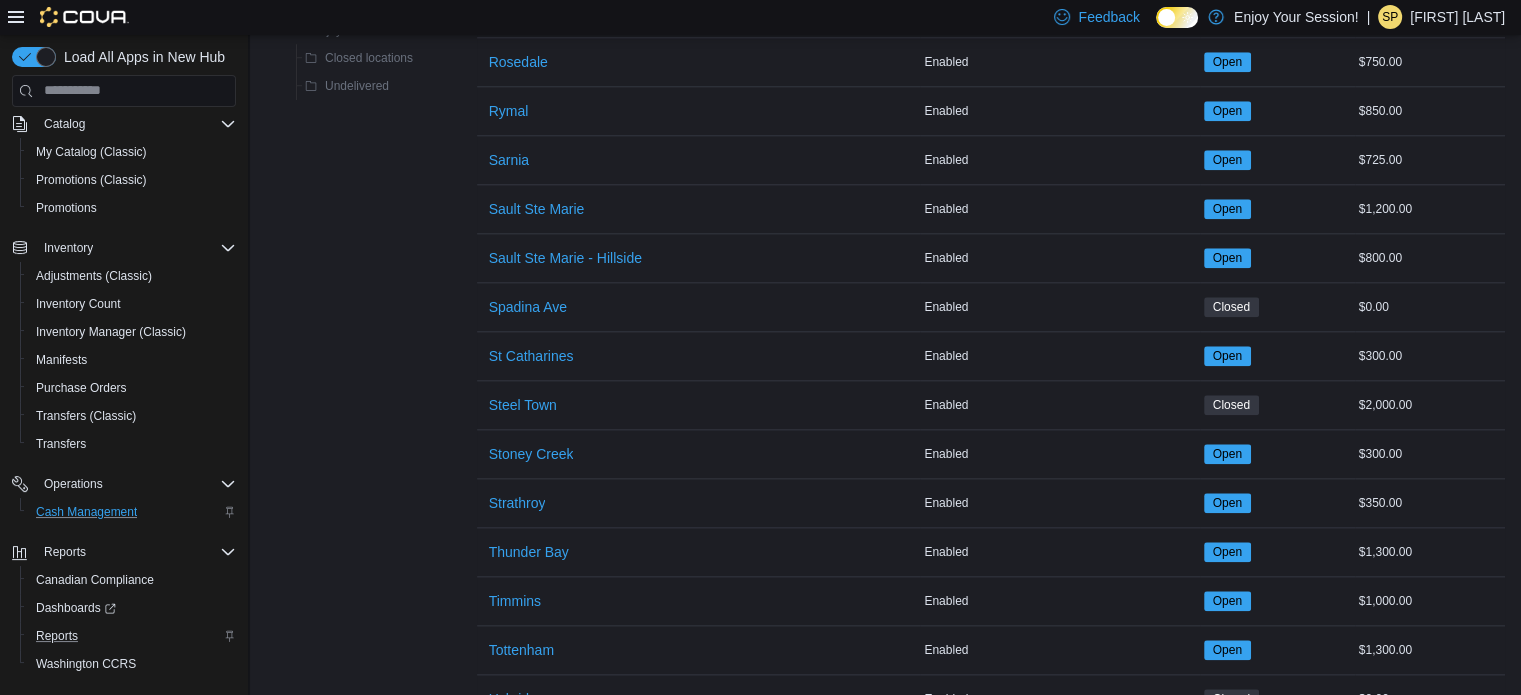 scroll, scrollTop: 2200, scrollLeft: 0, axis: vertical 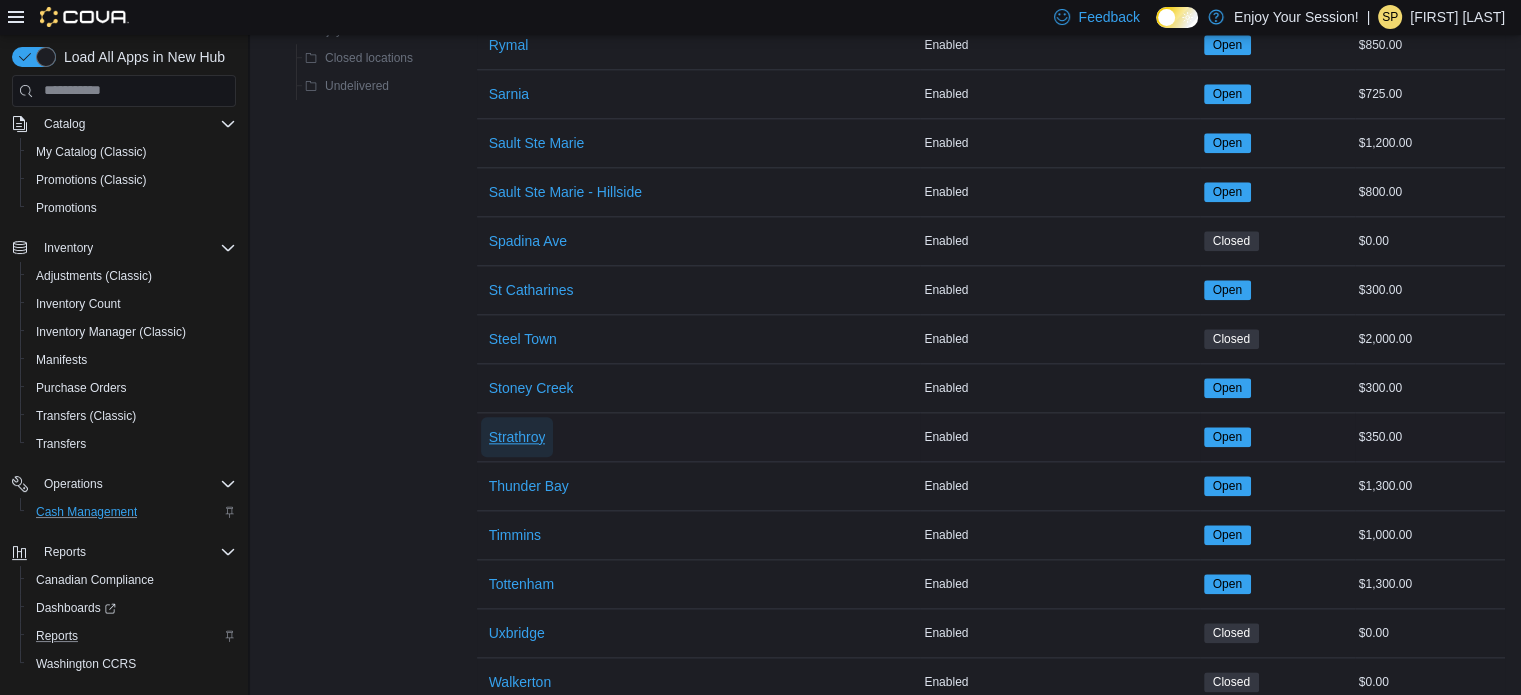 click on "Strathroy" at bounding box center (517, 437) 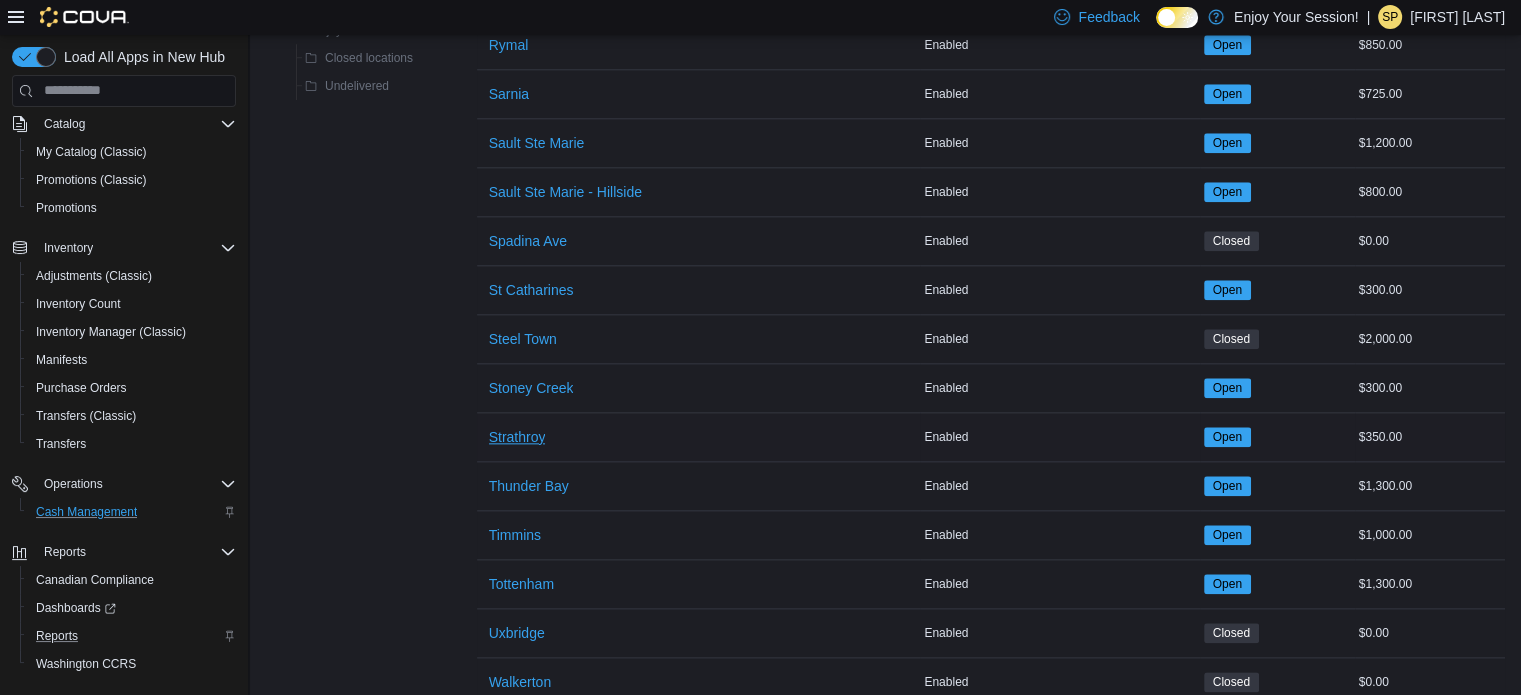 scroll, scrollTop: 0, scrollLeft: 0, axis: both 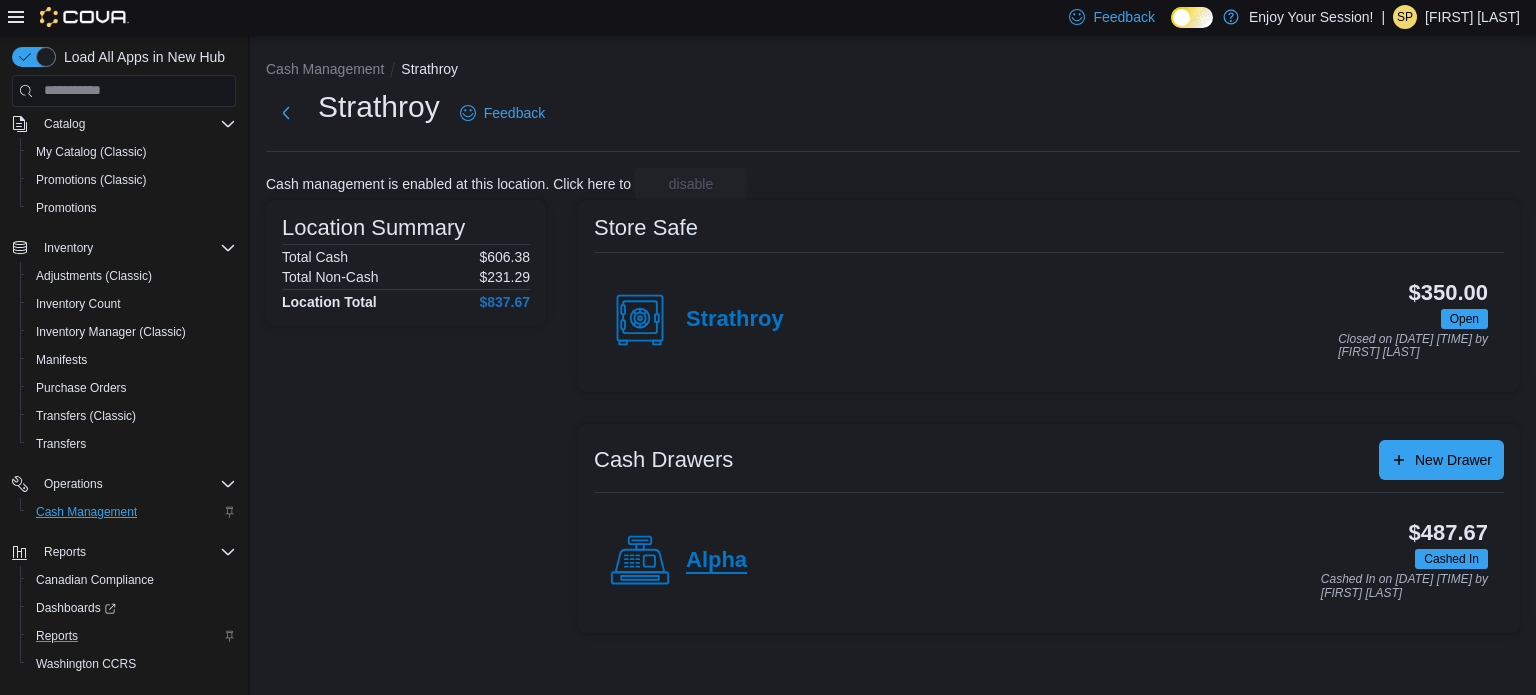 click on "Alpha" at bounding box center [716, 561] 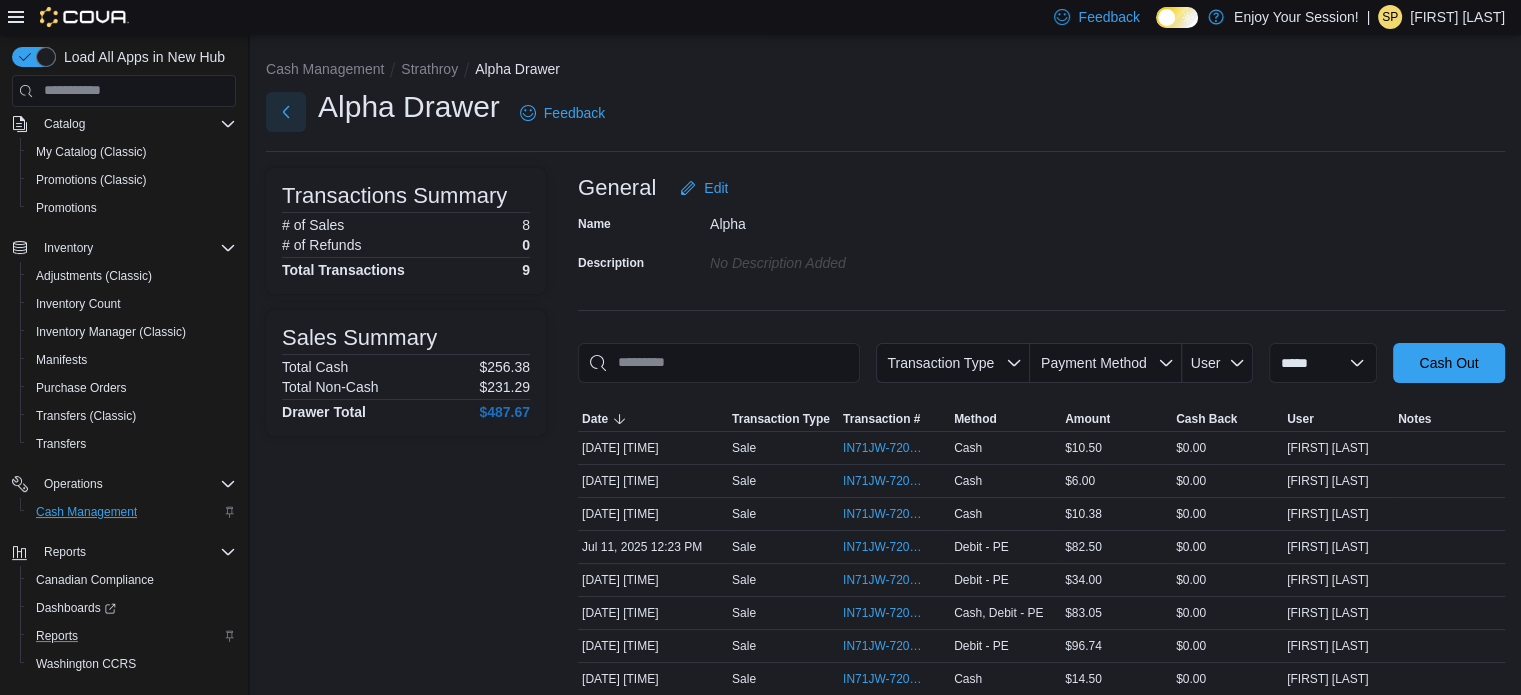 click at bounding box center [286, 112] 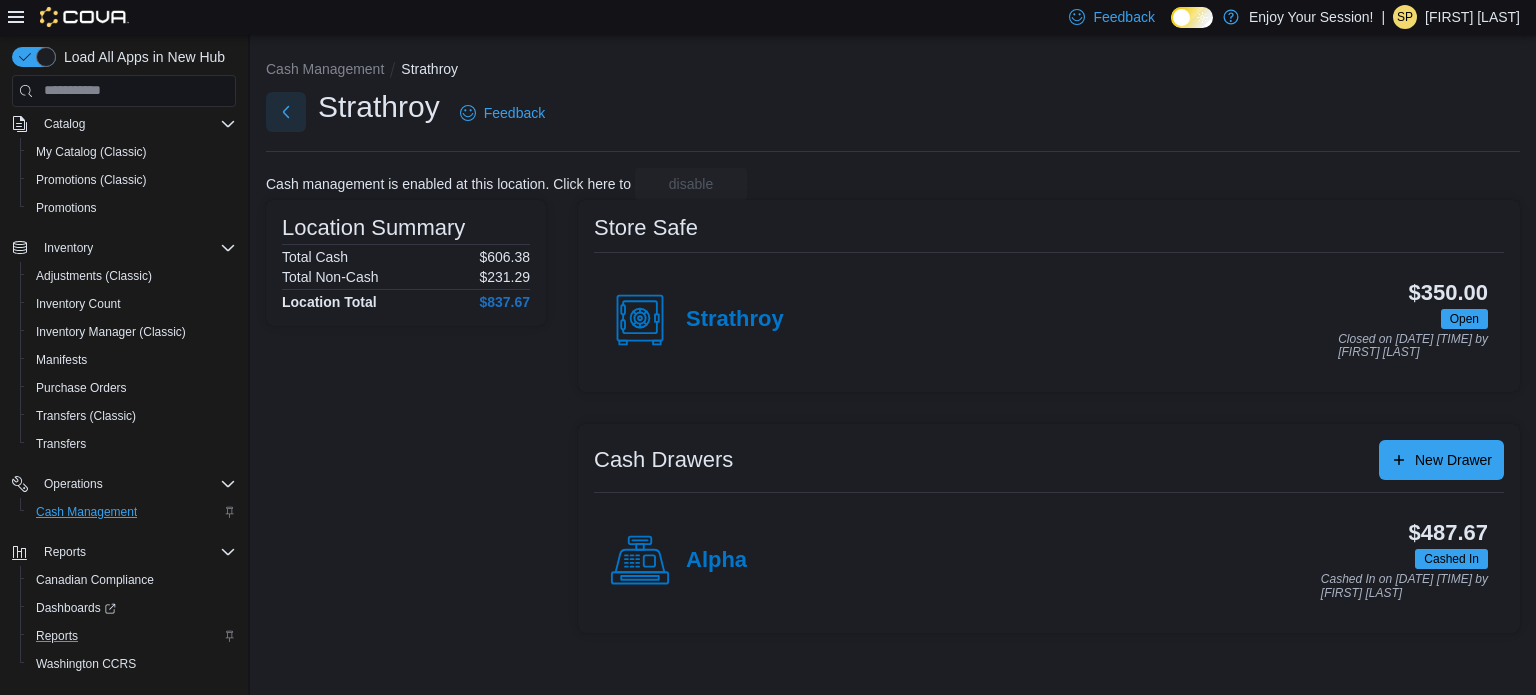 click at bounding box center [286, 112] 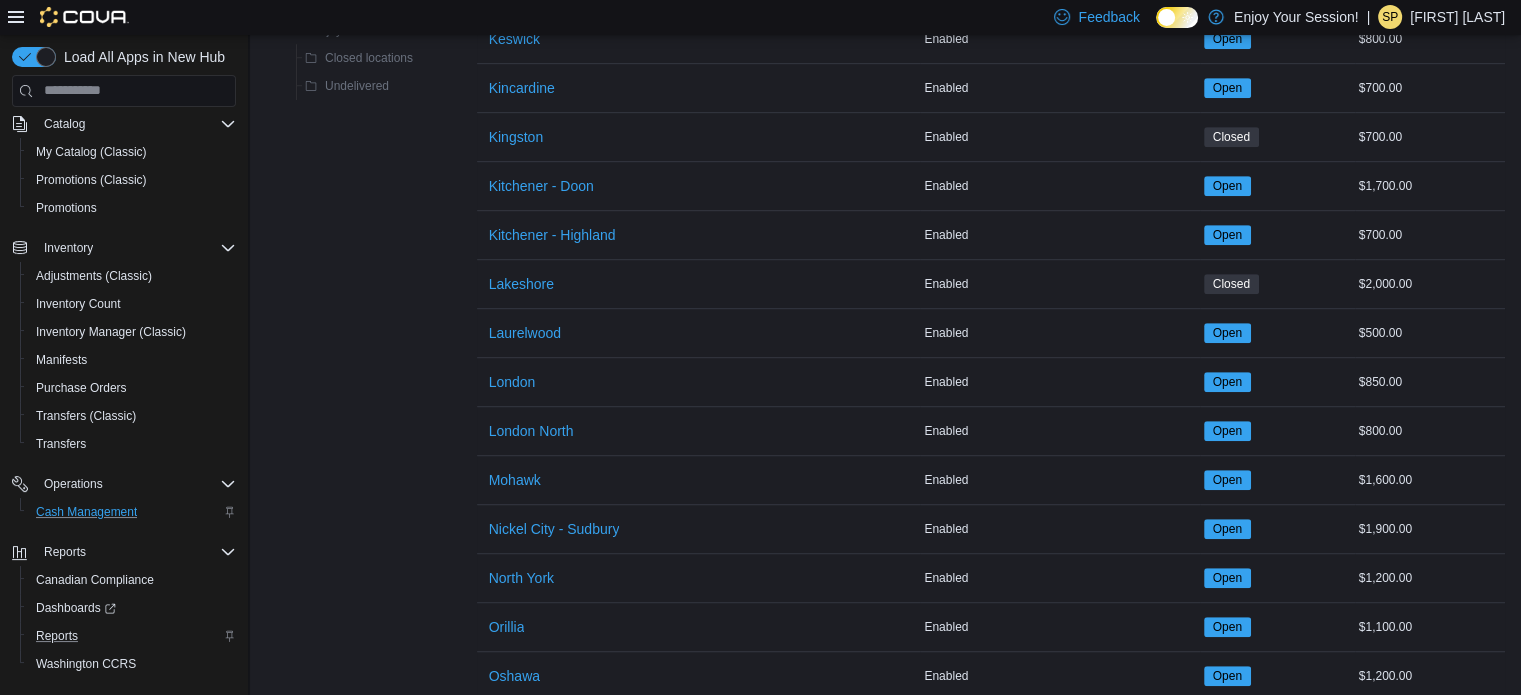 scroll, scrollTop: 1200, scrollLeft: 0, axis: vertical 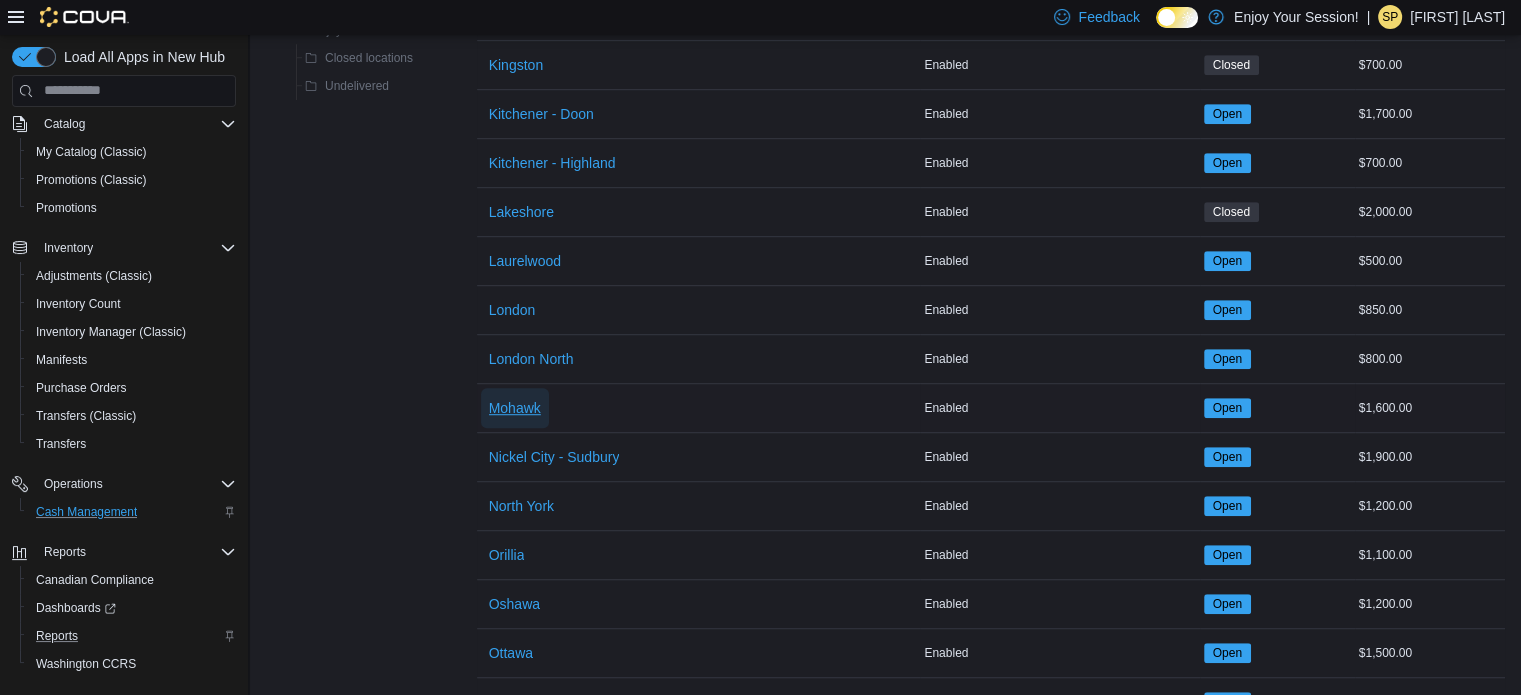 click on "Mohawk" at bounding box center (515, 408) 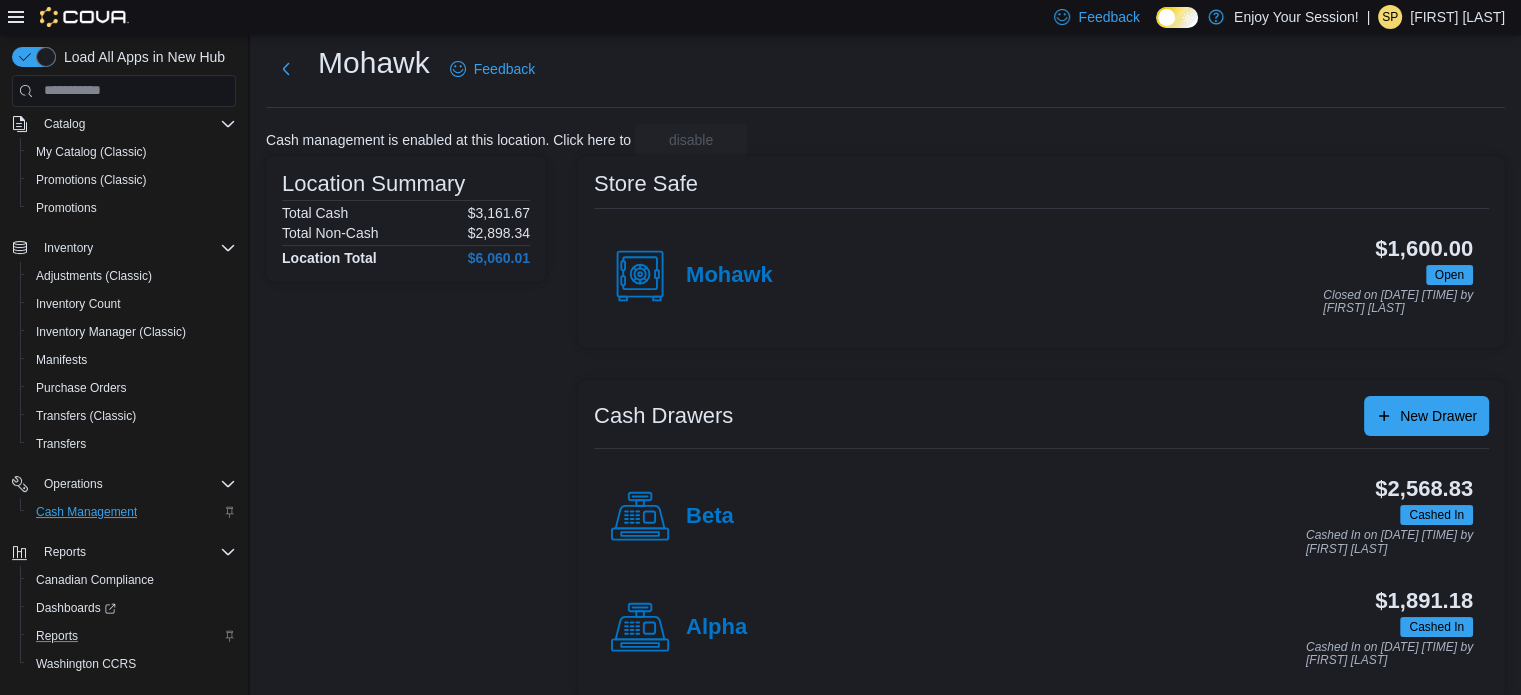 scroll, scrollTop: 64, scrollLeft: 0, axis: vertical 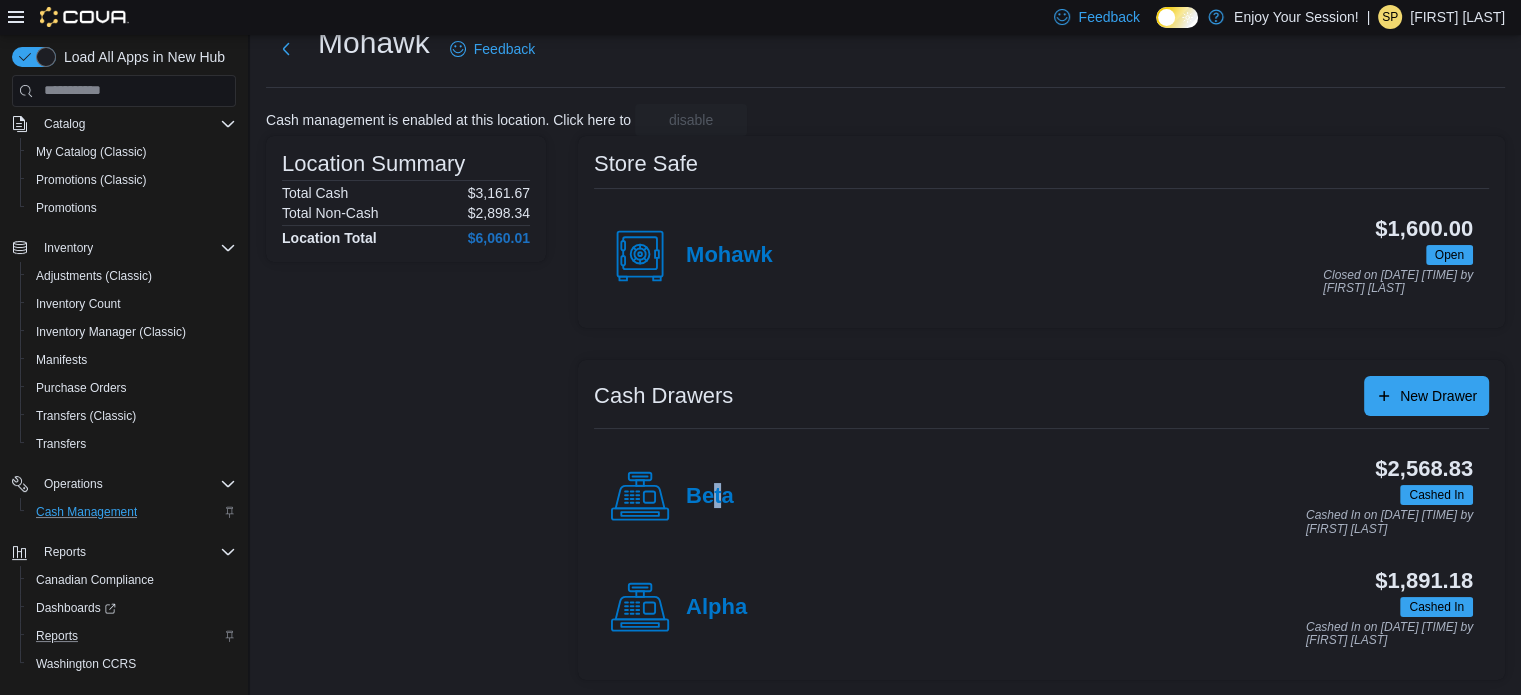 drag, startPoint x: 718, startPoint y: 488, endPoint x: 712, endPoint y: 512, distance: 24.738634 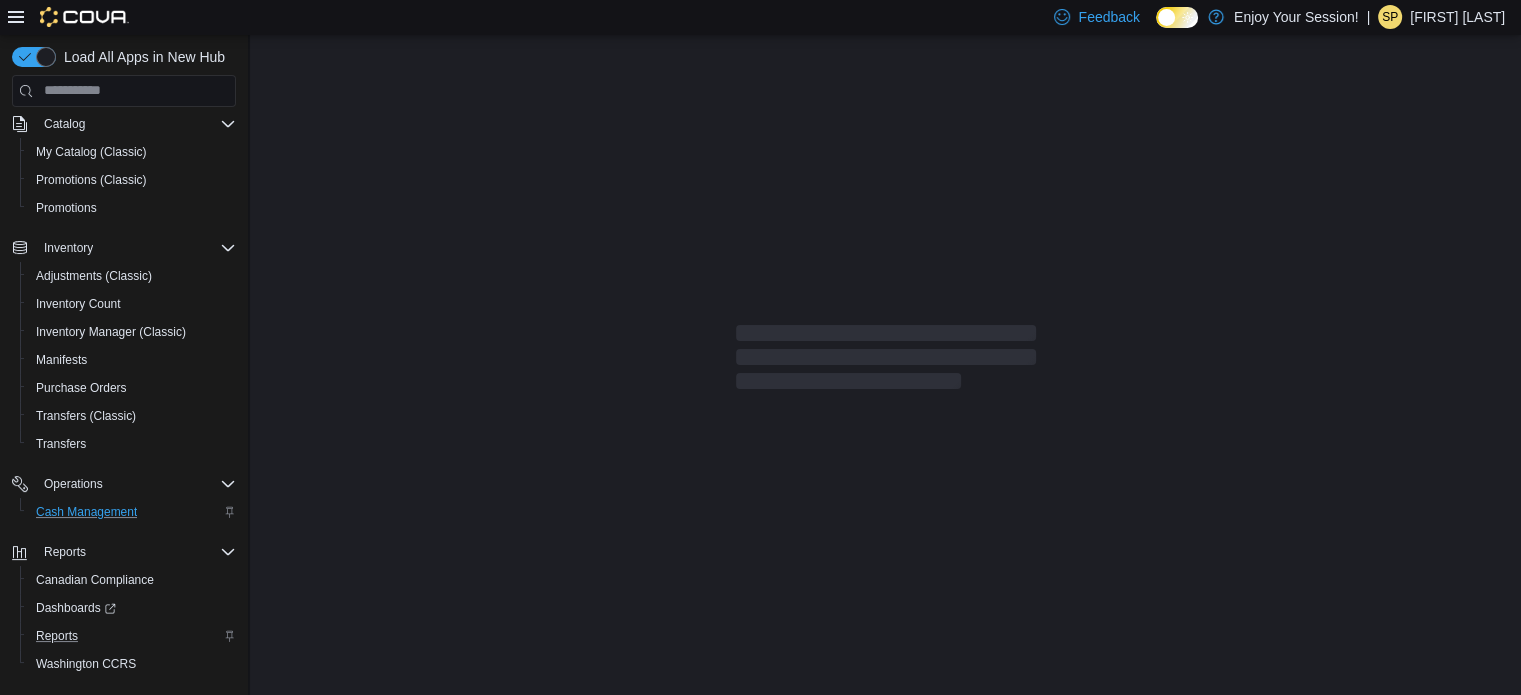 scroll, scrollTop: 0, scrollLeft: 0, axis: both 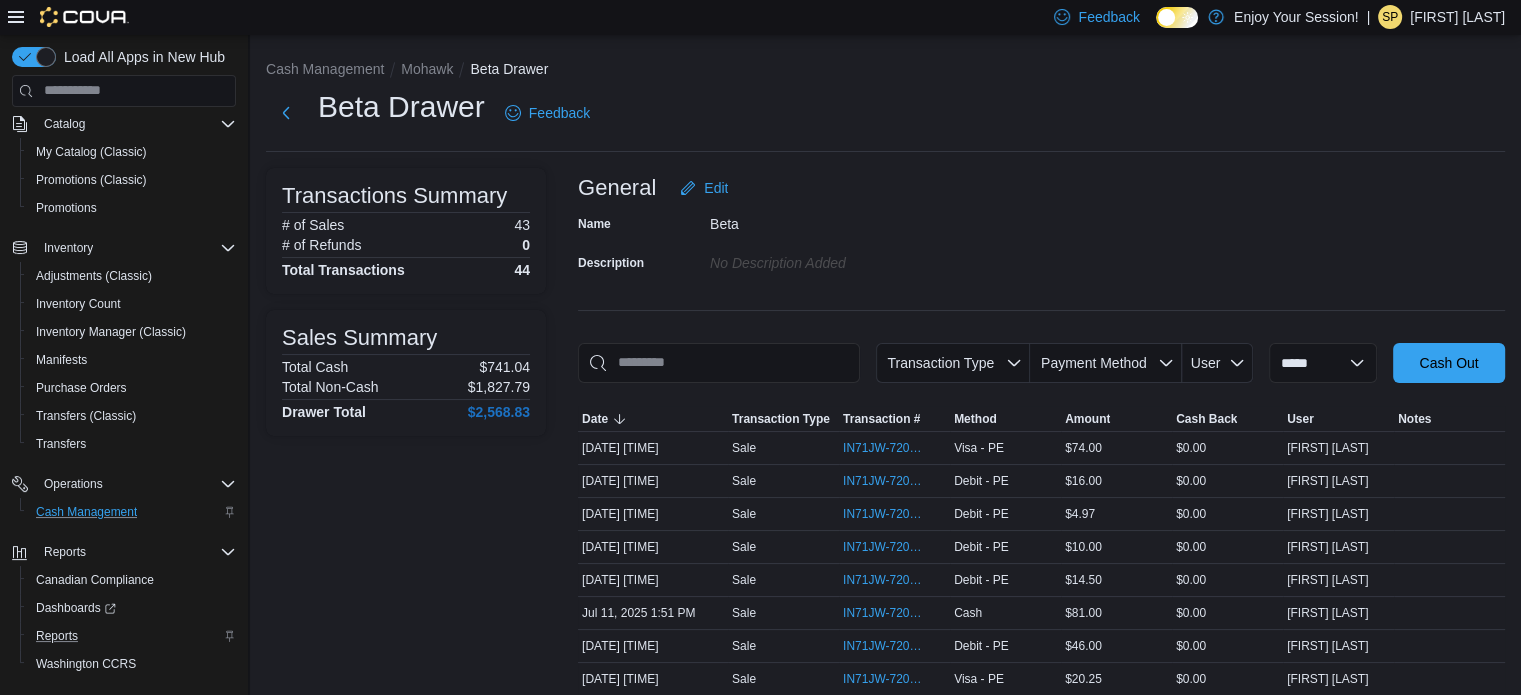 click on "Transactions Summary   # of Sales 43 # of Refunds 0 Total Transactions 44 Sales Summary   Total Cash $741.04 Total Non-Cash $1,827.79 Drawer Total $2,568.83" at bounding box center [406, 1074] 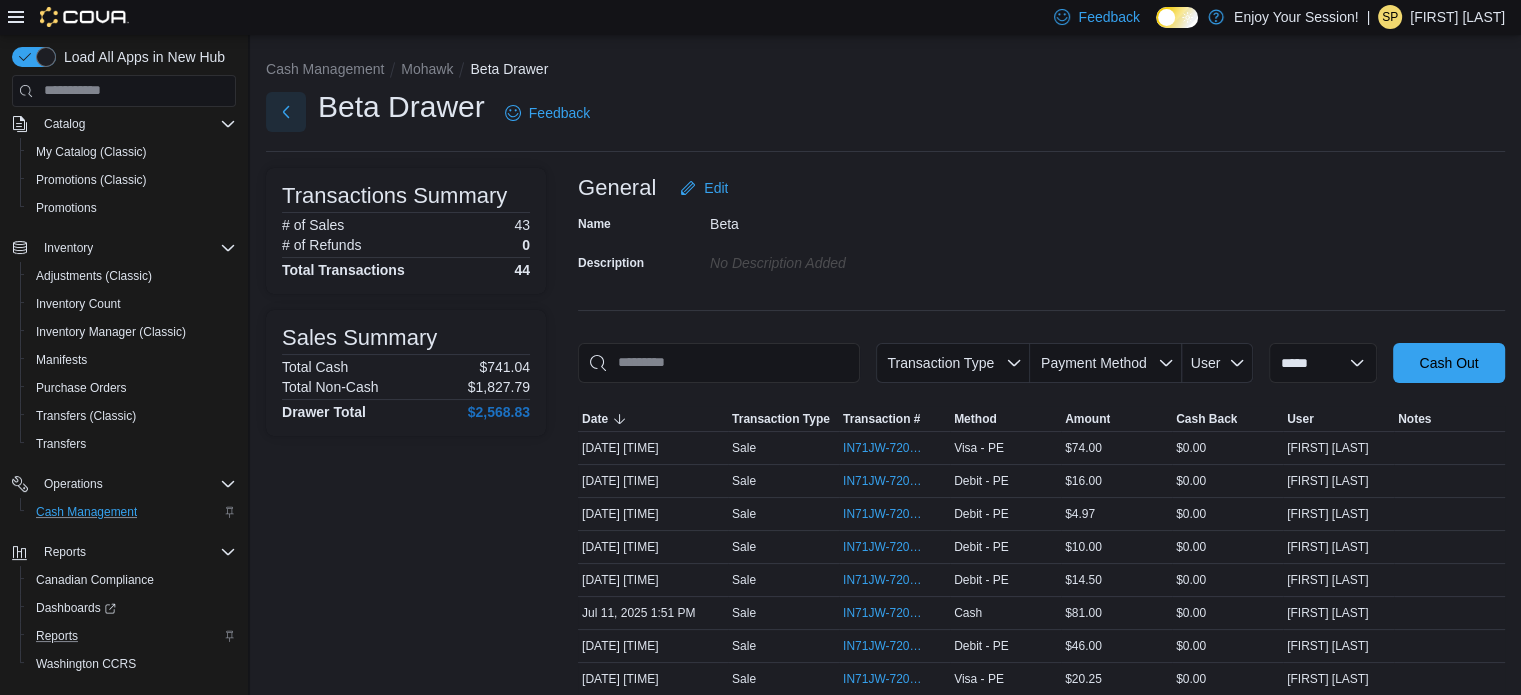 click at bounding box center [286, 112] 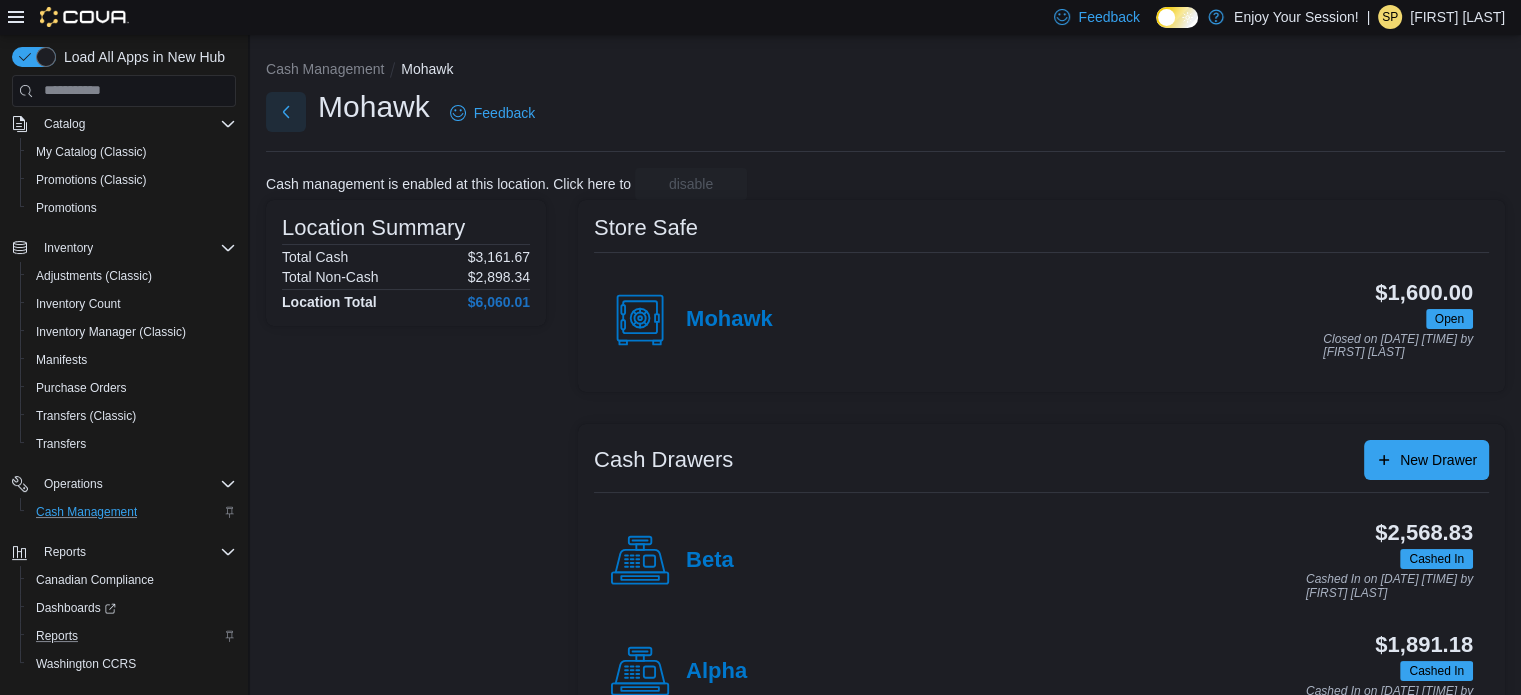 click at bounding box center (286, 112) 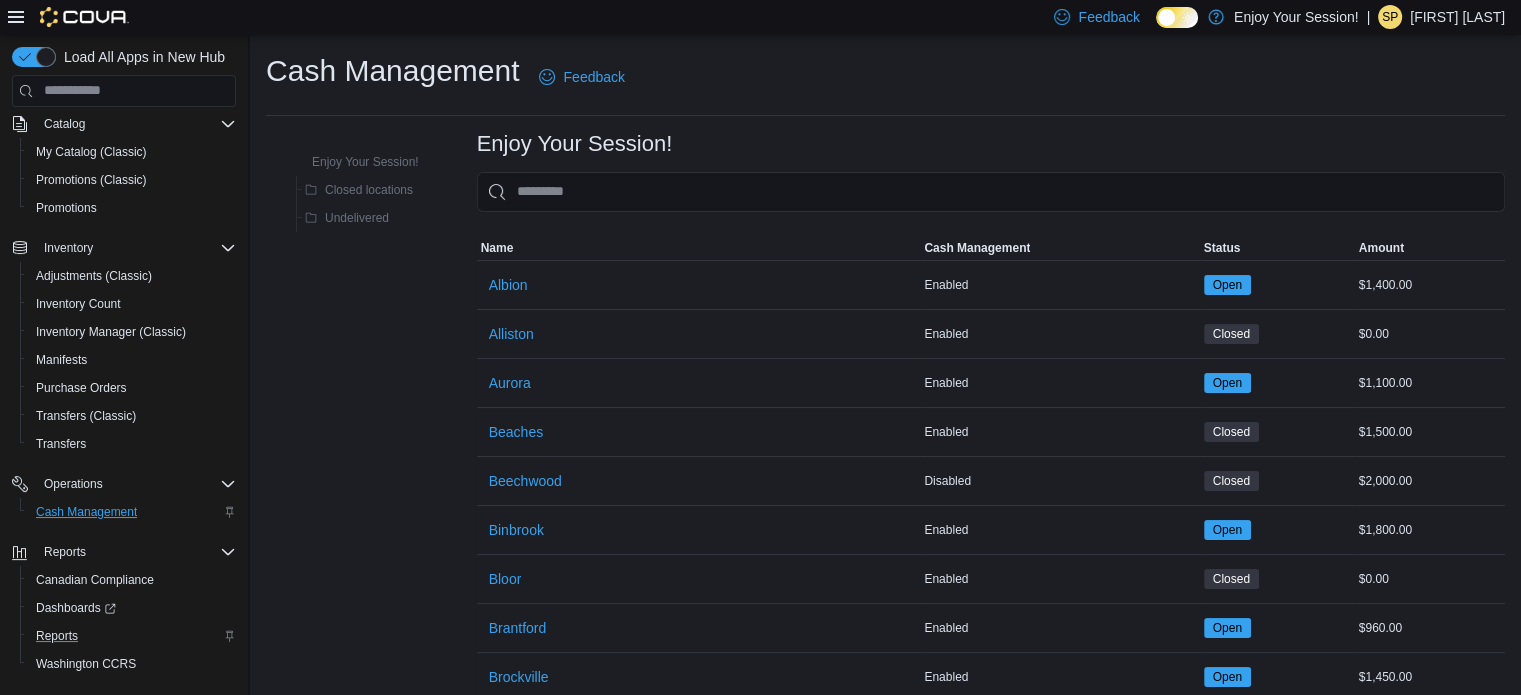 drag, startPoint x: 462, startPoint y: 556, endPoint x: 451, endPoint y: 482, distance: 74.8131 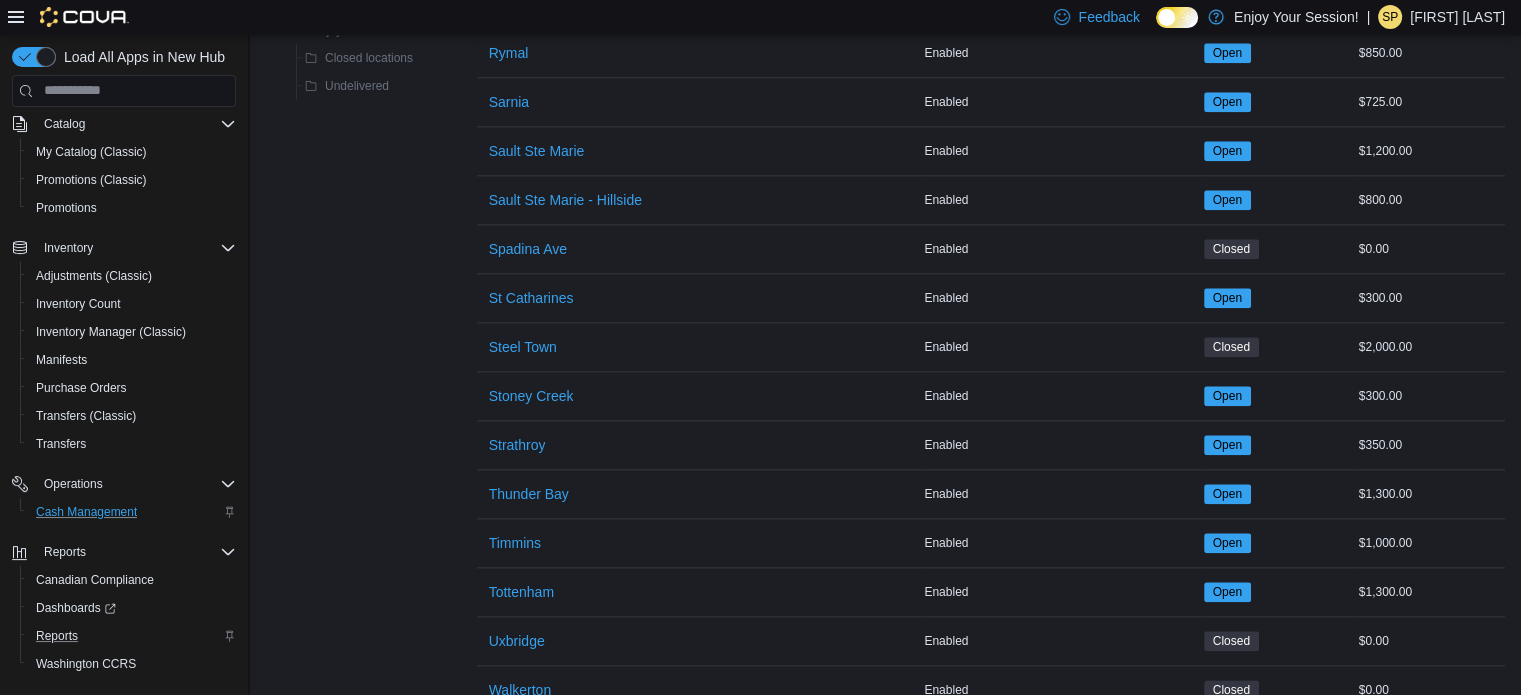 scroll, scrollTop: 2200, scrollLeft: 0, axis: vertical 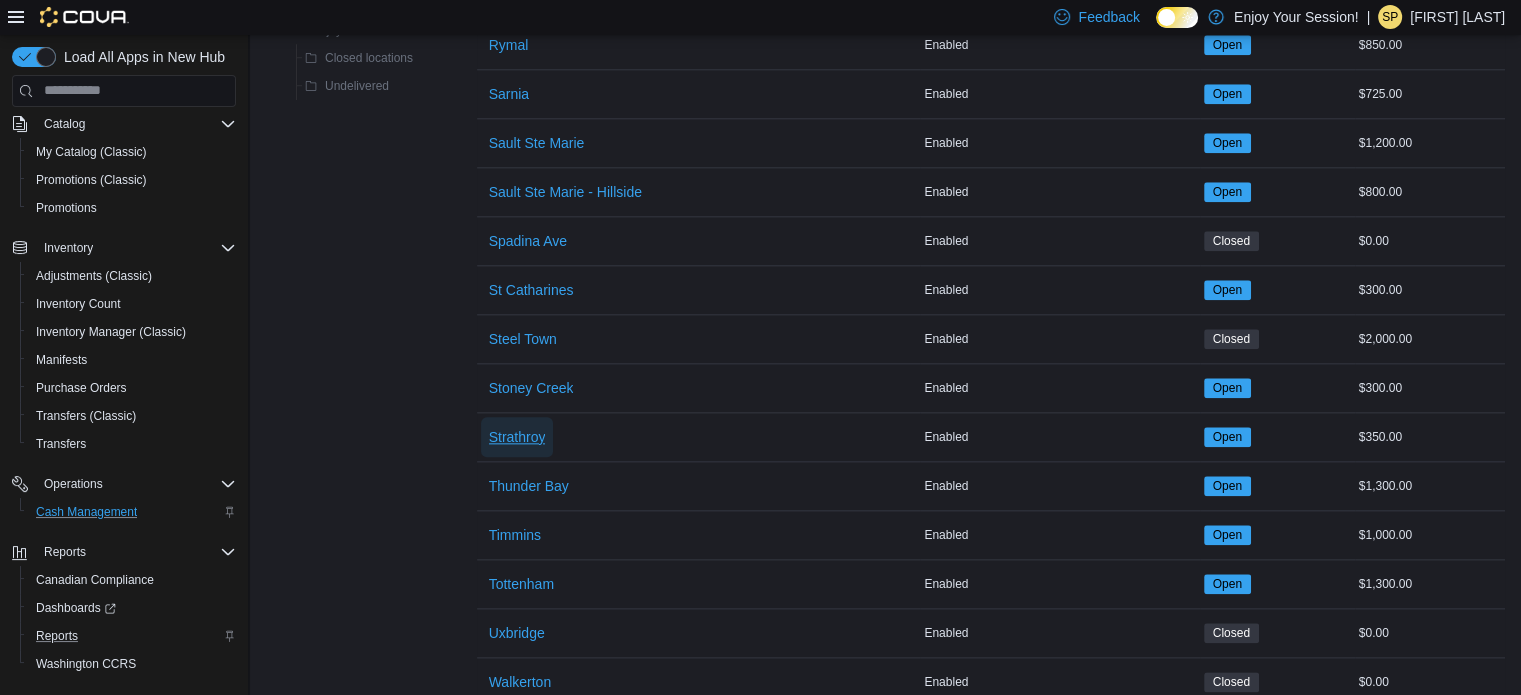 click on "Strathroy" at bounding box center [517, 437] 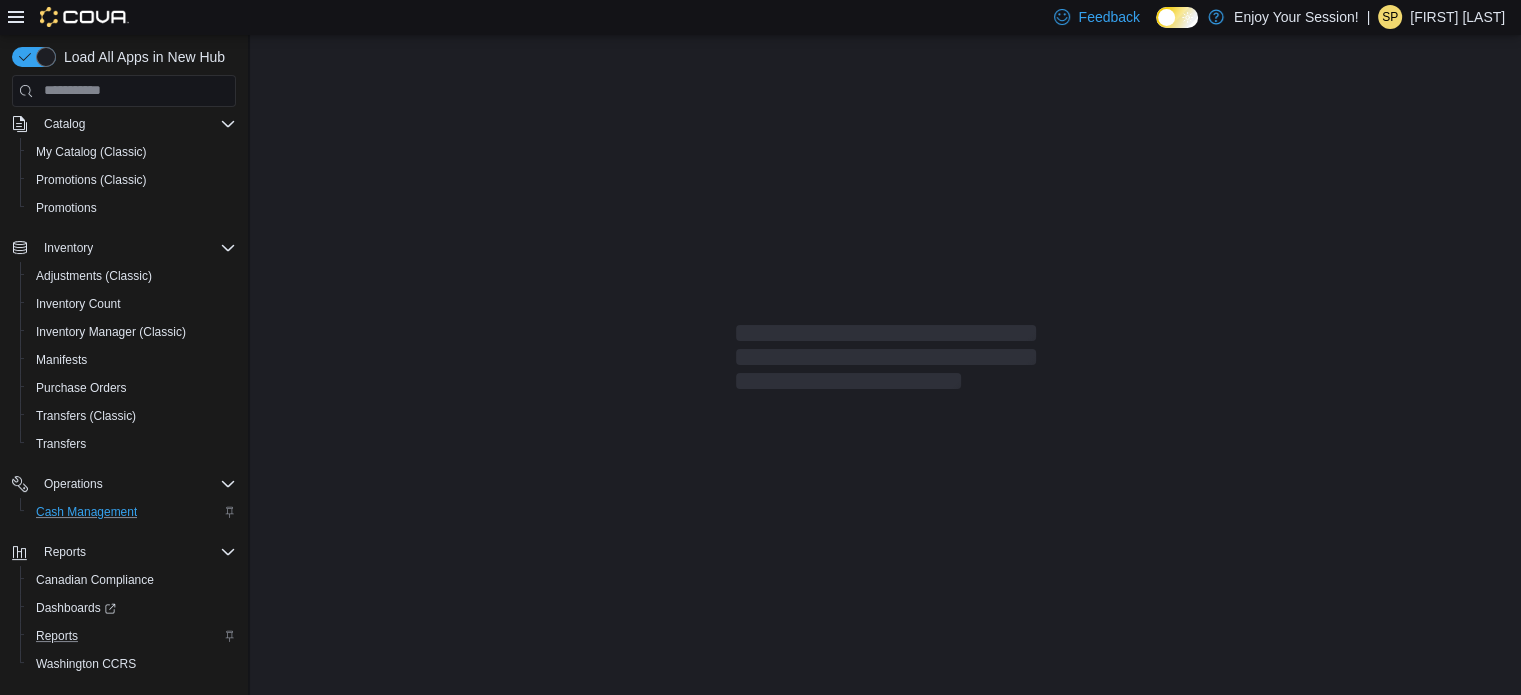 scroll, scrollTop: 0, scrollLeft: 0, axis: both 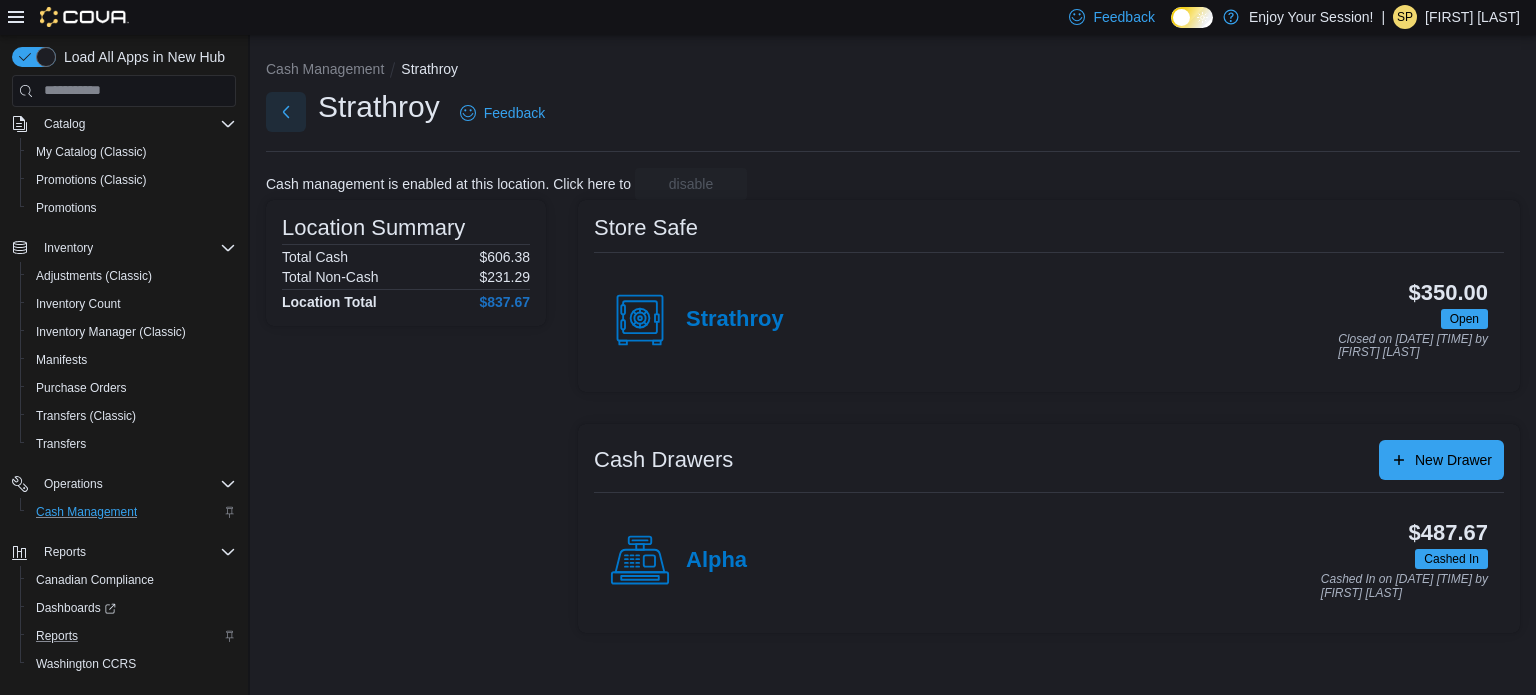 click at bounding box center [286, 112] 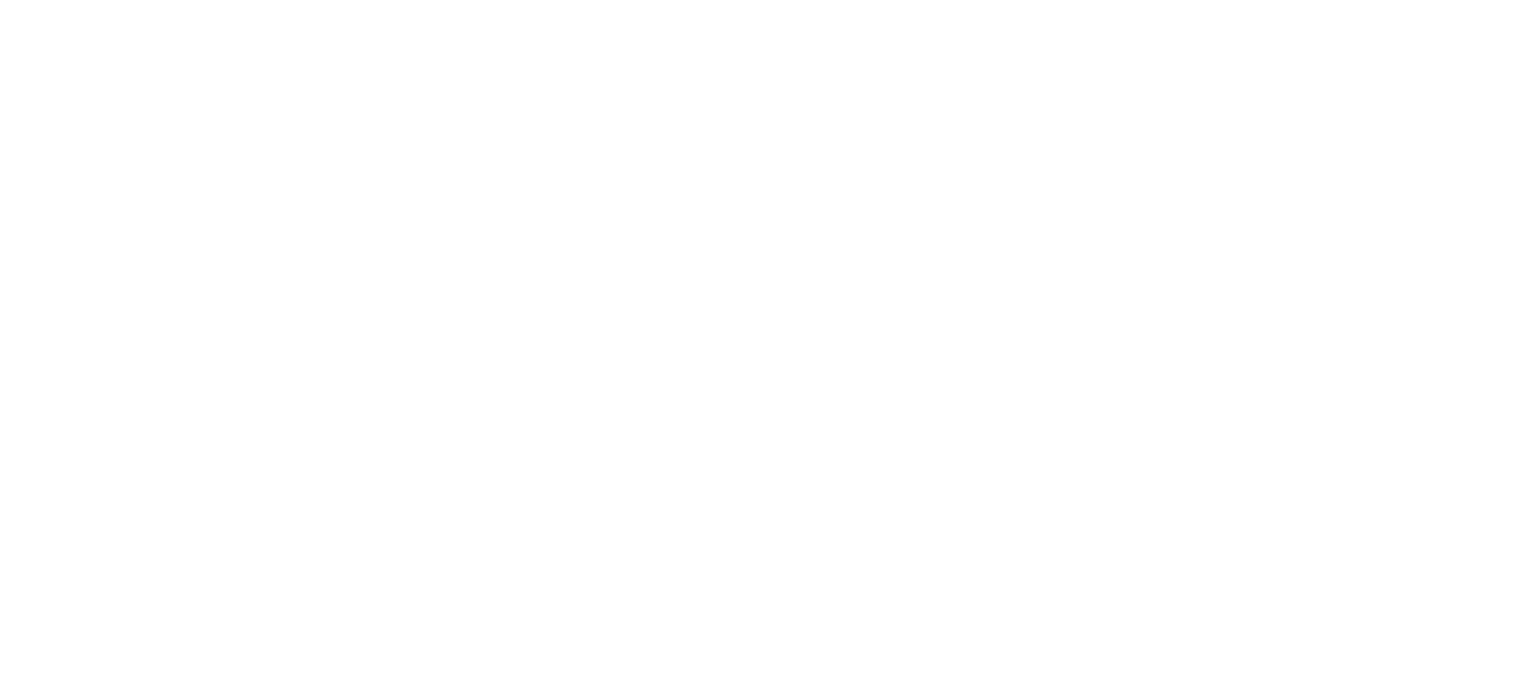 scroll, scrollTop: 0, scrollLeft: 0, axis: both 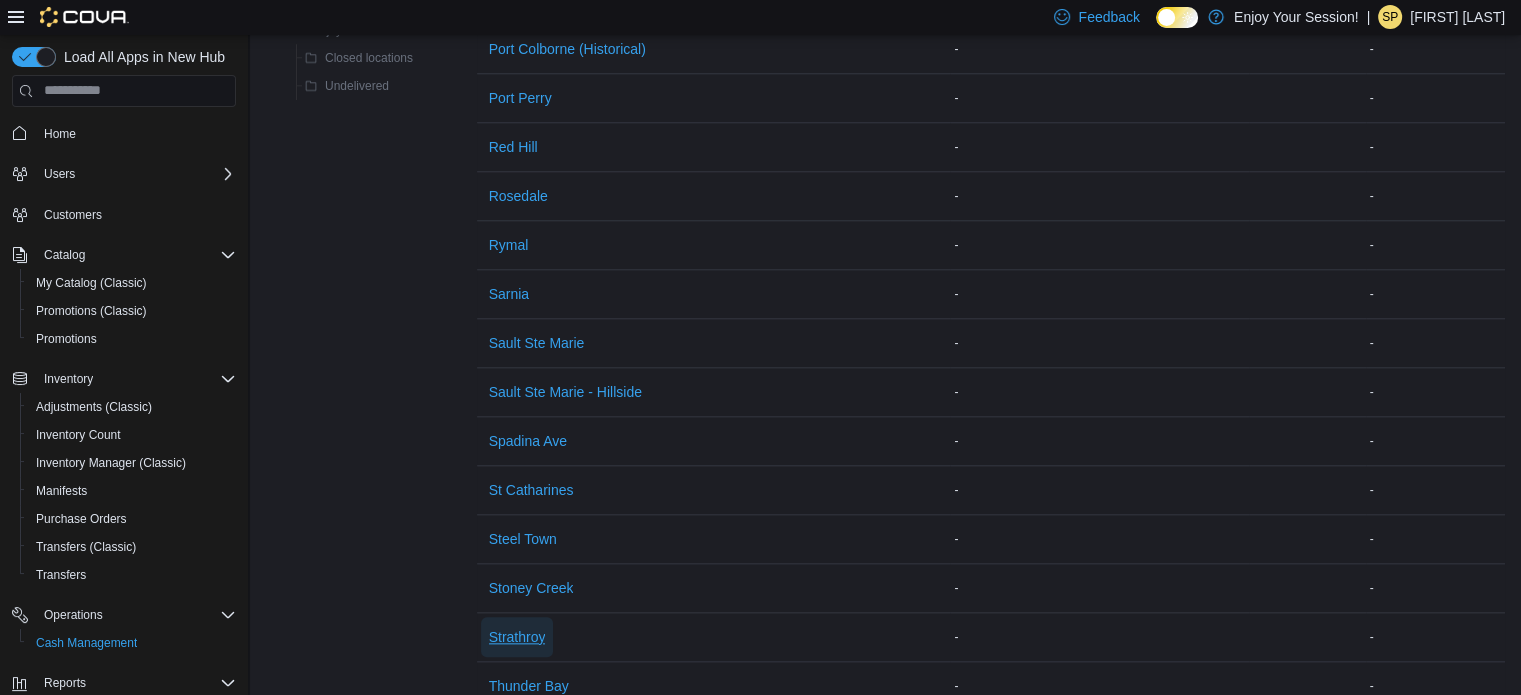 click on "Strathroy" at bounding box center (517, 637) 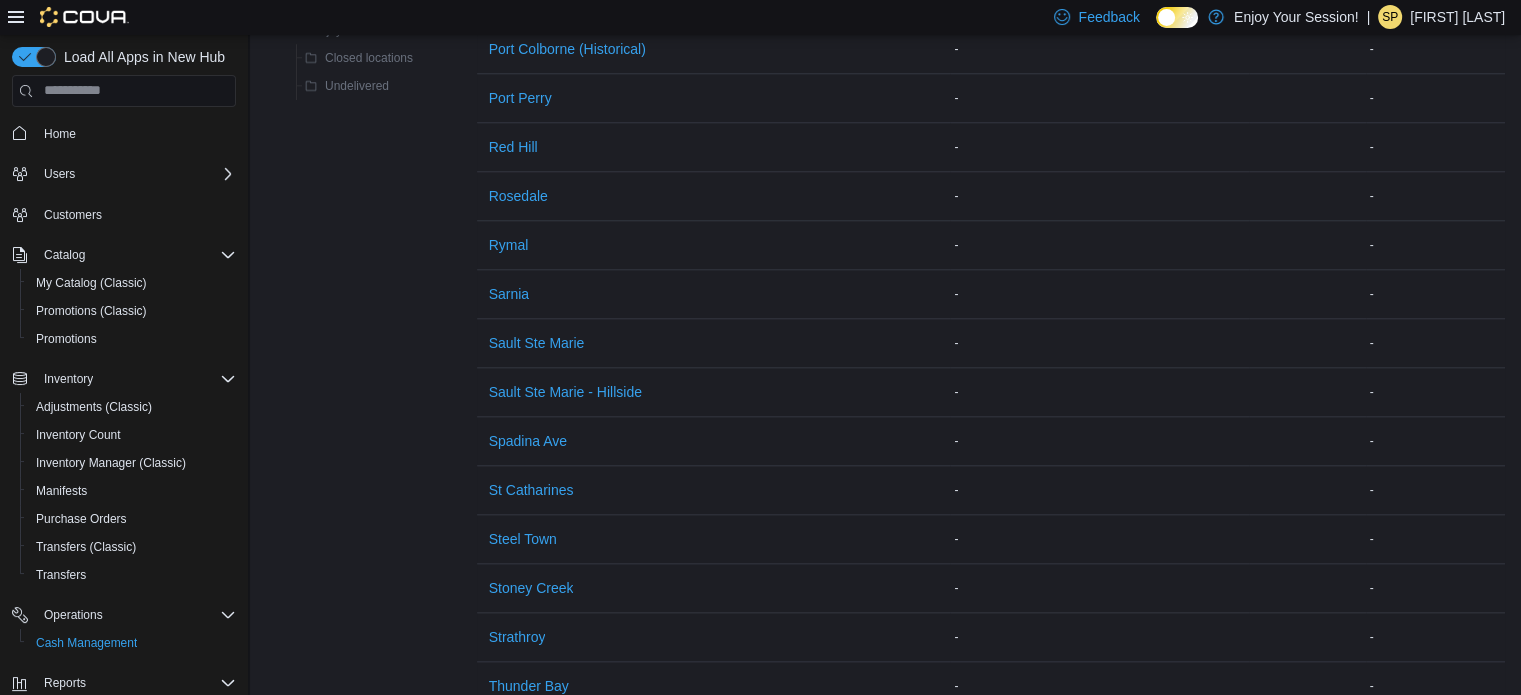 scroll, scrollTop: 0, scrollLeft: 0, axis: both 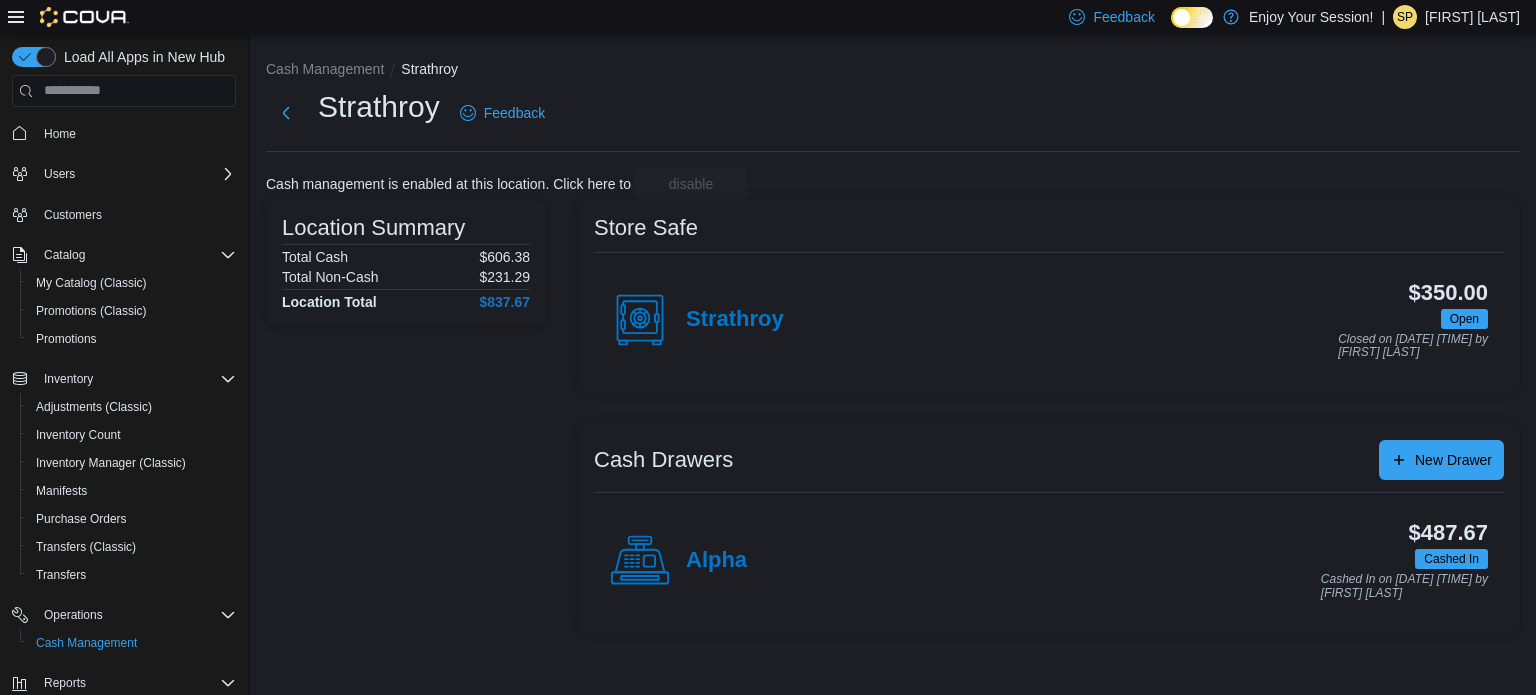 click on "Alpha" at bounding box center [716, 561] 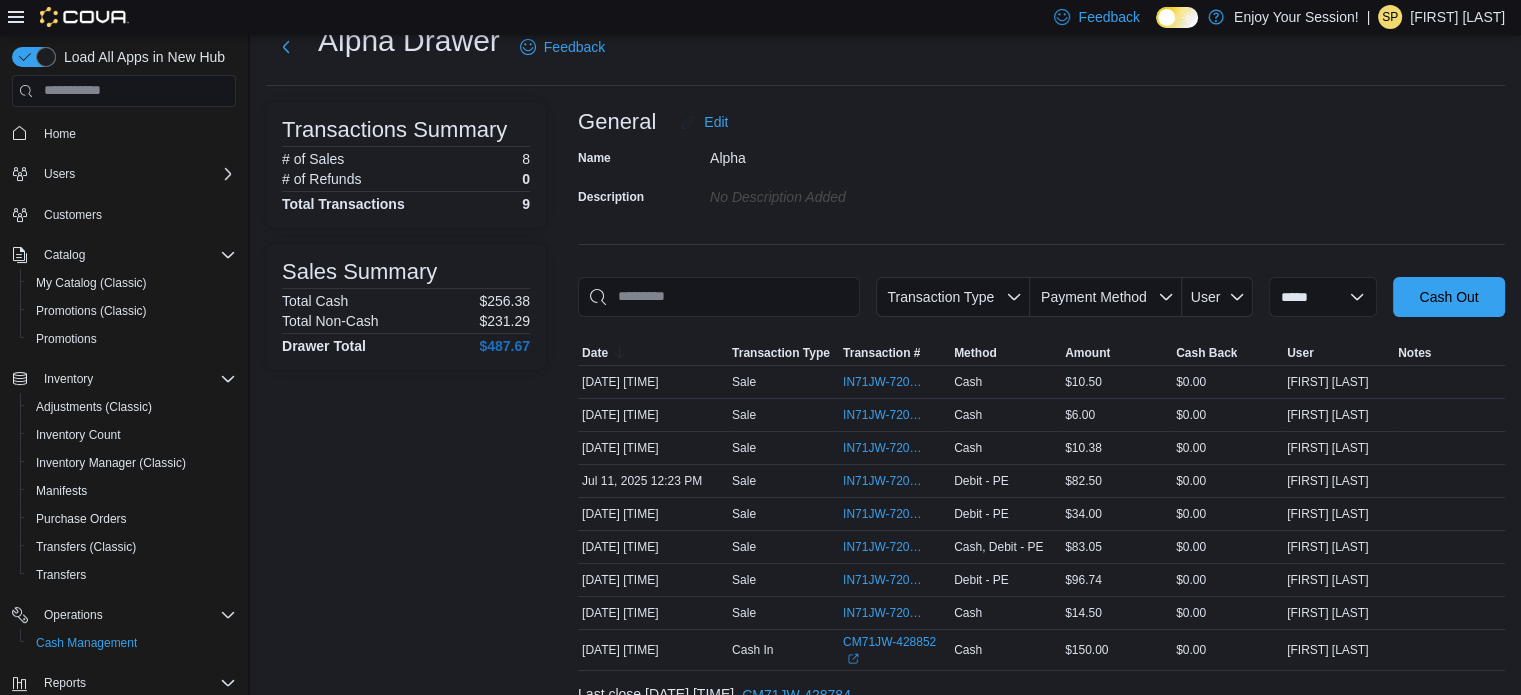 scroll, scrollTop: 0, scrollLeft: 0, axis: both 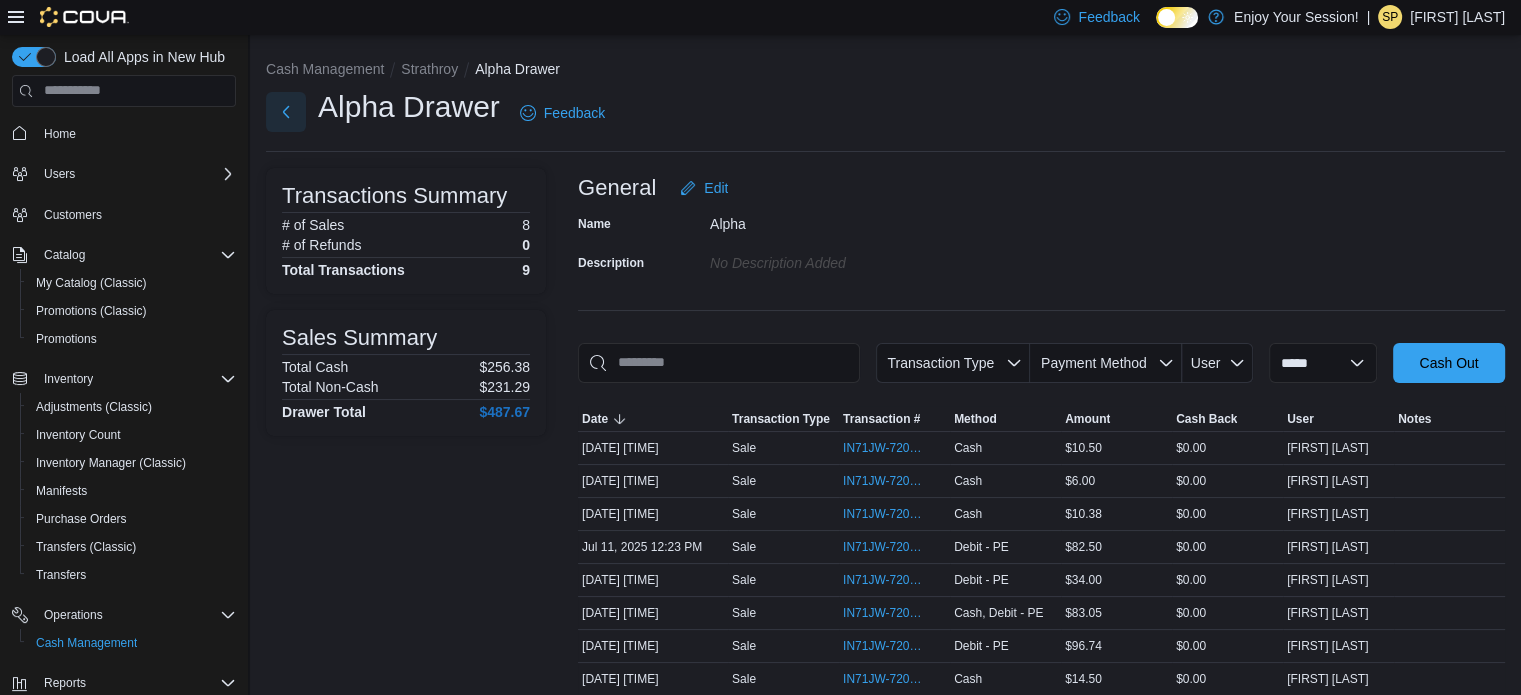 click at bounding box center (286, 112) 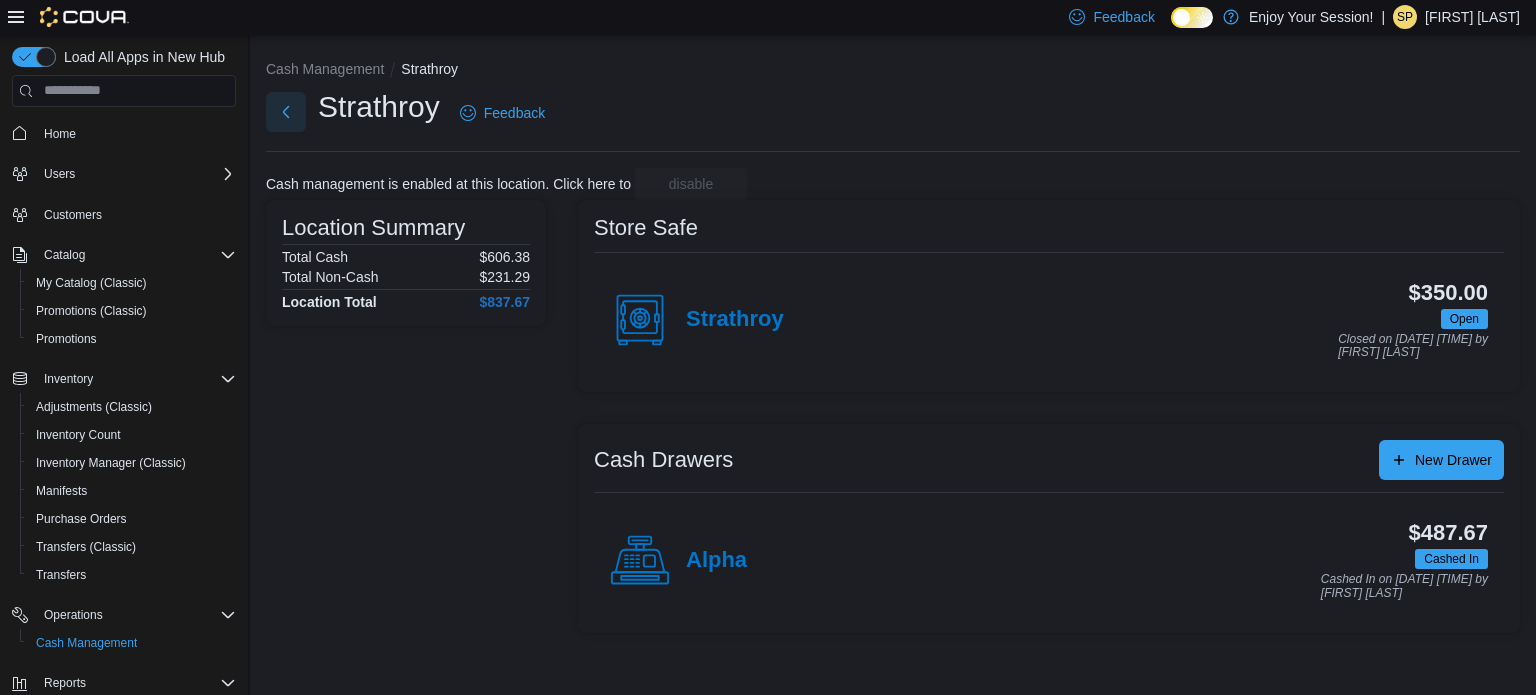 click at bounding box center (286, 112) 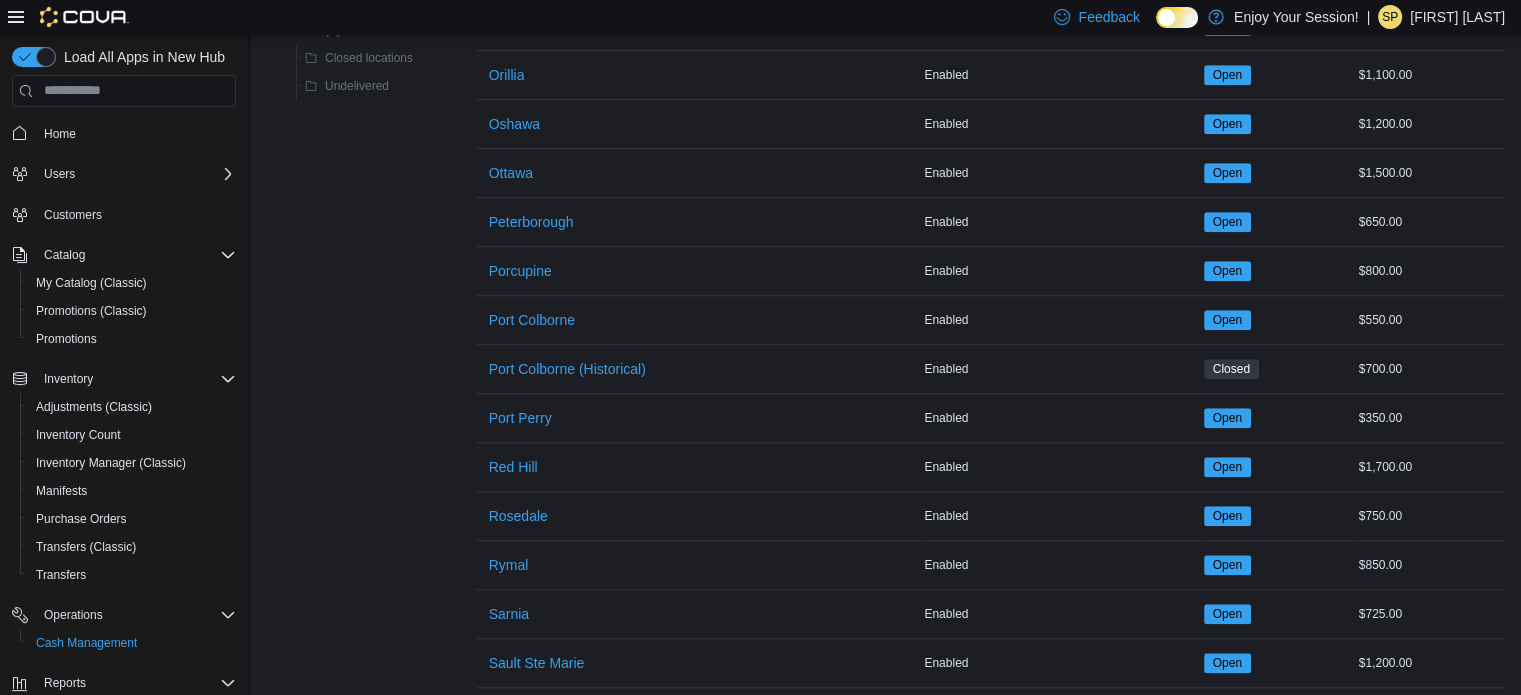 scroll, scrollTop: 1700, scrollLeft: 0, axis: vertical 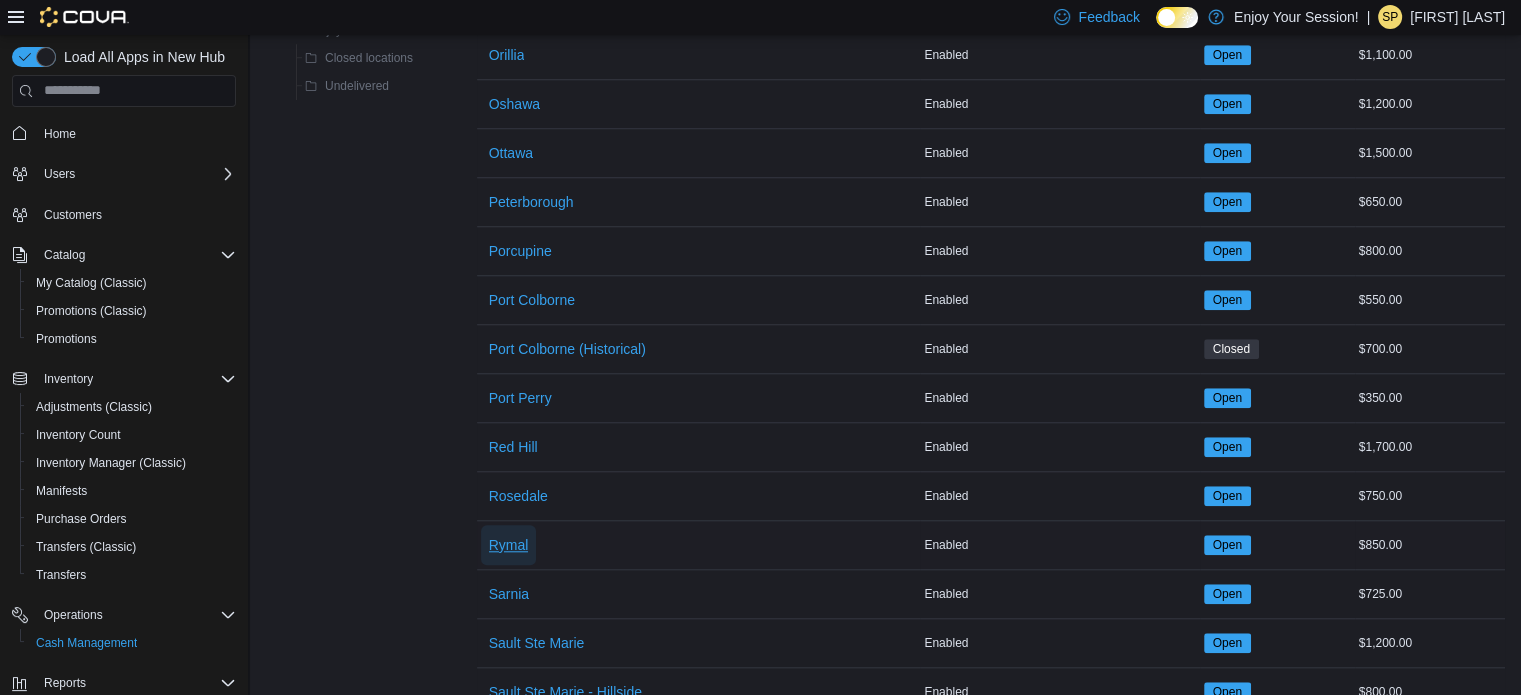 click on "Rymal" at bounding box center [509, 545] 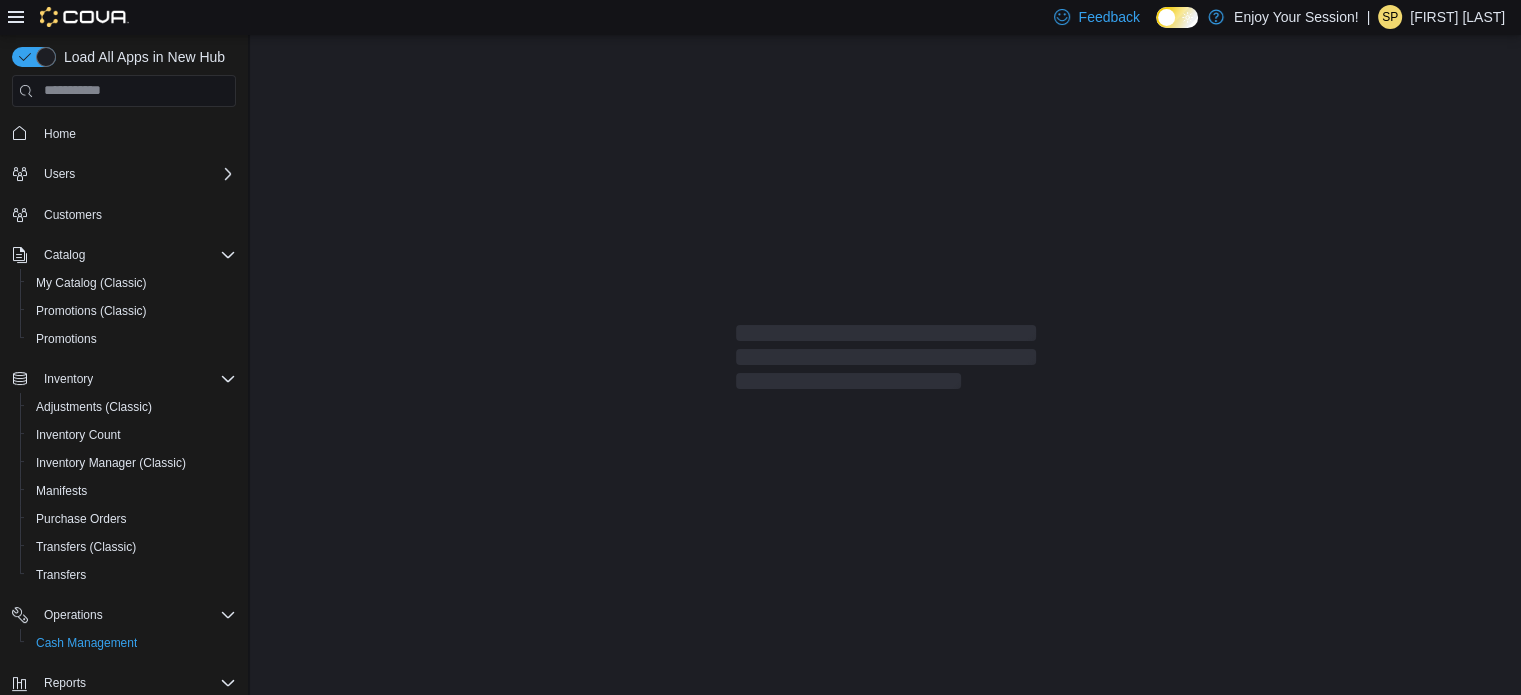 scroll, scrollTop: 0, scrollLeft: 0, axis: both 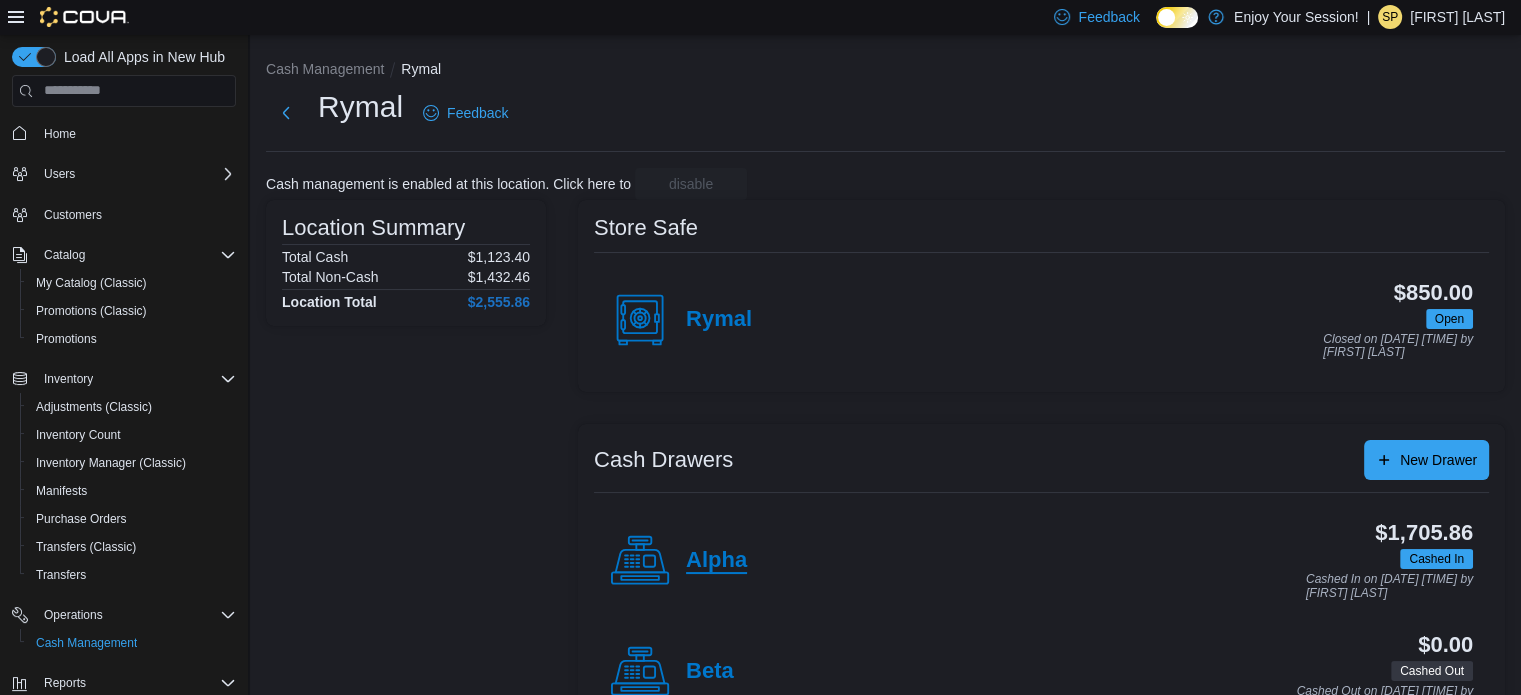 click on "Alpha" at bounding box center (716, 561) 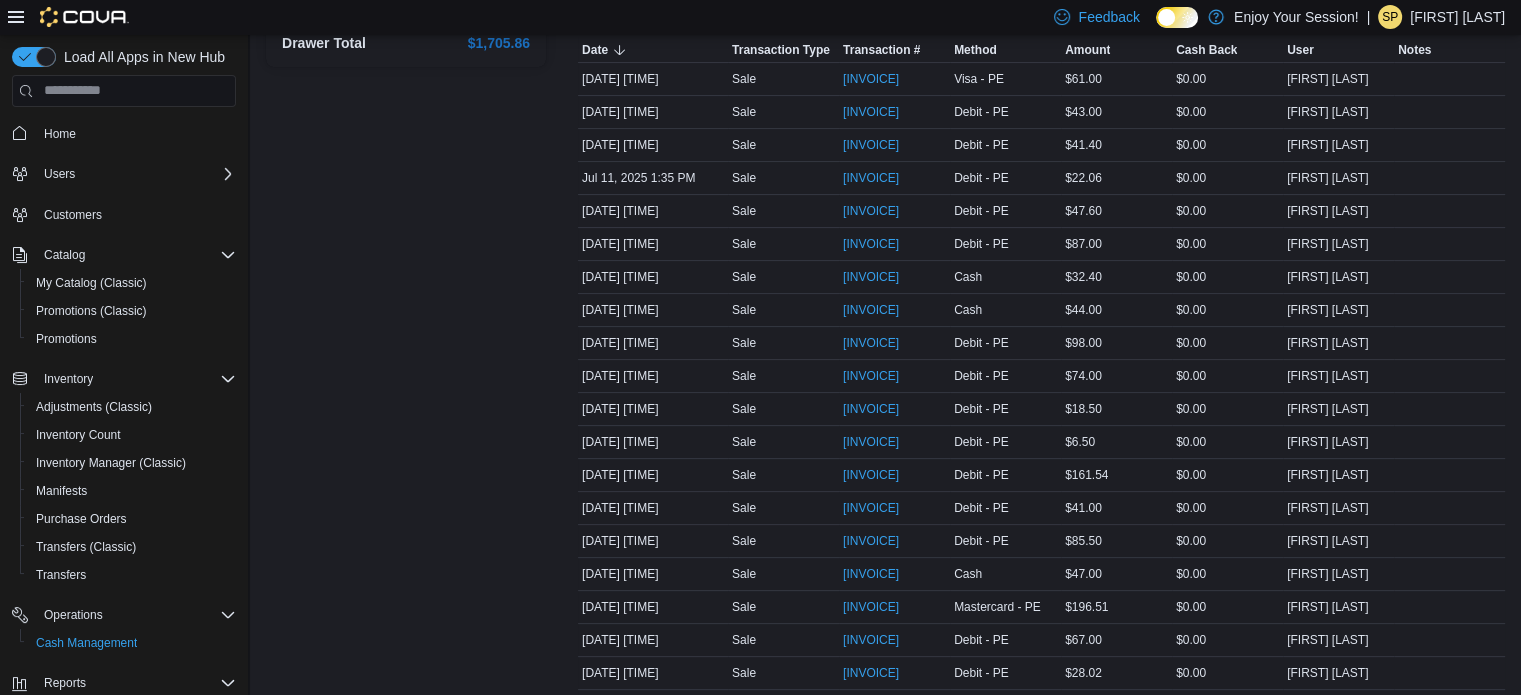 scroll, scrollTop: 0, scrollLeft: 0, axis: both 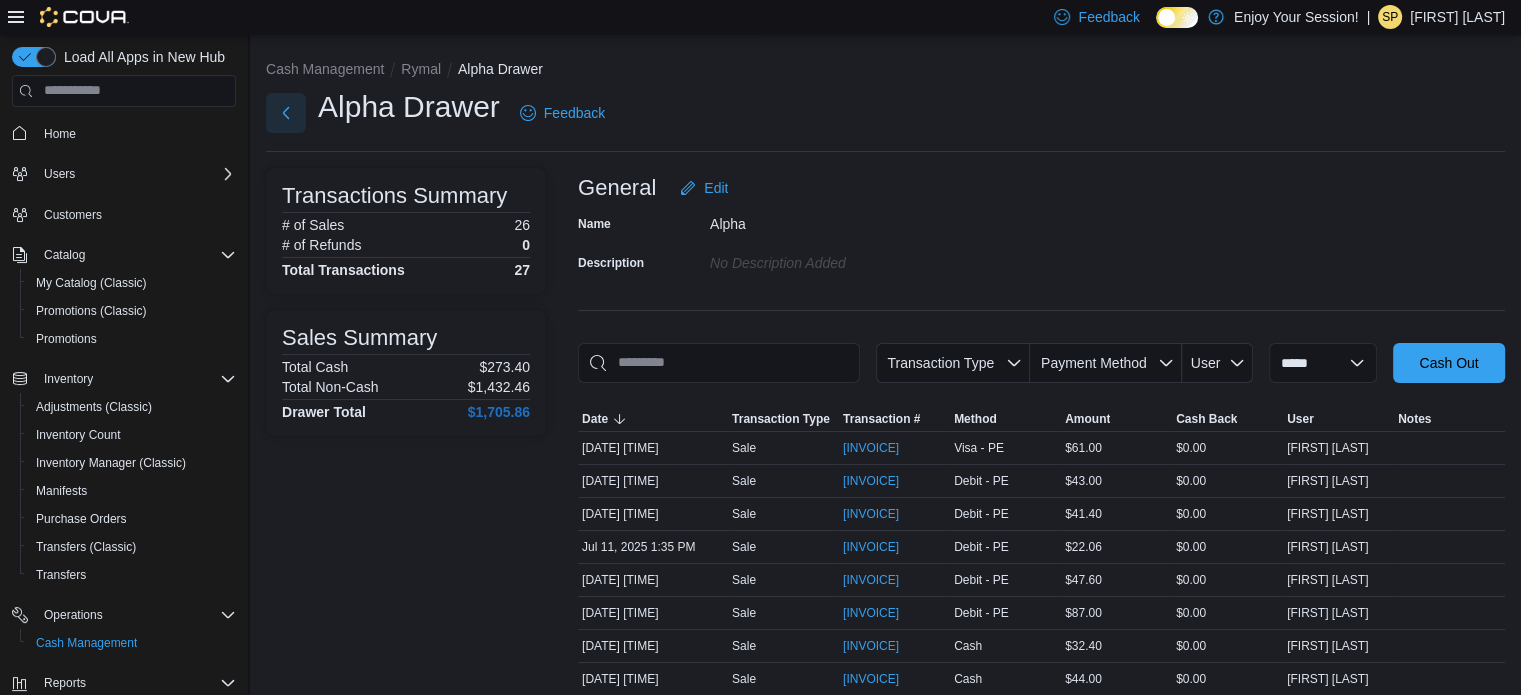 click on "Alpha Drawer Feedback" at bounding box center [439, 113] 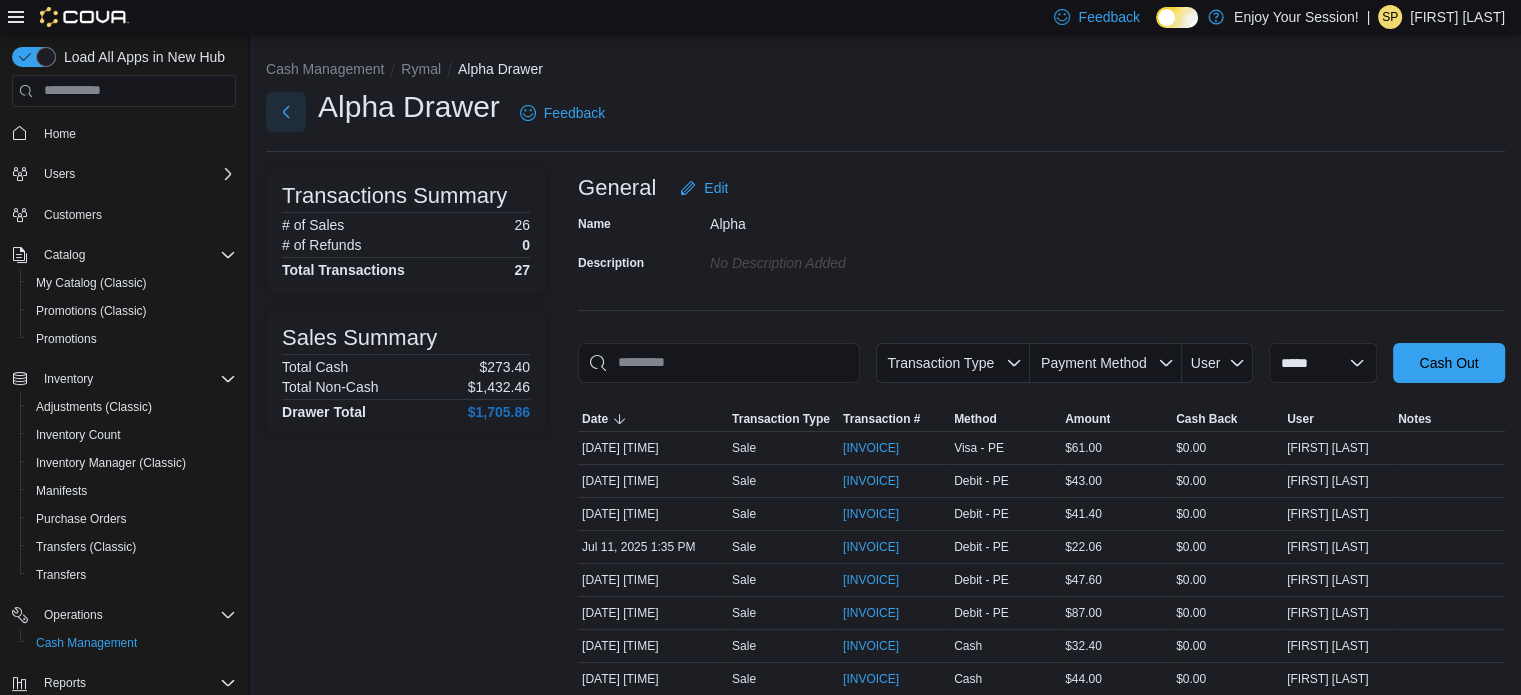 click at bounding box center [286, 112] 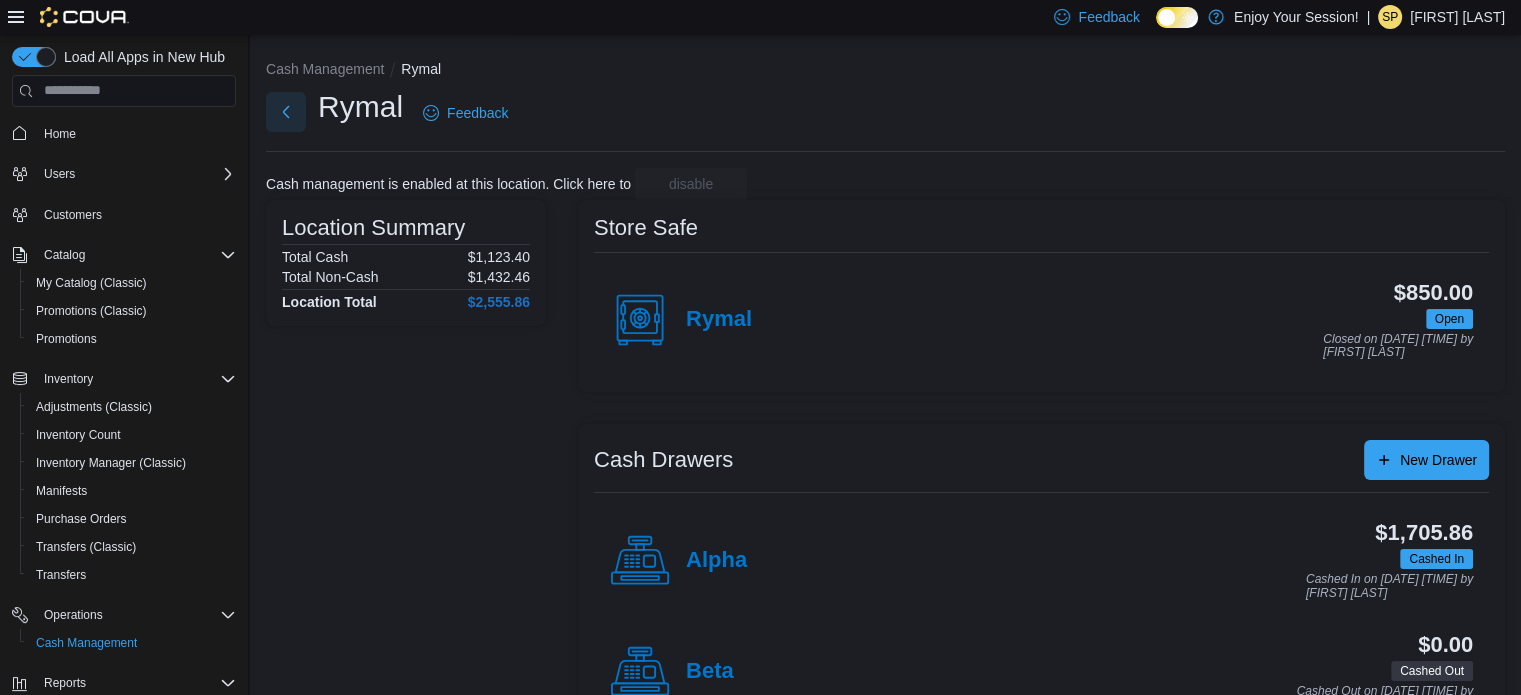 click at bounding box center (286, 112) 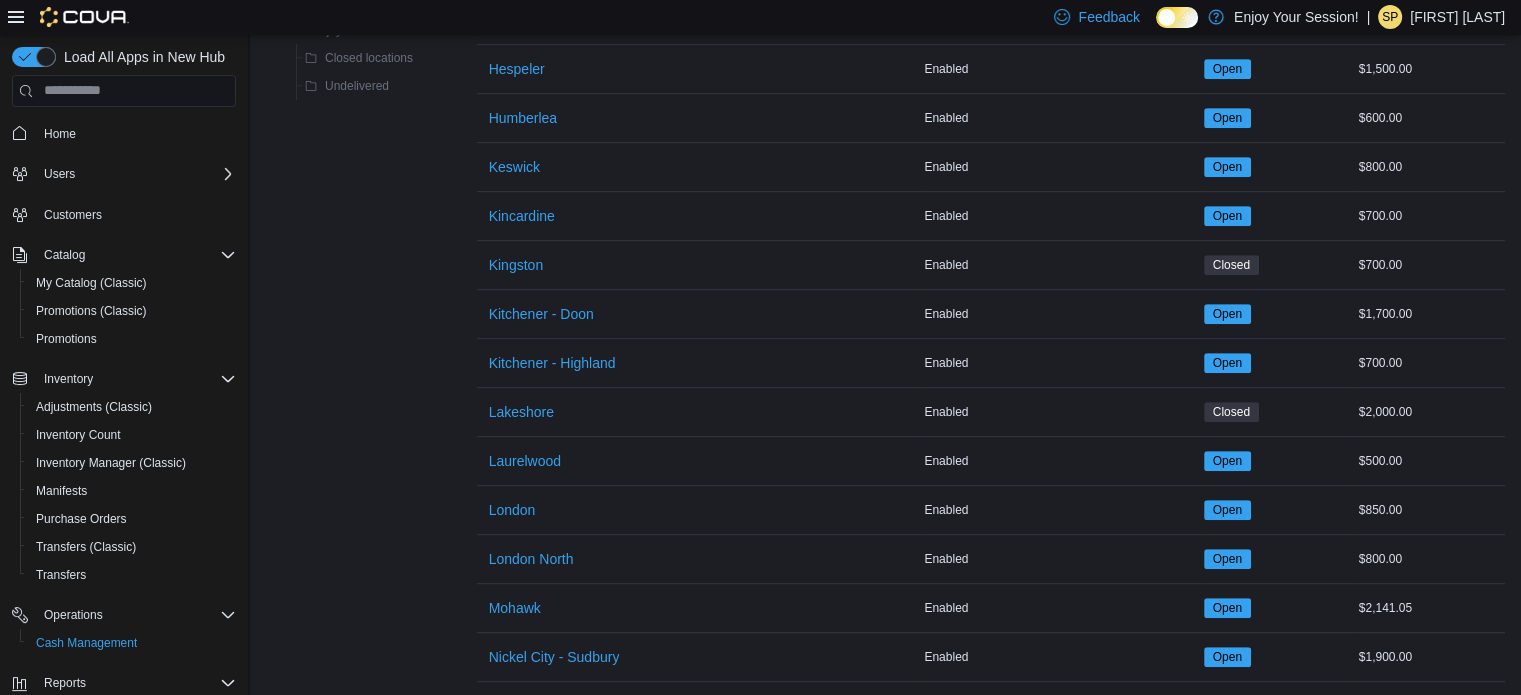 scroll, scrollTop: 600, scrollLeft: 0, axis: vertical 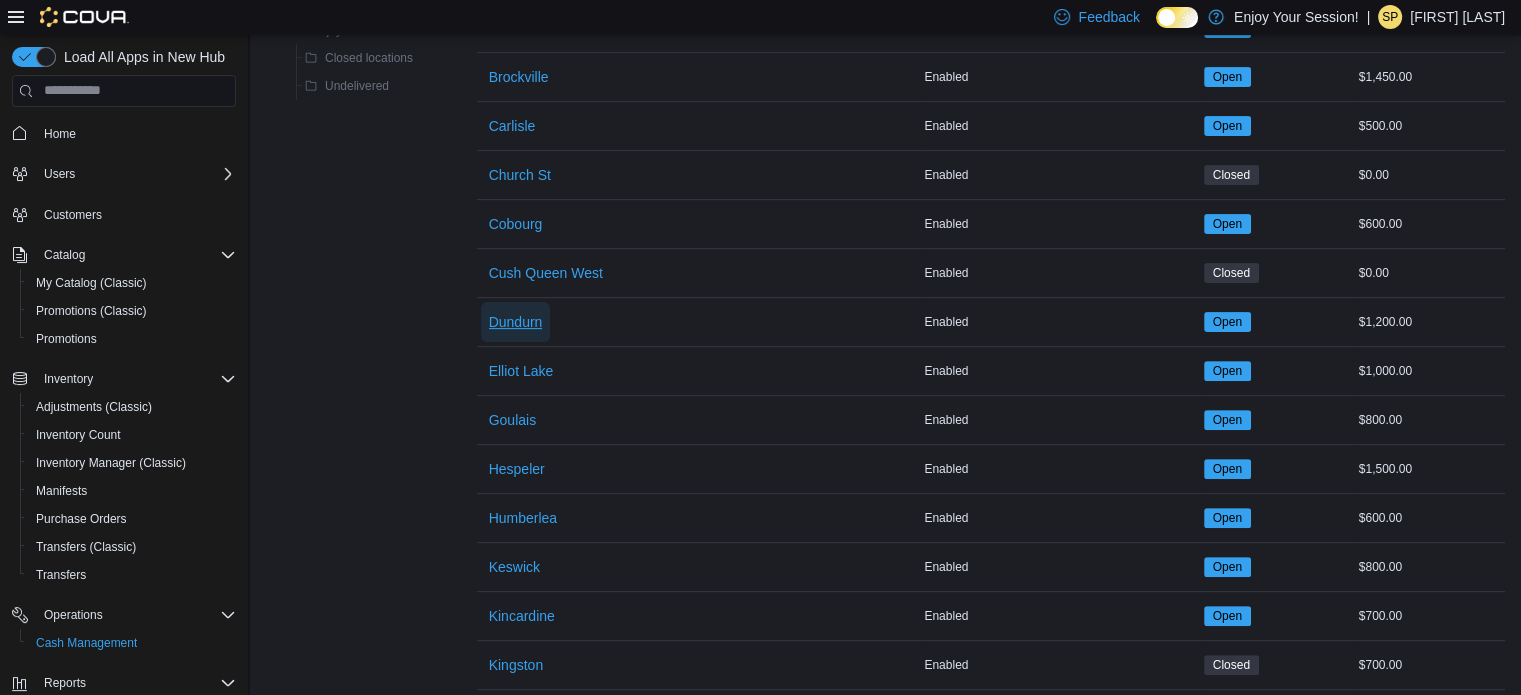 click on "Dundurn" at bounding box center [516, 322] 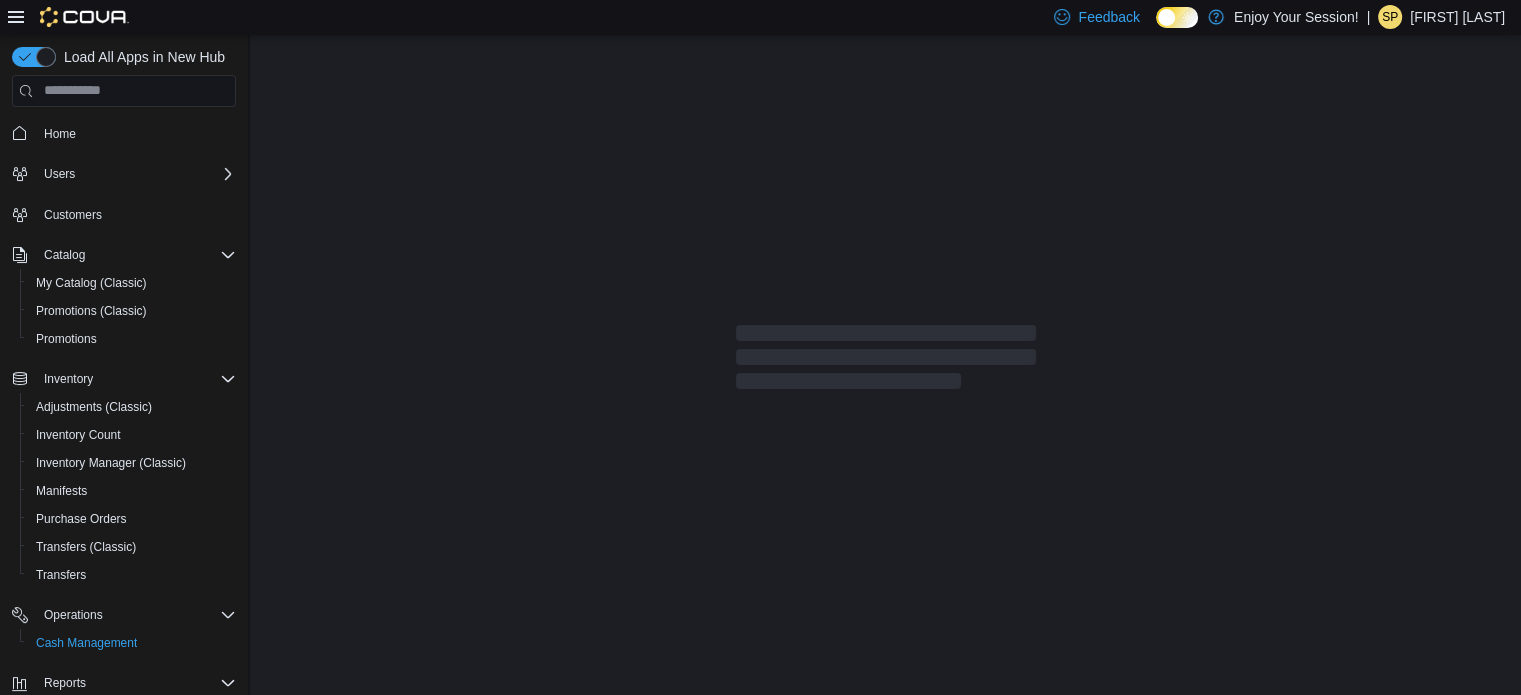 scroll, scrollTop: 0, scrollLeft: 0, axis: both 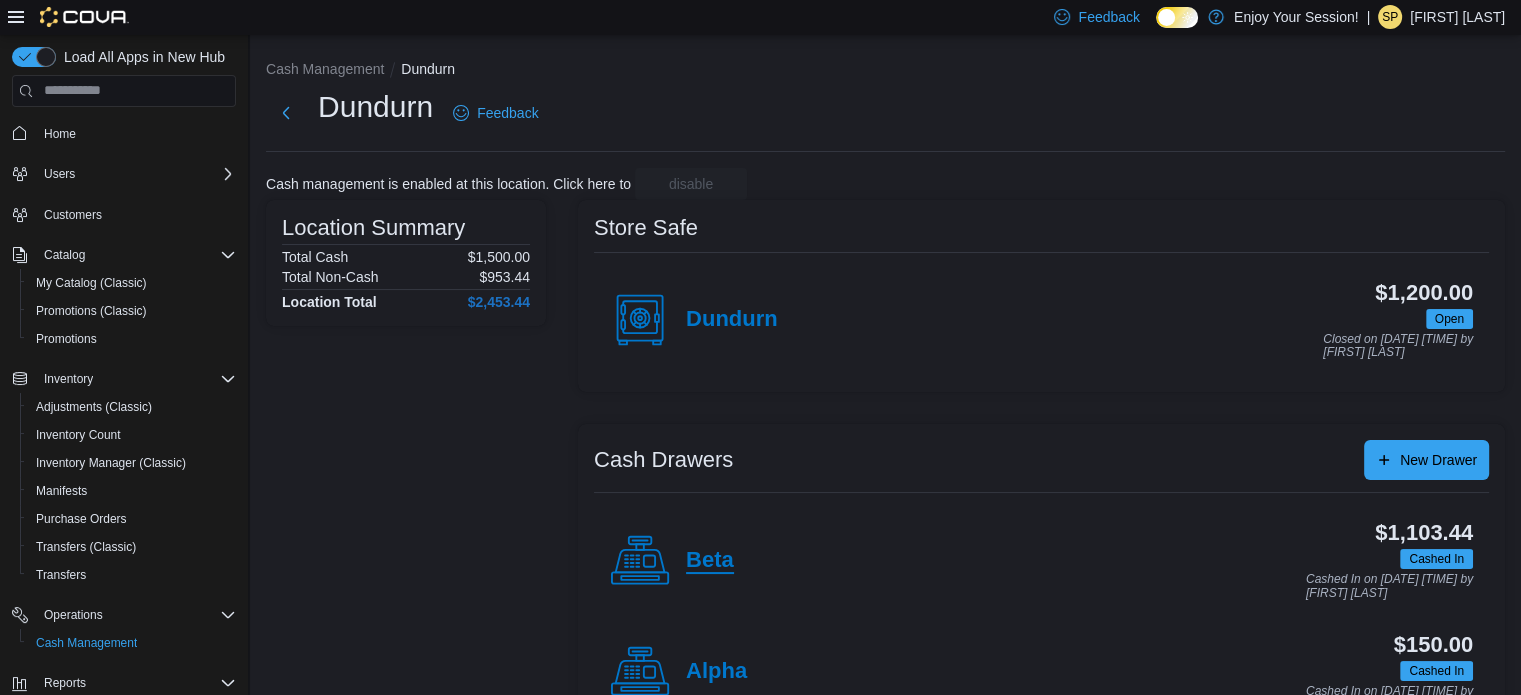 click on "Beta" at bounding box center (710, 561) 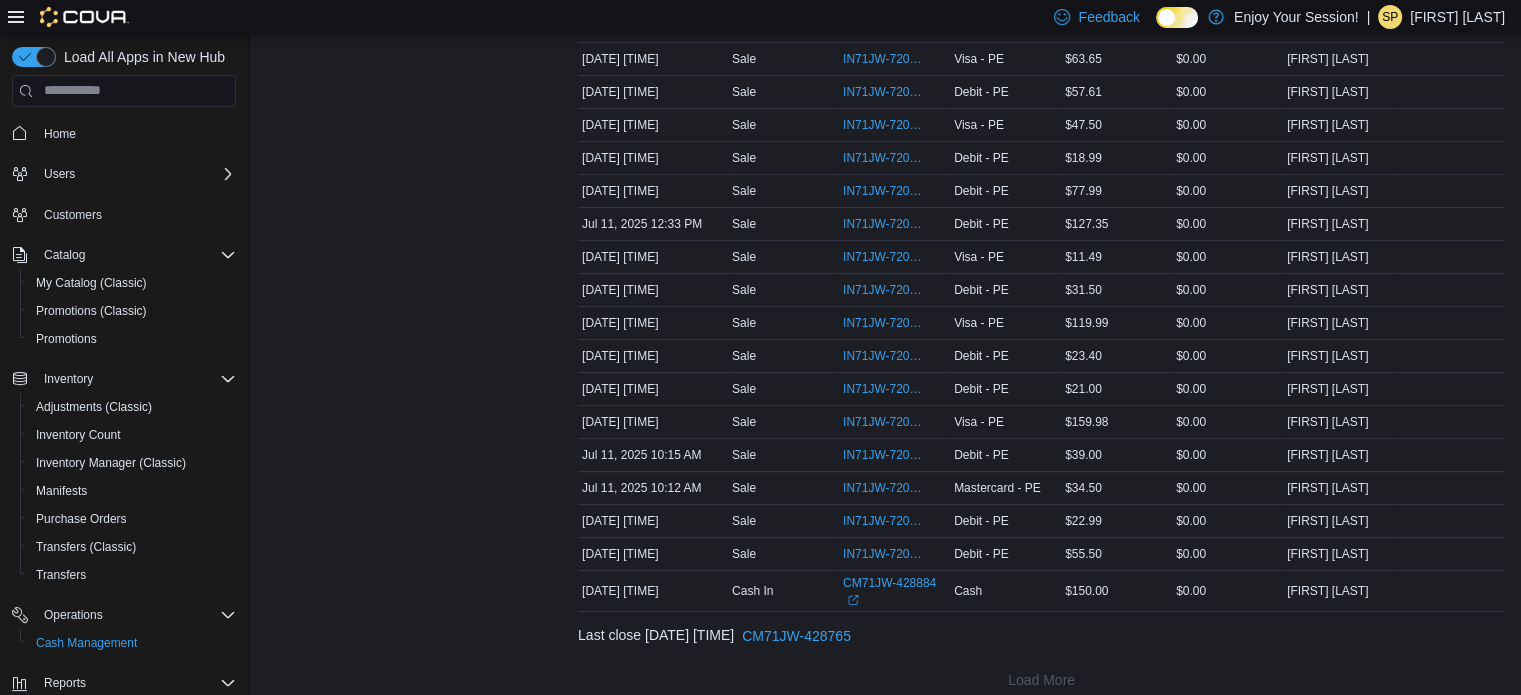 scroll, scrollTop: 438, scrollLeft: 0, axis: vertical 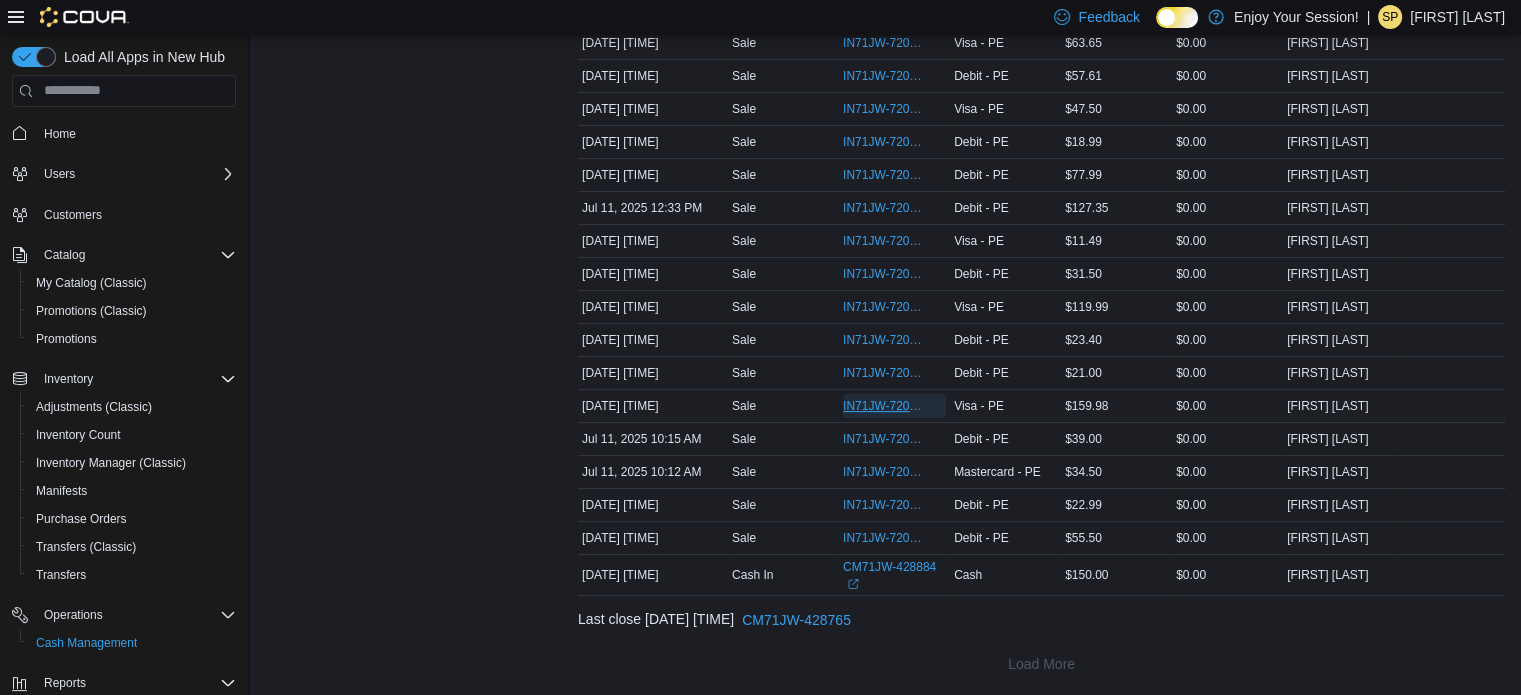 click on "IN71JW-7207303" at bounding box center [884, 406] 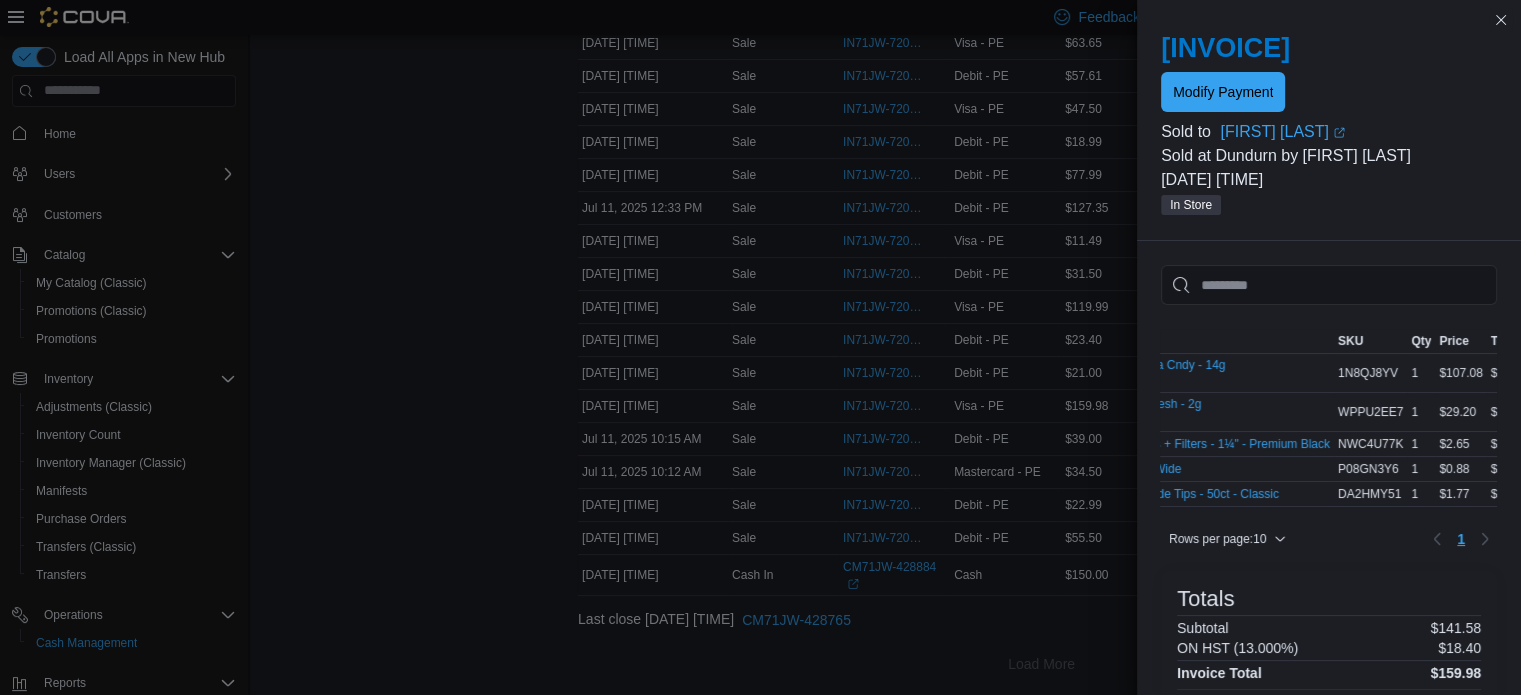 scroll, scrollTop: 0, scrollLeft: 0, axis: both 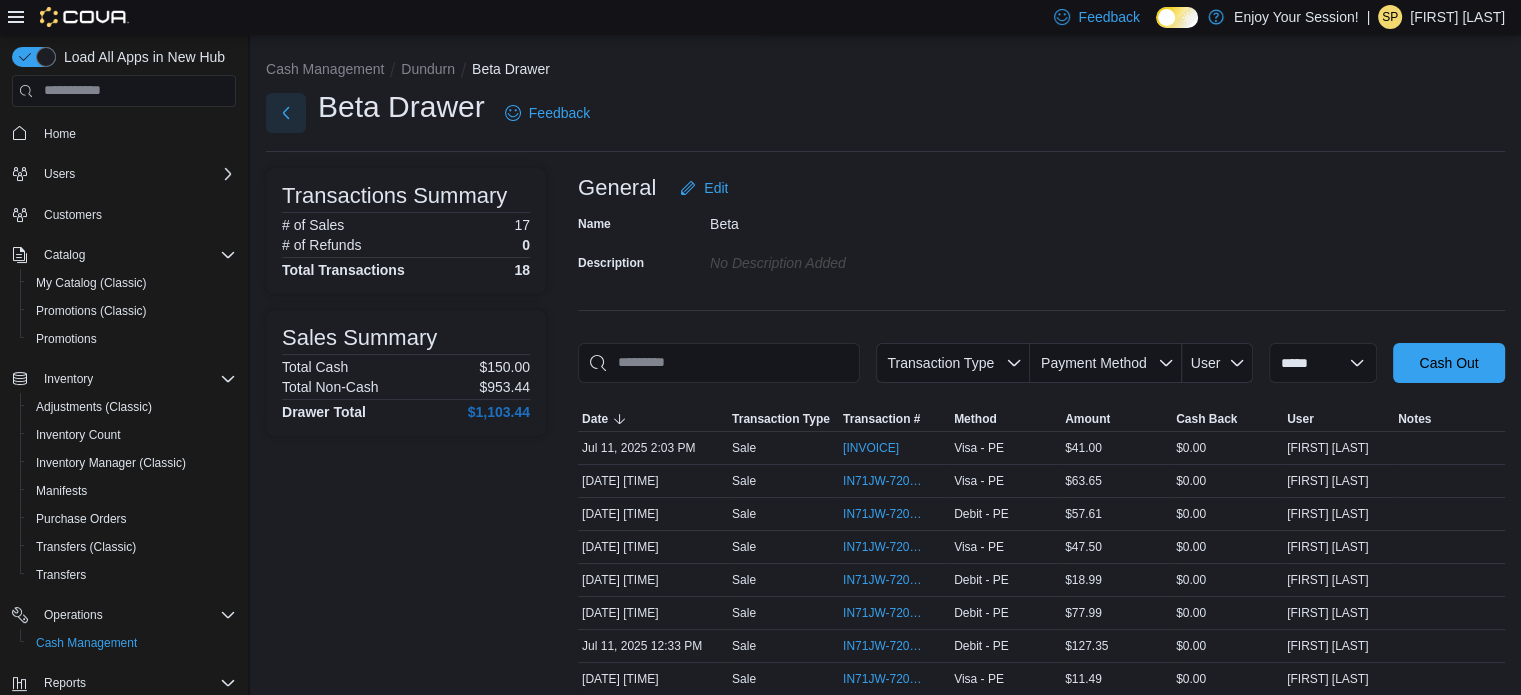 click at bounding box center [286, 113] 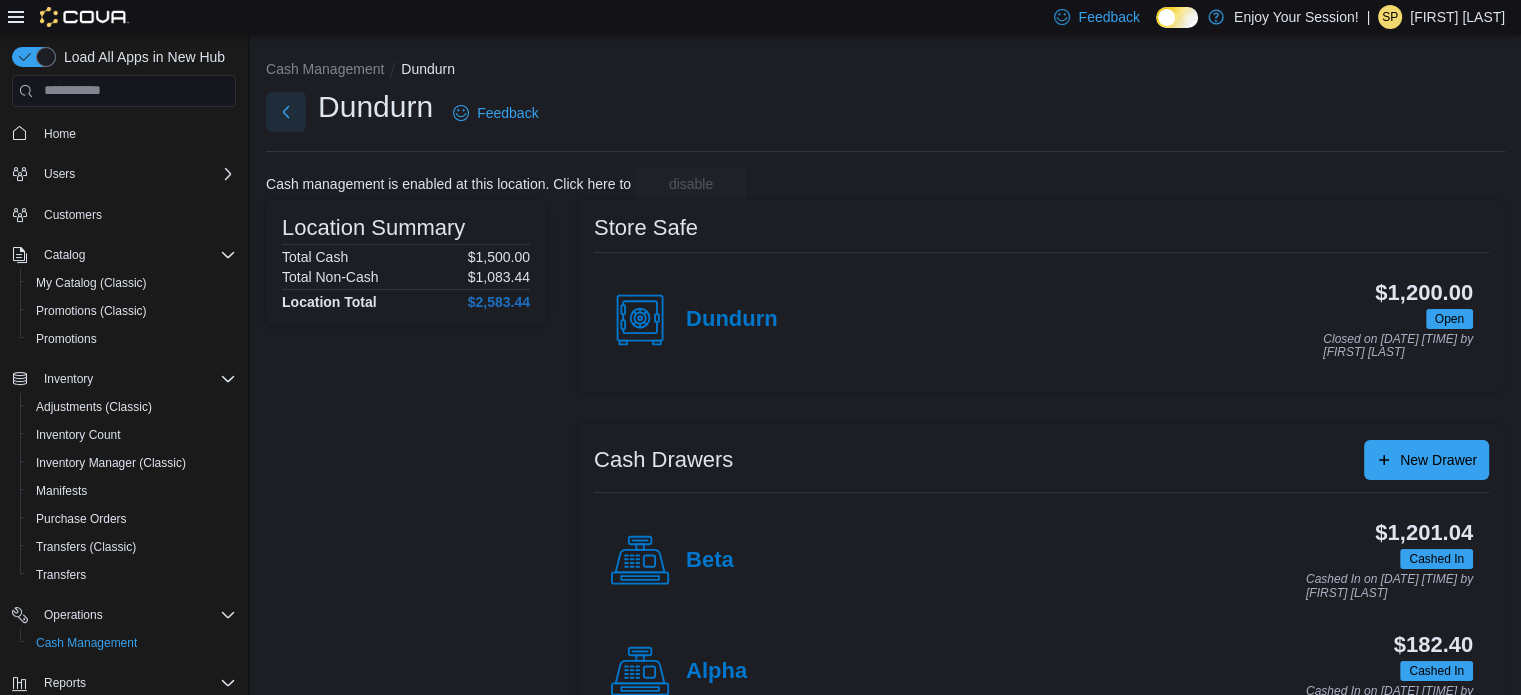 click at bounding box center (286, 112) 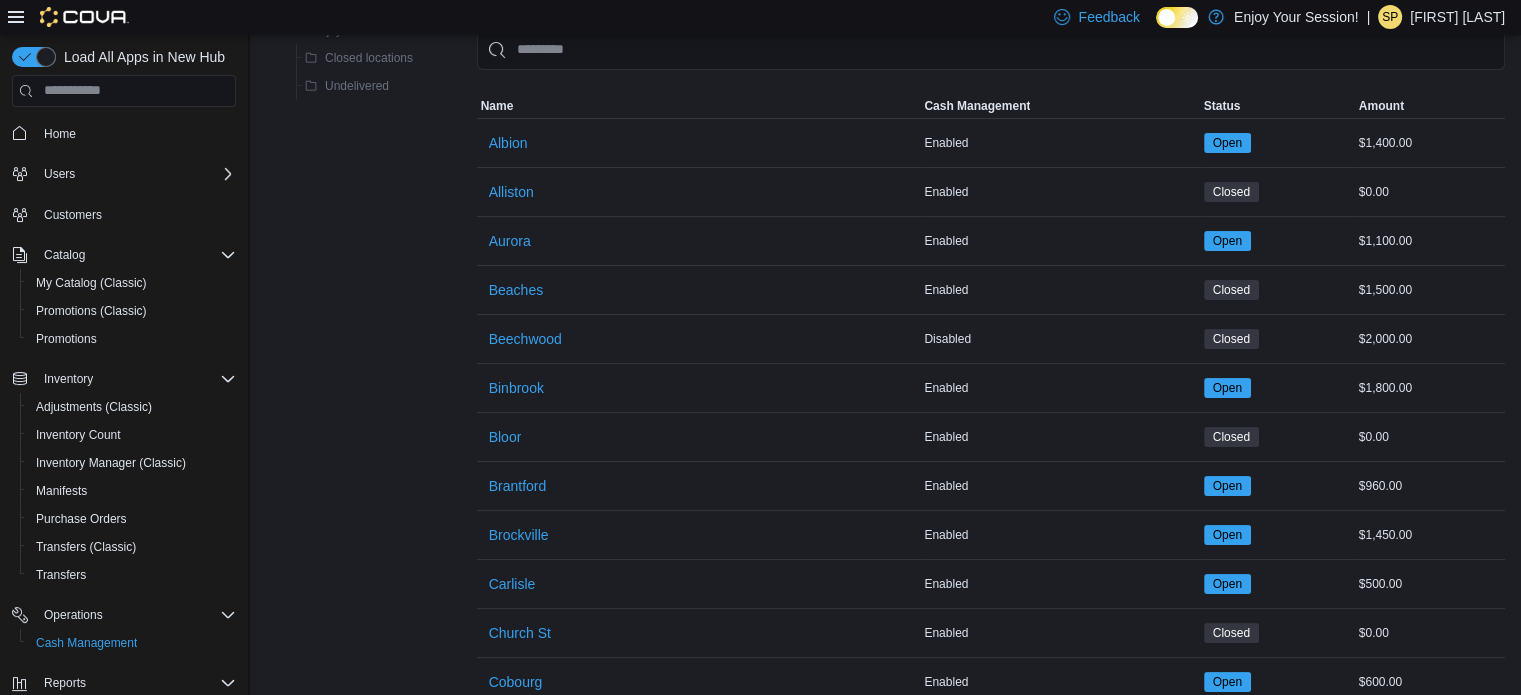 scroll, scrollTop: 500, scrollLeft: 0, axis: vertical 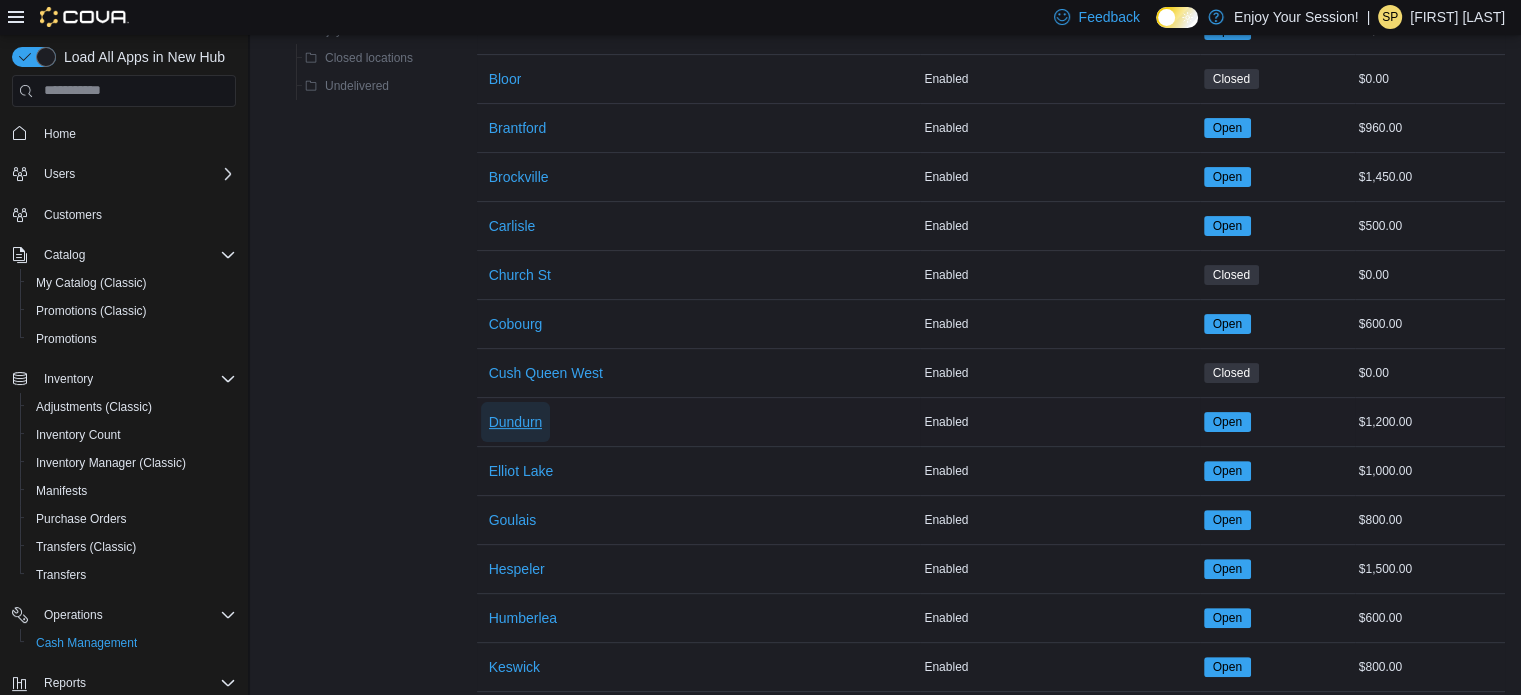 click on "Dundurn" at bounding box center (516, 422) 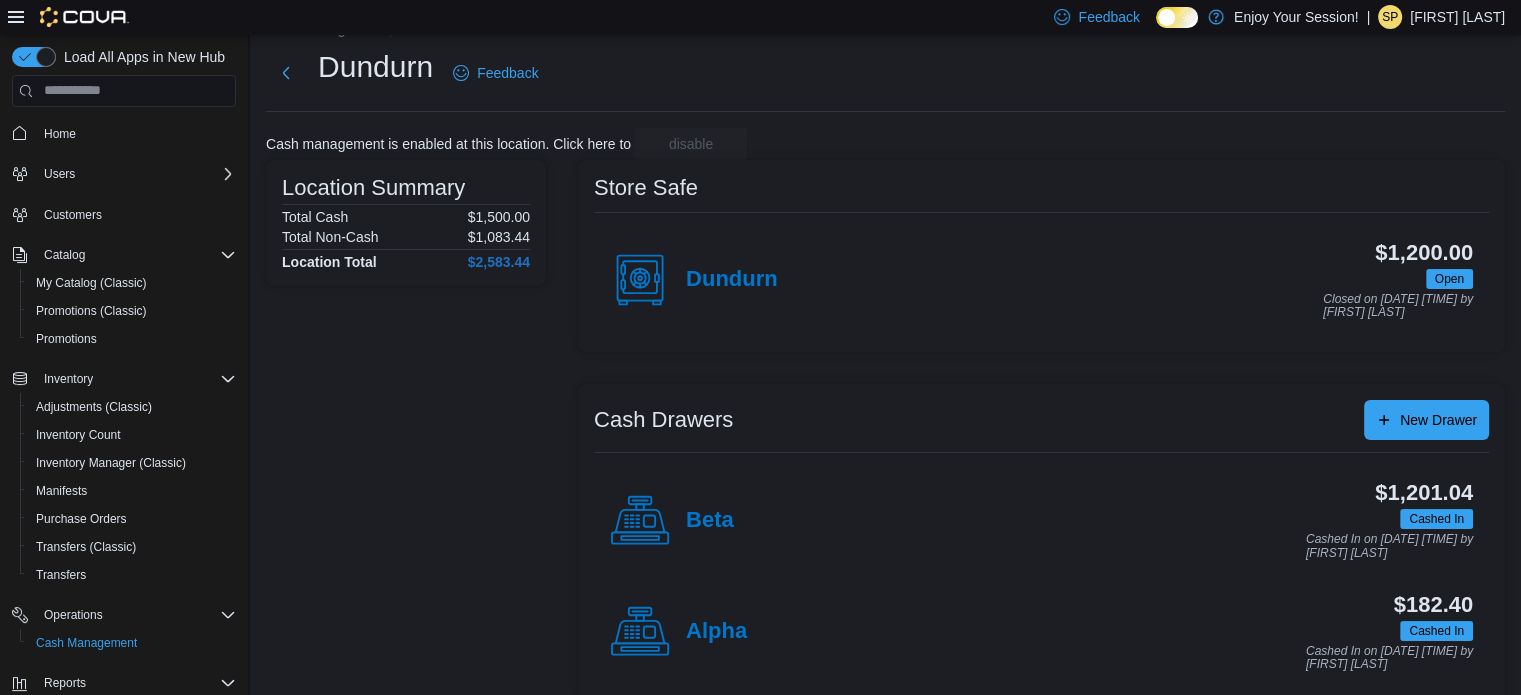 scroll, scrollTop: 64, scrollLeft: 0, axis: vertical 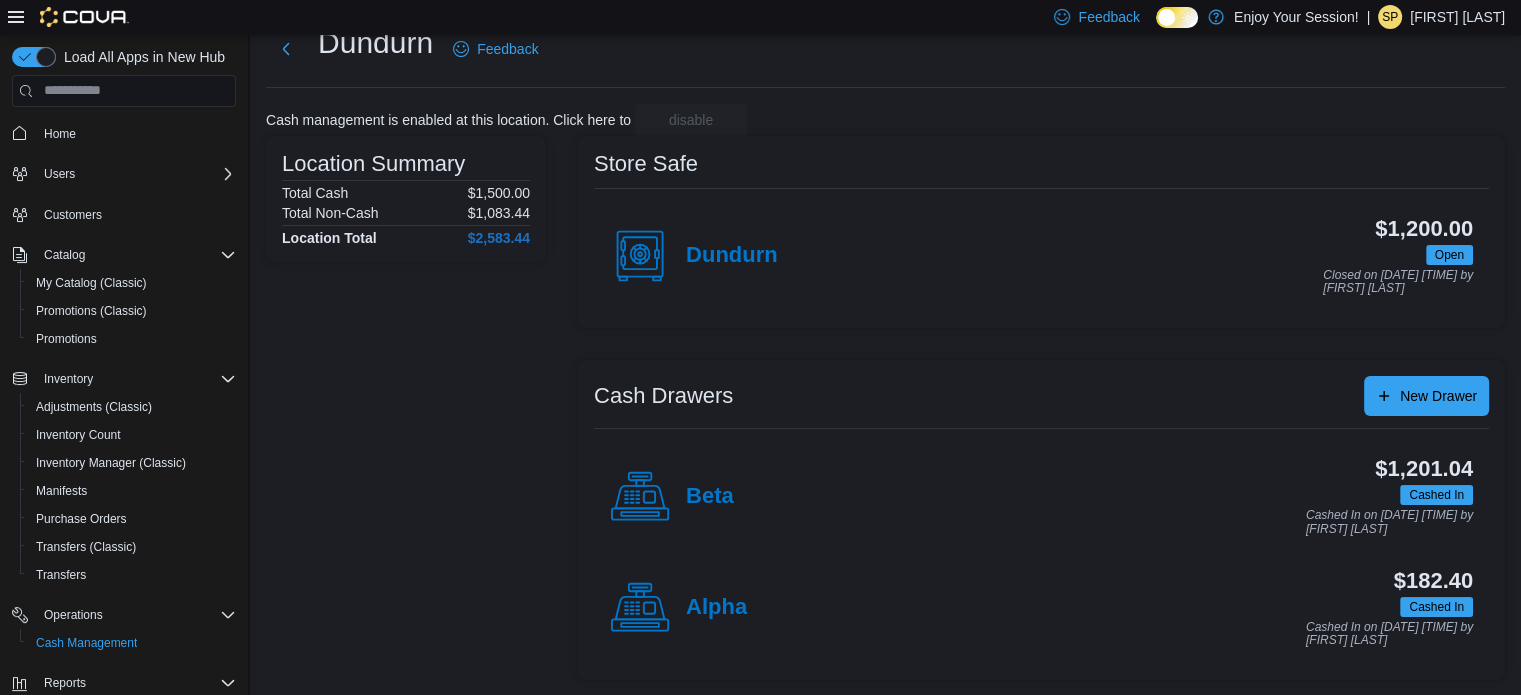 drag, startPoint x: 852, startPoint y: 423, endPoint x: 867, endPoint y: 426, distance: 15.297058 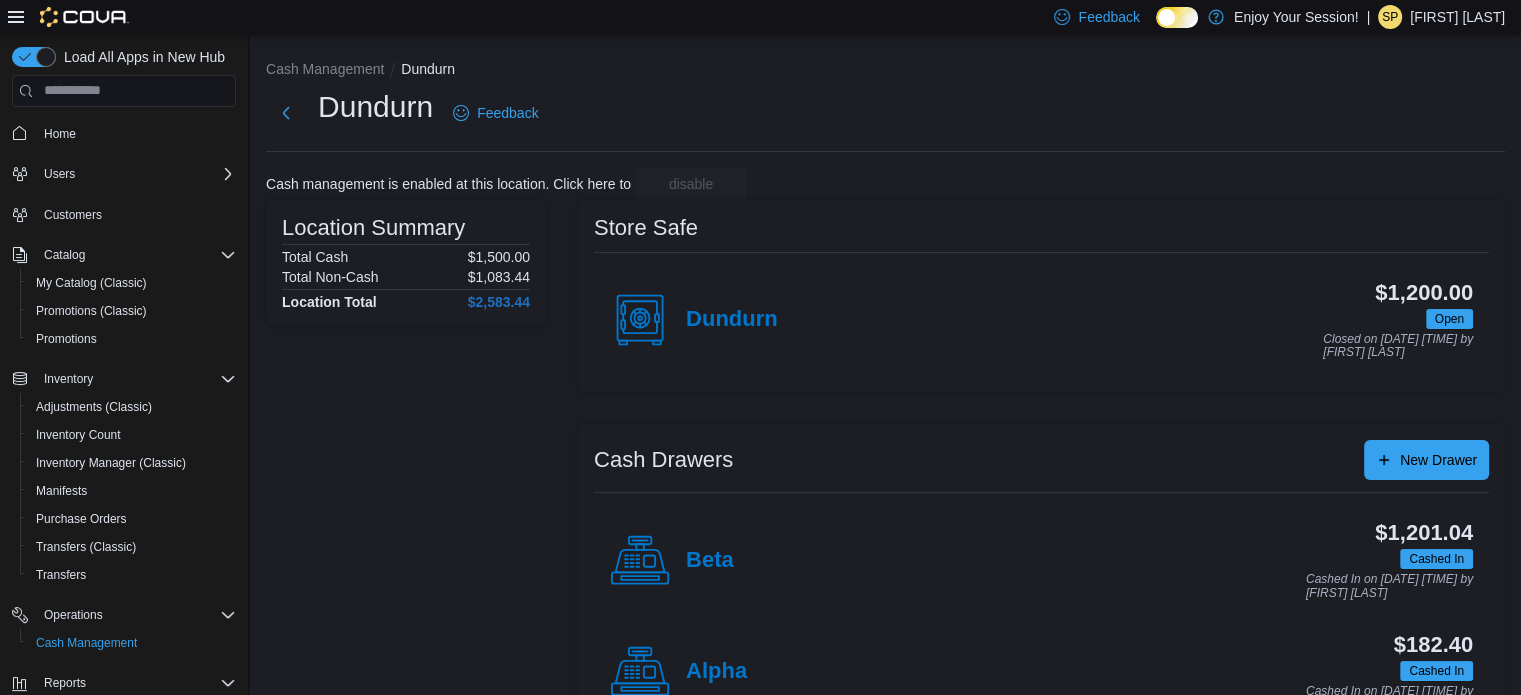 scroll, scrollTop: 64, scrollLeft: 0, axis: vertical 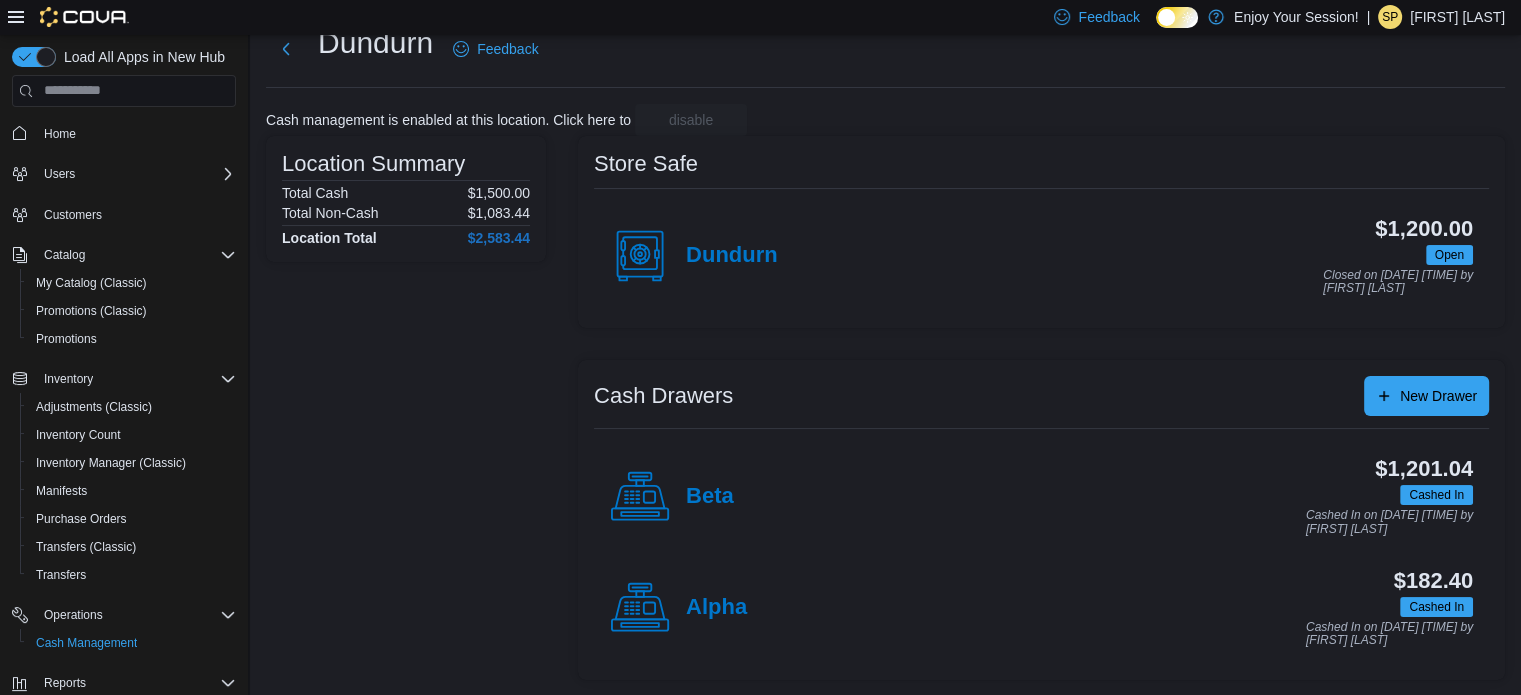 click on "Alpha" at bounding box center [716, 608] 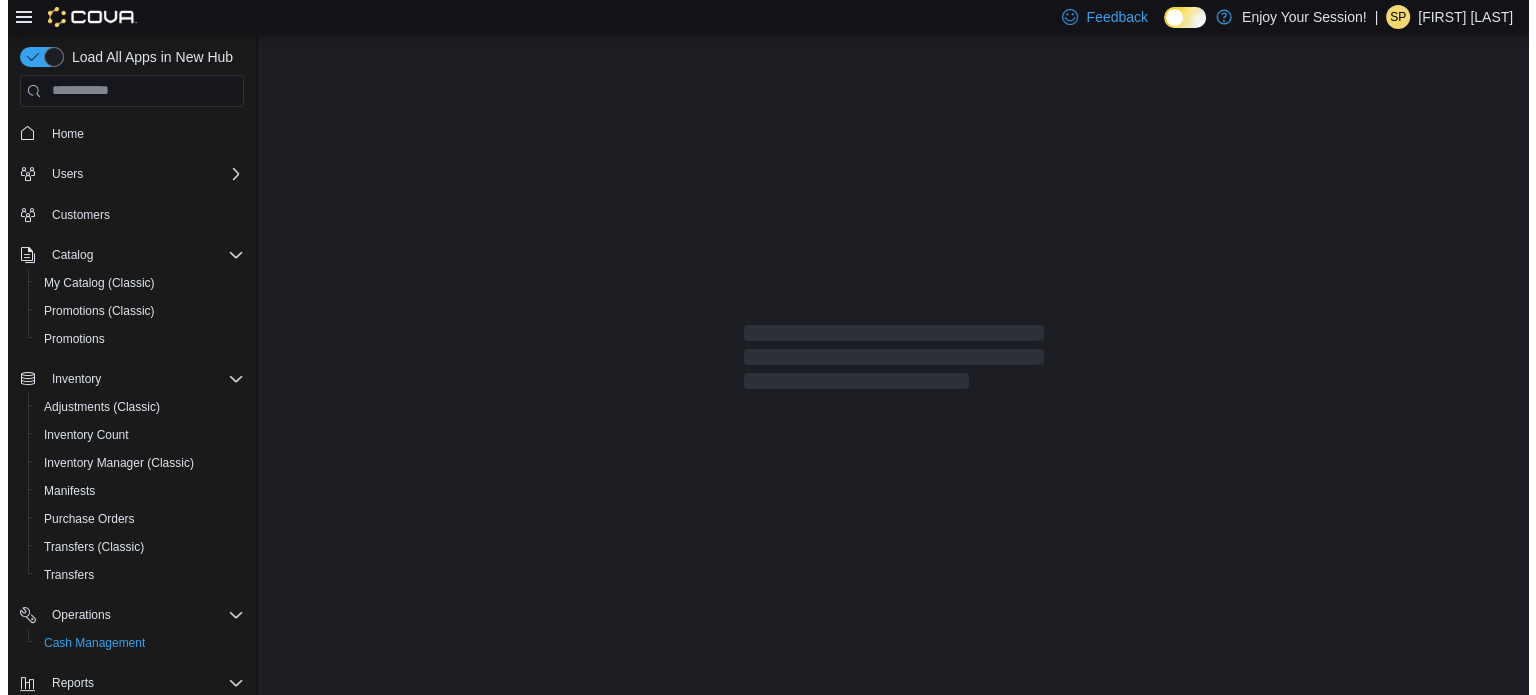 scroll, scrollTop: 0, scrollLeft: 0, axis: both 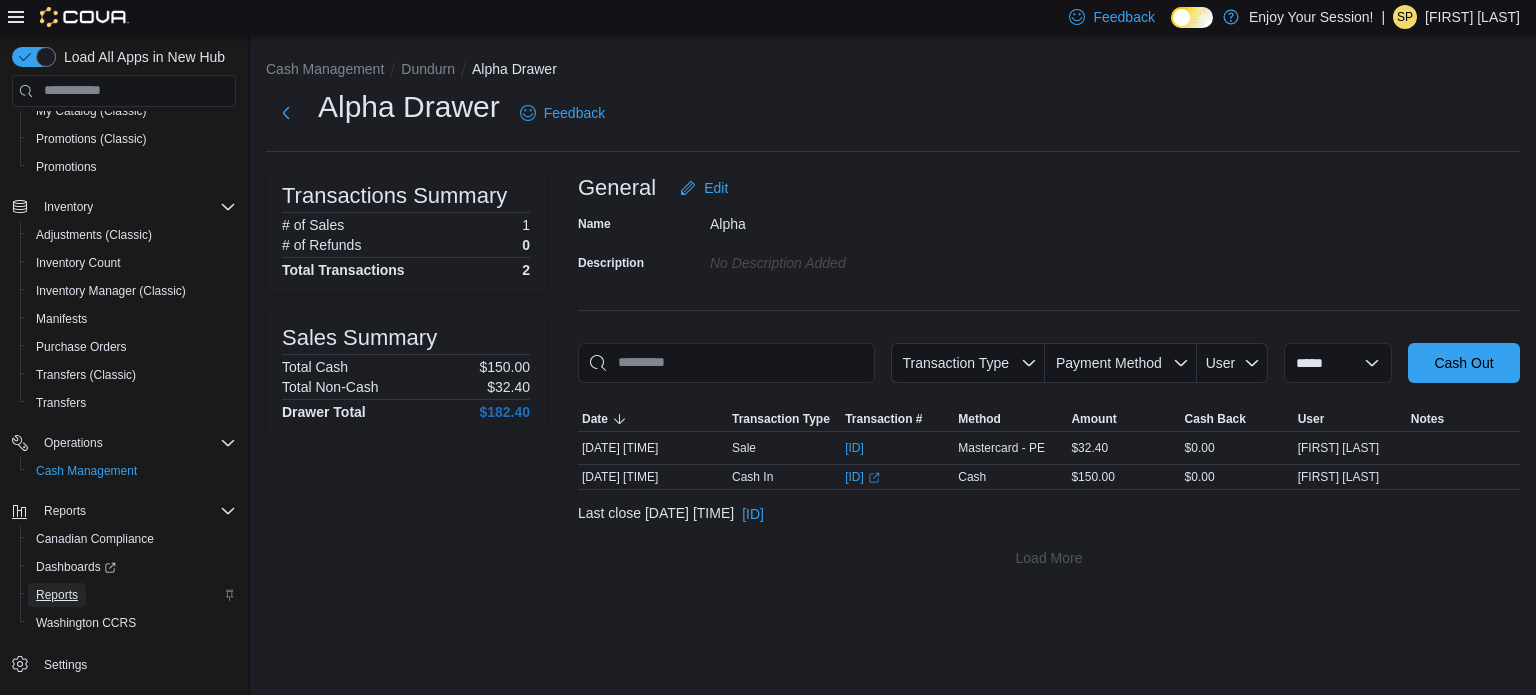 click on "Reports" at bounding box center (57, 595) 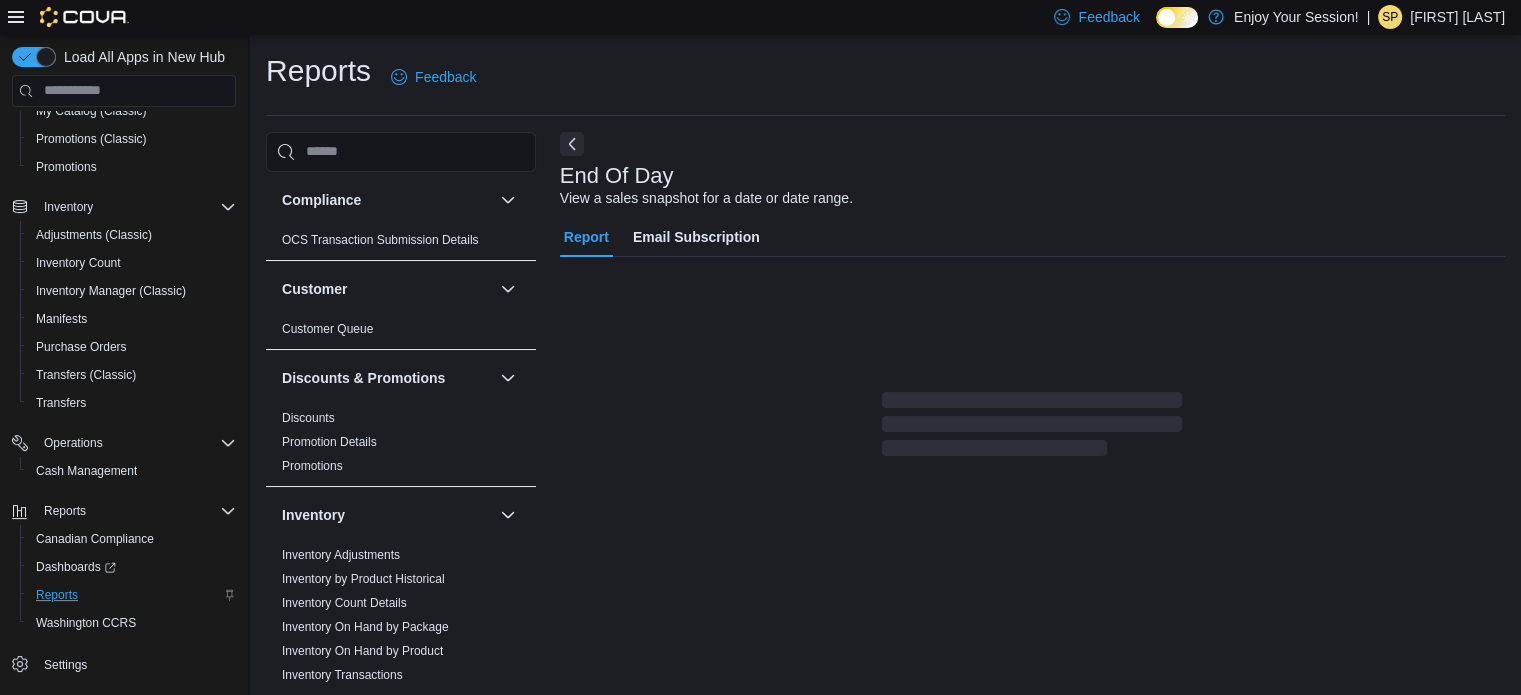 scroll, scrollTop: 13, scrollLeft: 0, axis: vertical 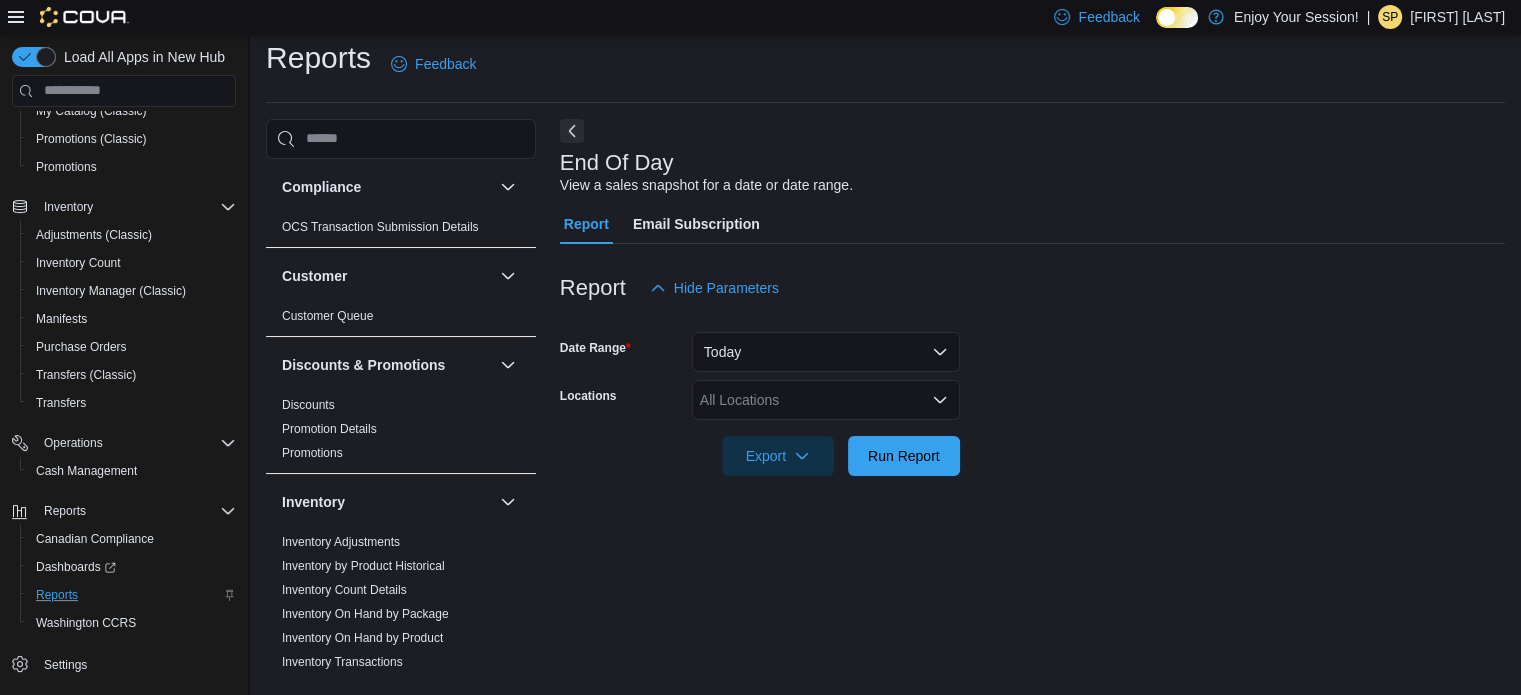 click on "All Locations" at bounding box center (826, 400) 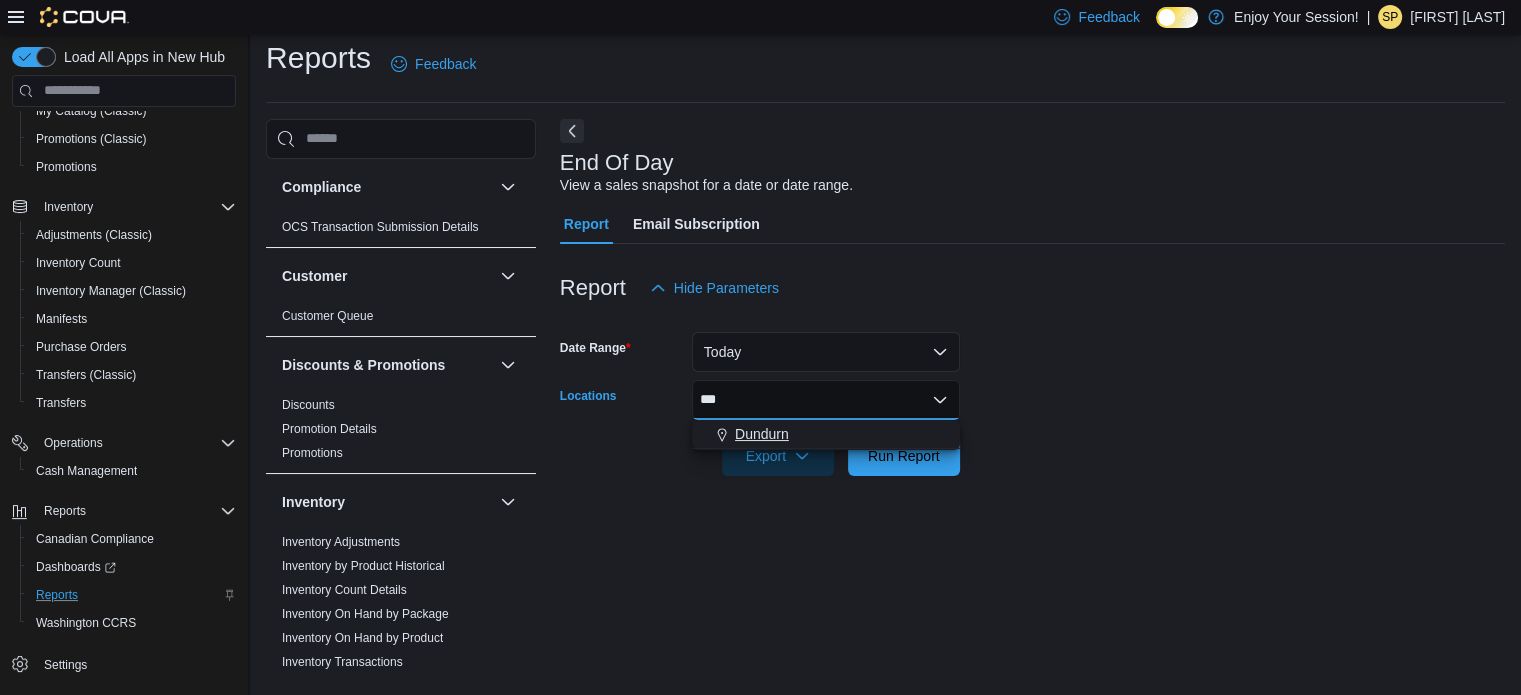 type on "***" 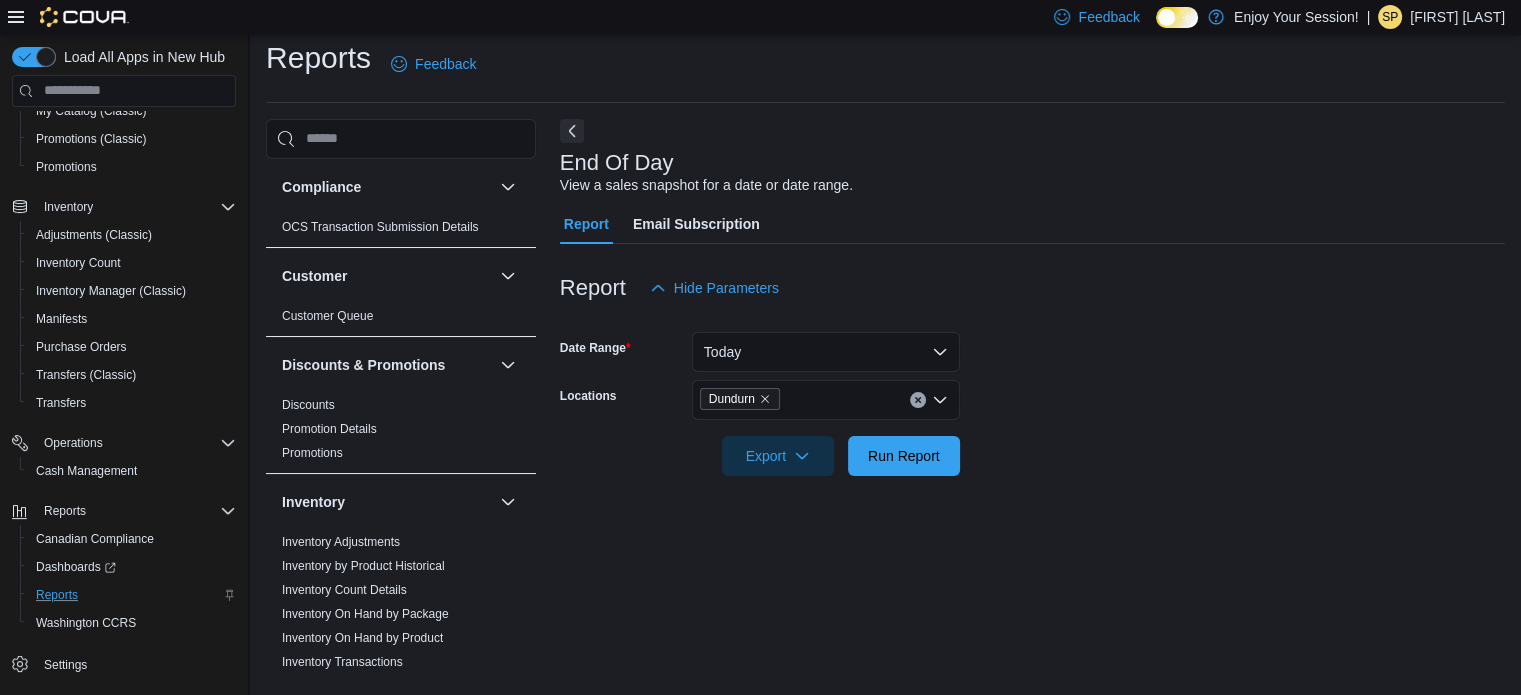 click on "Date Range [DATE] Locations [CITY] Export Run Report" at bounding box center [1032, 392] 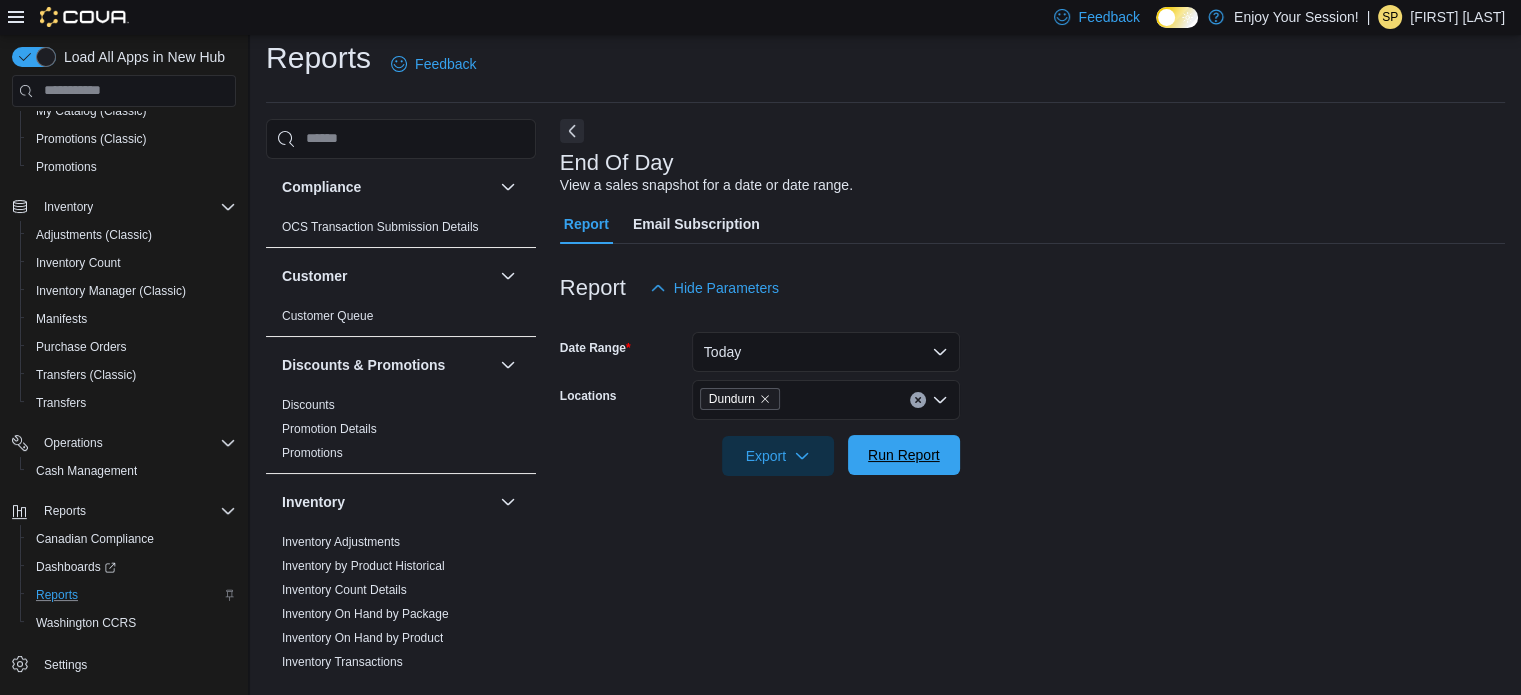 click on "Run Report" at bounding box center (904, 455) 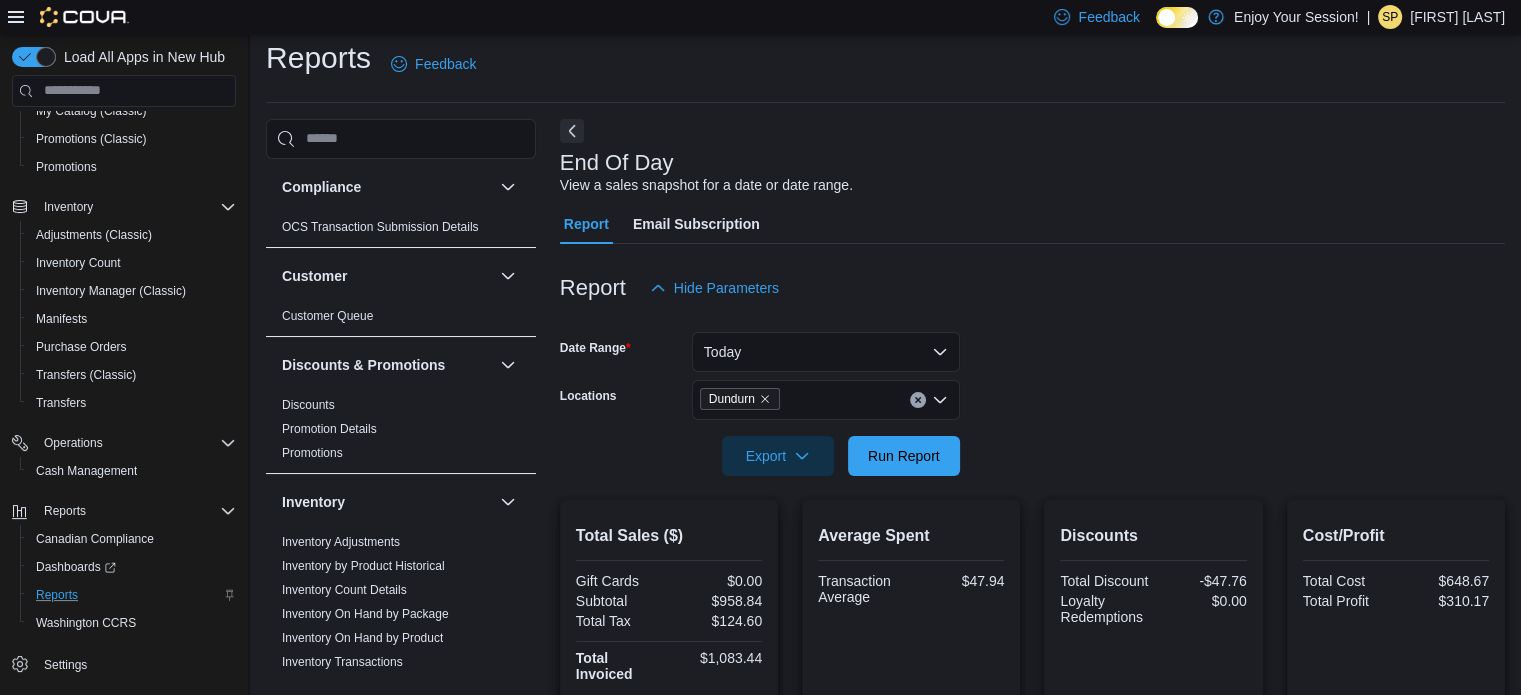 scroll, scrollTop: 473, scrollLeft: 0, axis: vertical 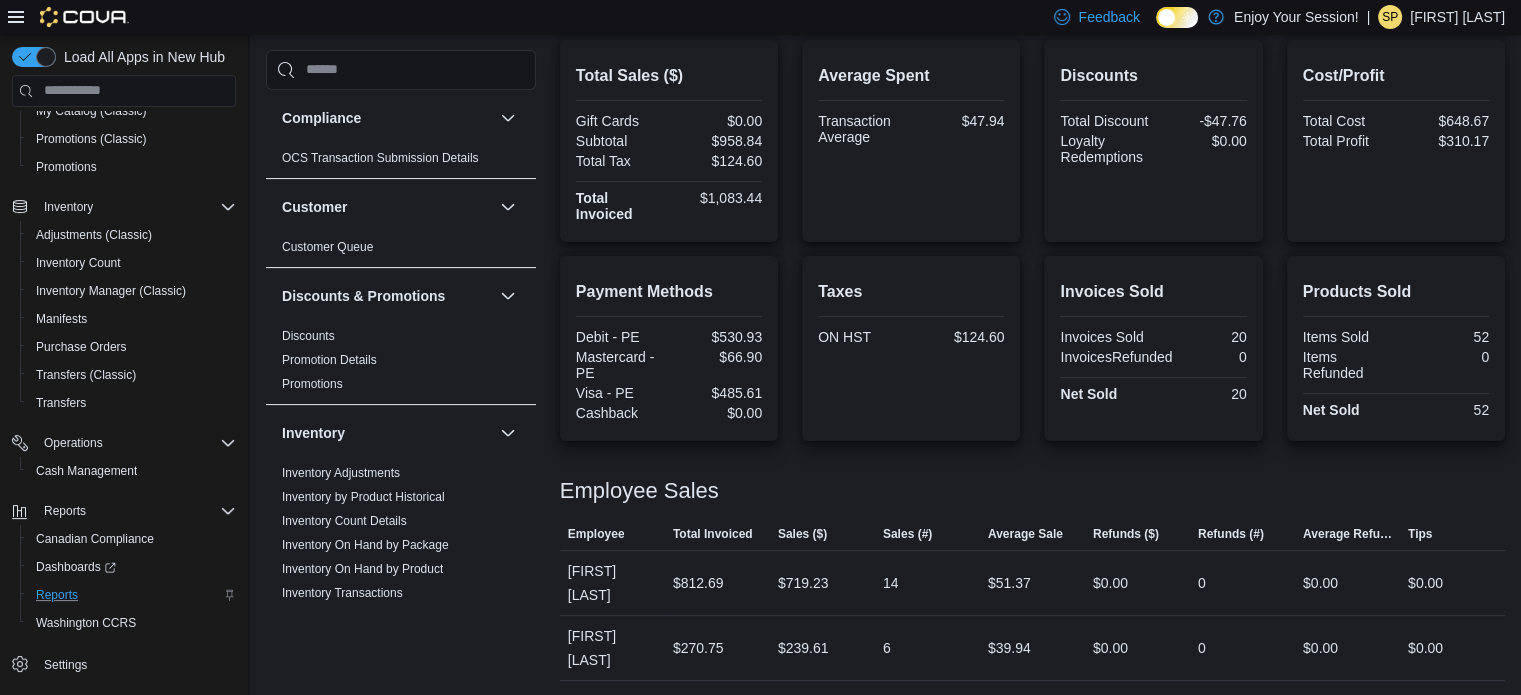 click at bounding box center [1032, 467] 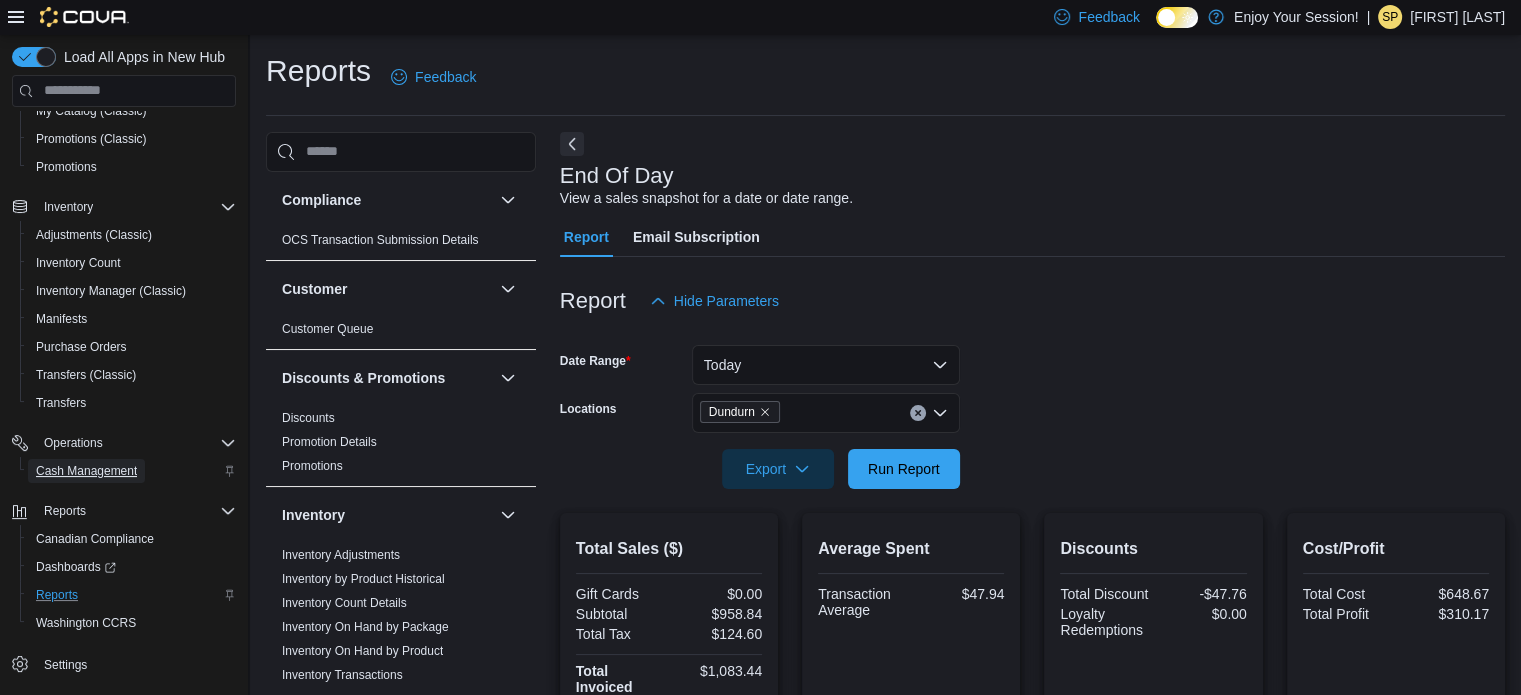 click on "Cash Management" at bounding box center (86, 471) 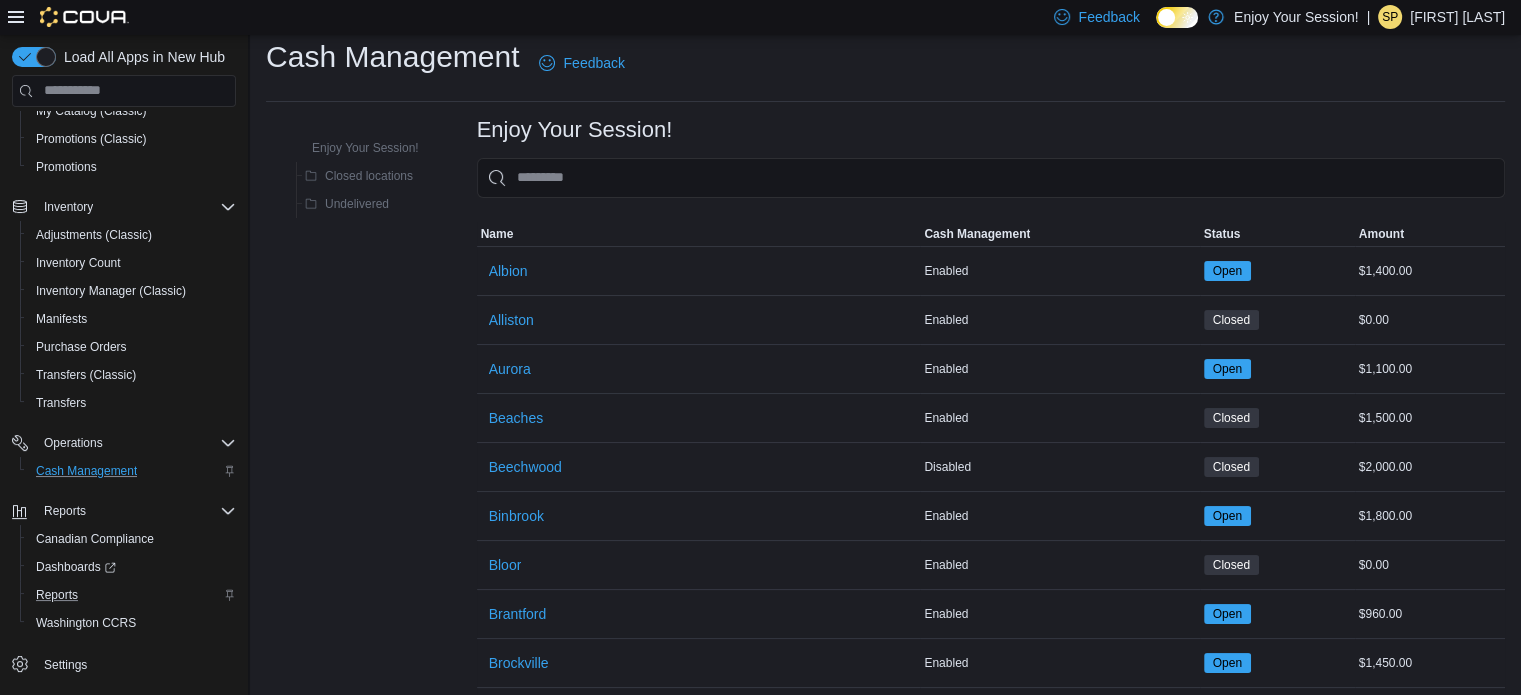 scroll, scrollTop: 600, scrollLeft: 0, axis: vertical 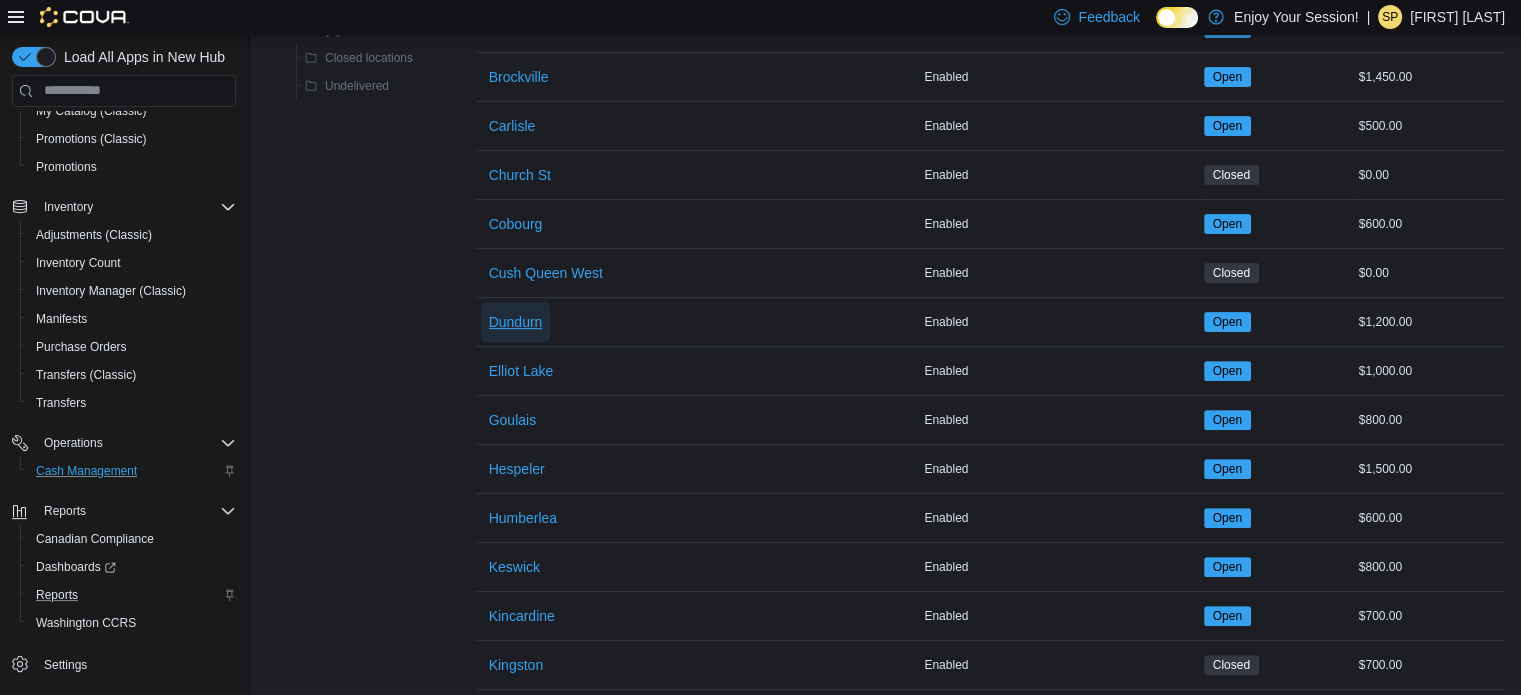 click on "Dundurn" at bounding box center (516, 322) 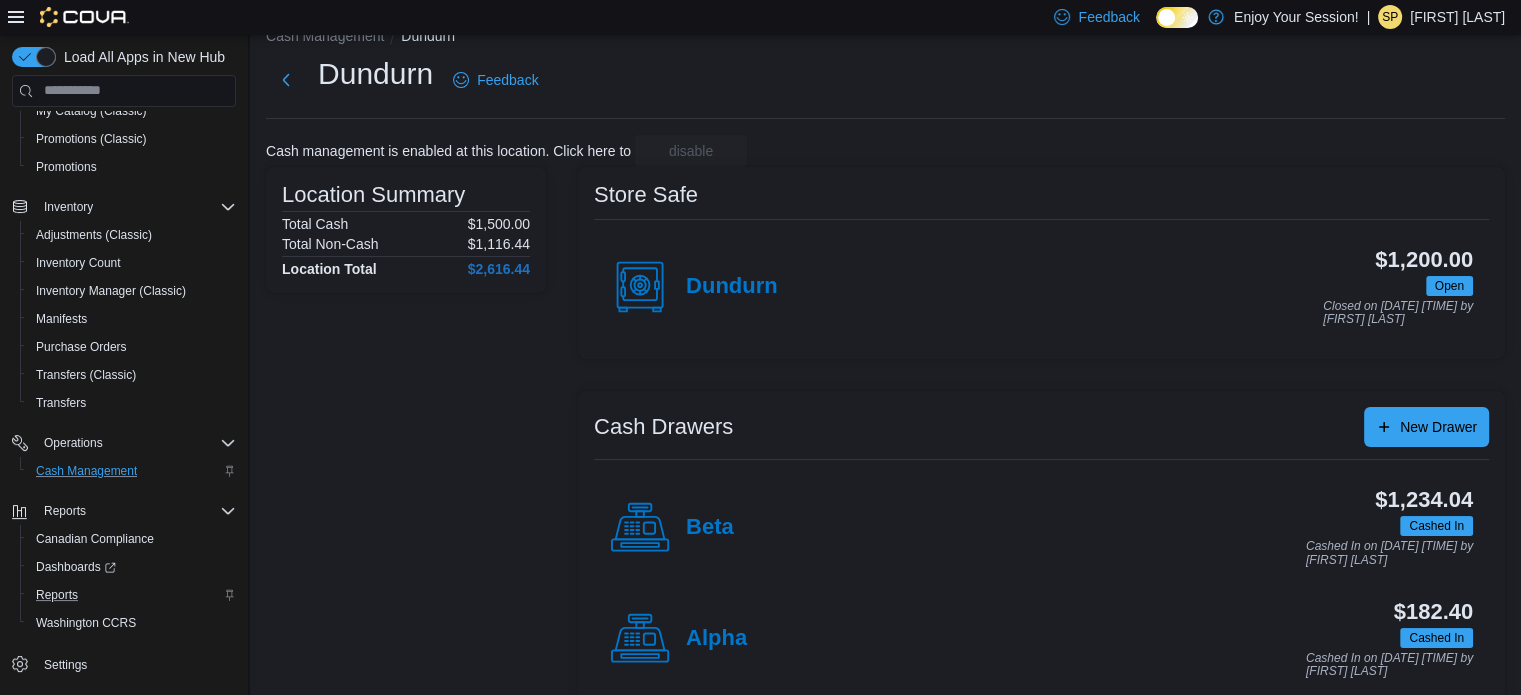 scroll, scrollTop: 64, scrollLeft: 0, axis: vertical 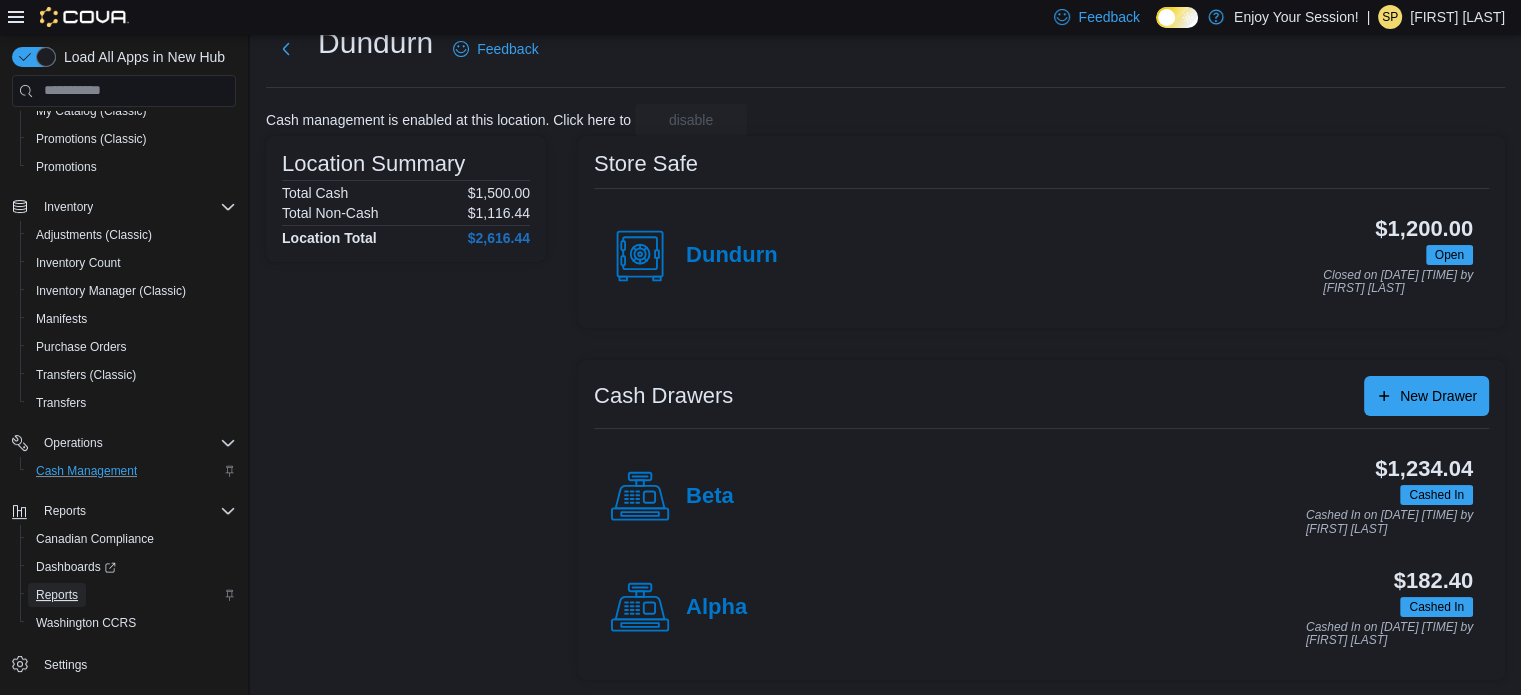 click on "Reports" at bounding box center [57, 595] 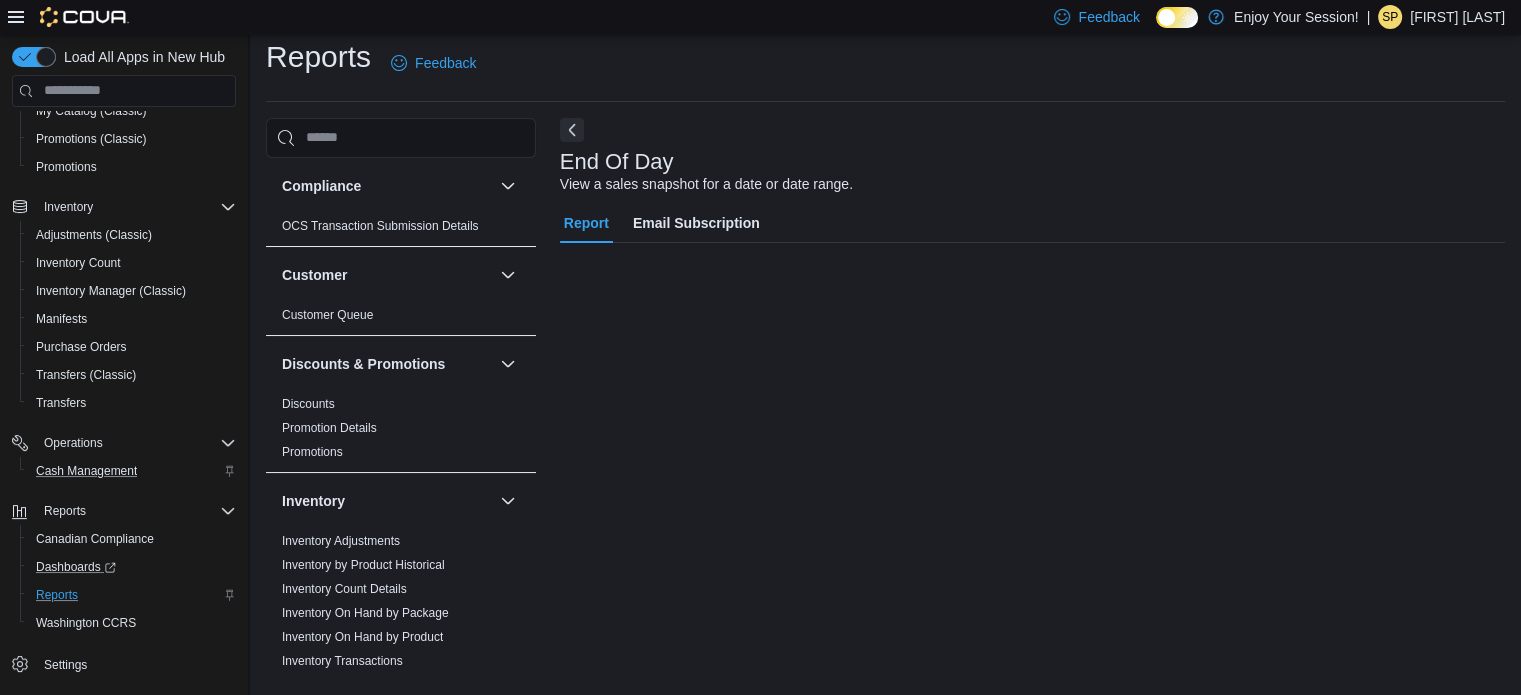 scroll, scrollTop: 0, scrollLeft: 0, axis: both 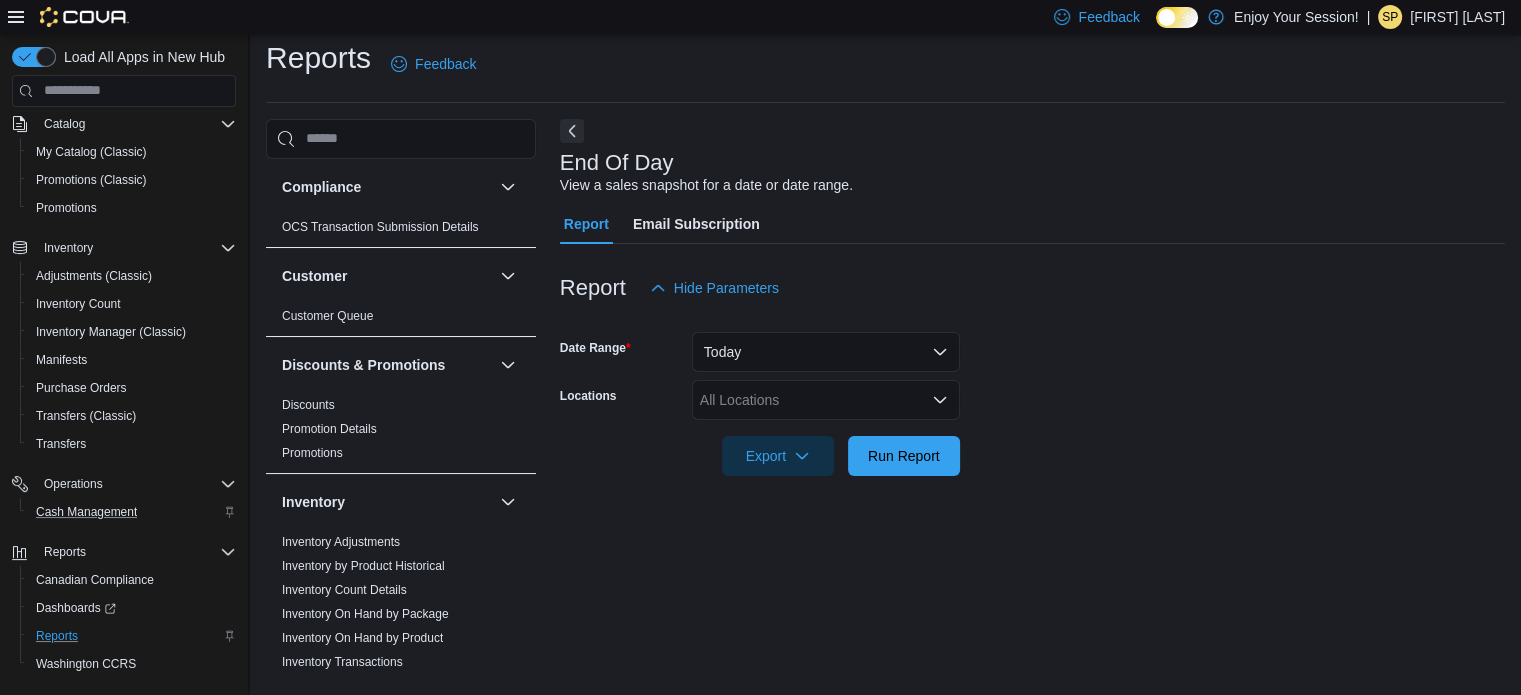 click on "All Locations" at bounding box center (826, 400) 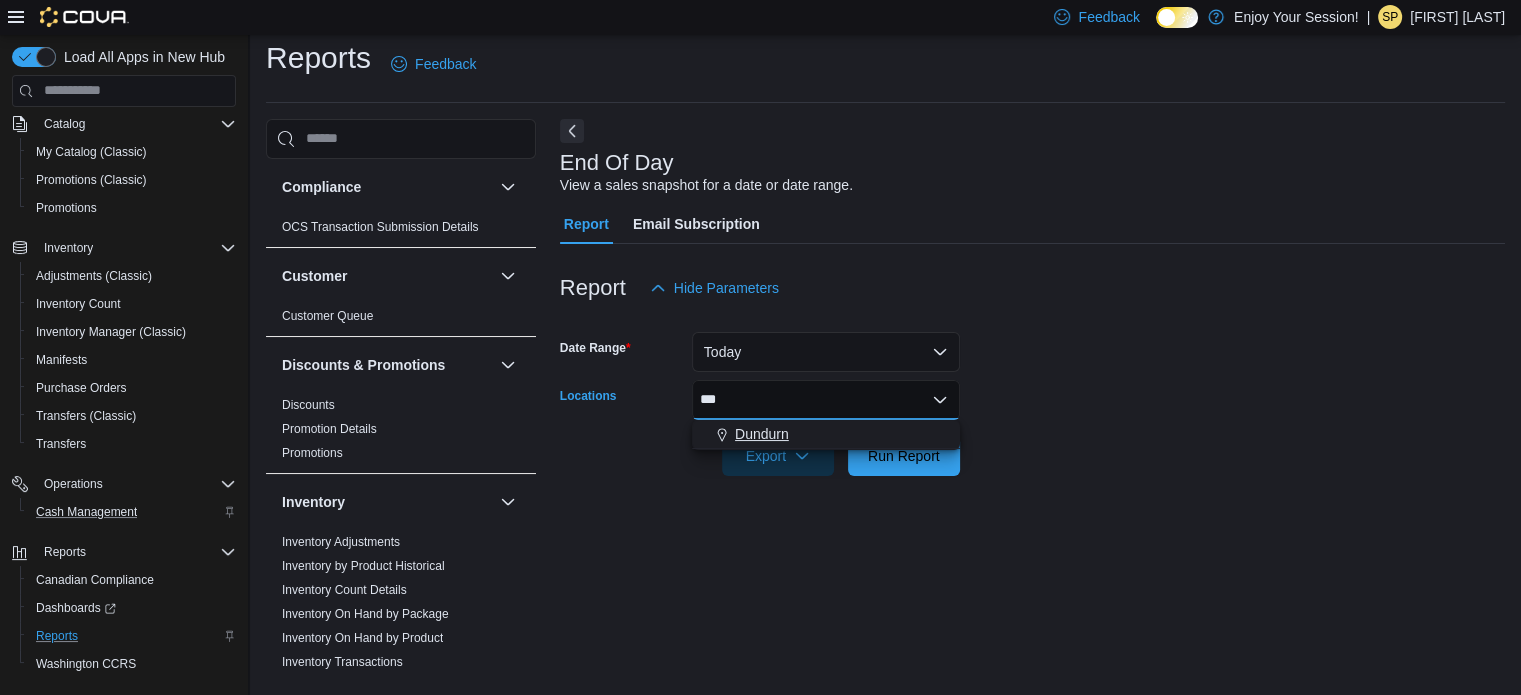 type on "***" 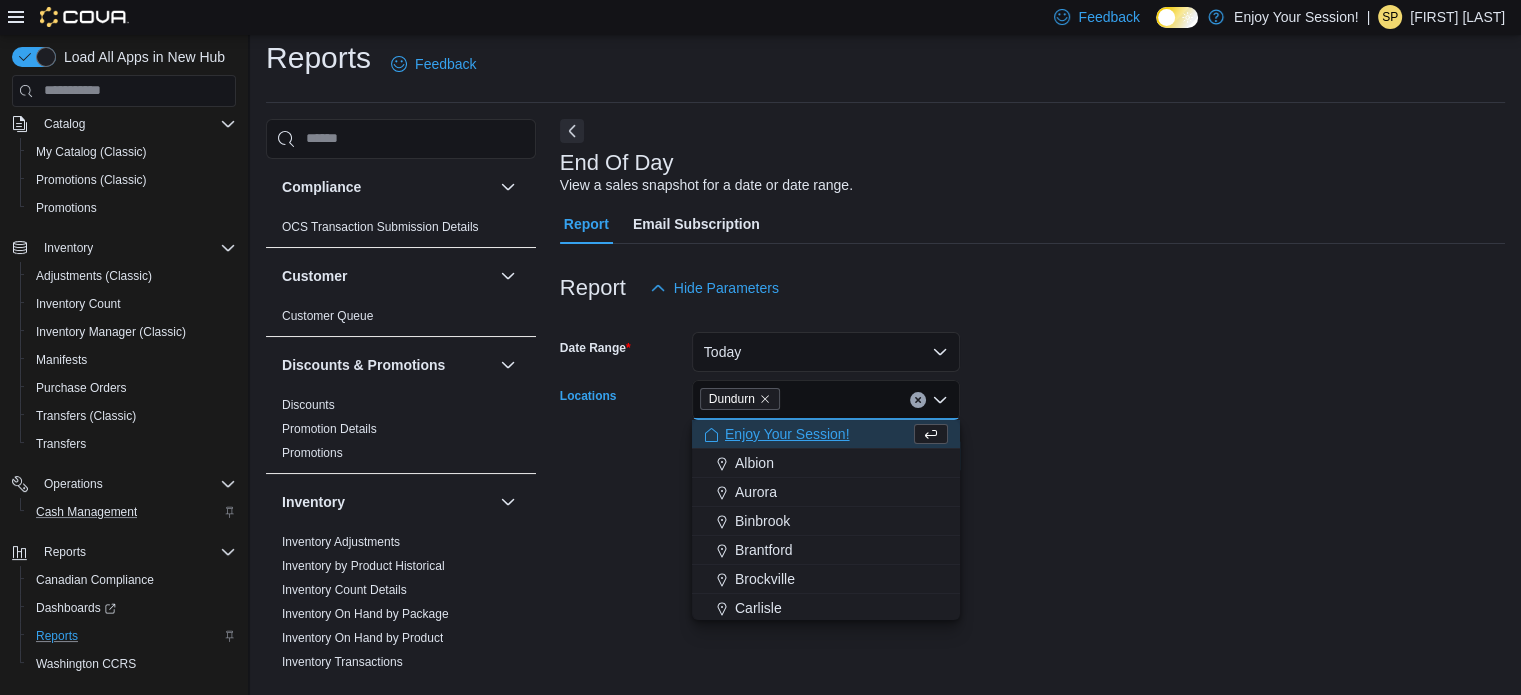 drag, startPoint x: 1153, startPoint y: 493, endPoint x: 1058, endPoint y: 483, distance: 95.524864 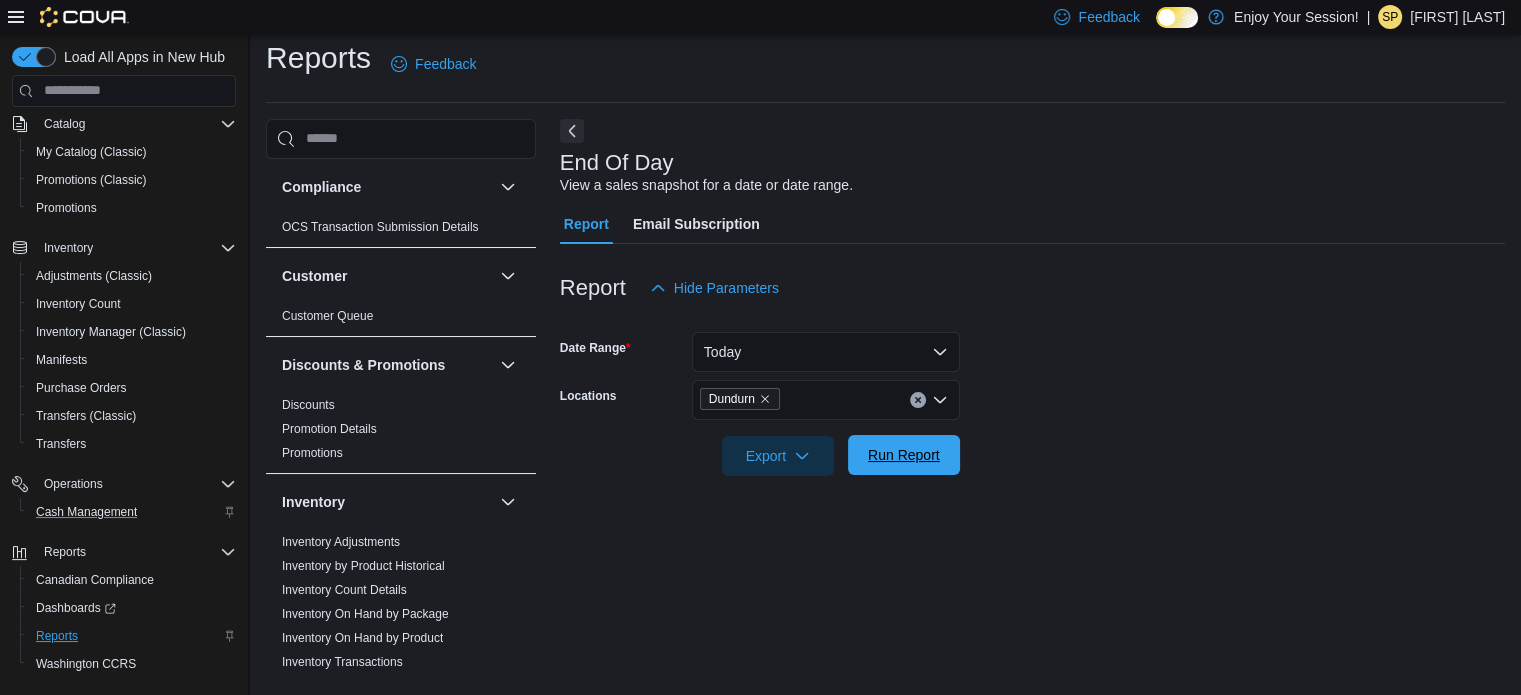 click on "Run Report" at bounding box center [904, 455] 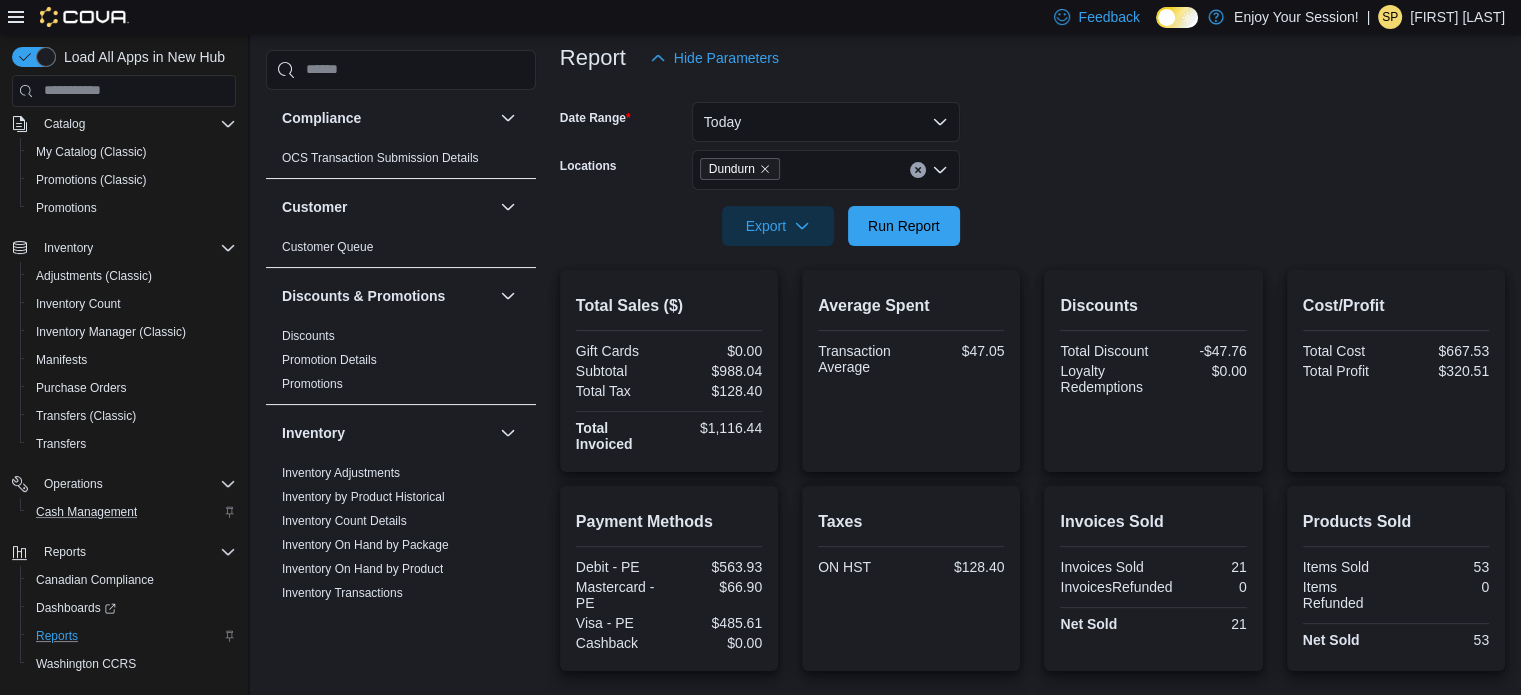 scroll, scrollTop: 473, scrollLeft: 0, axis: vertical 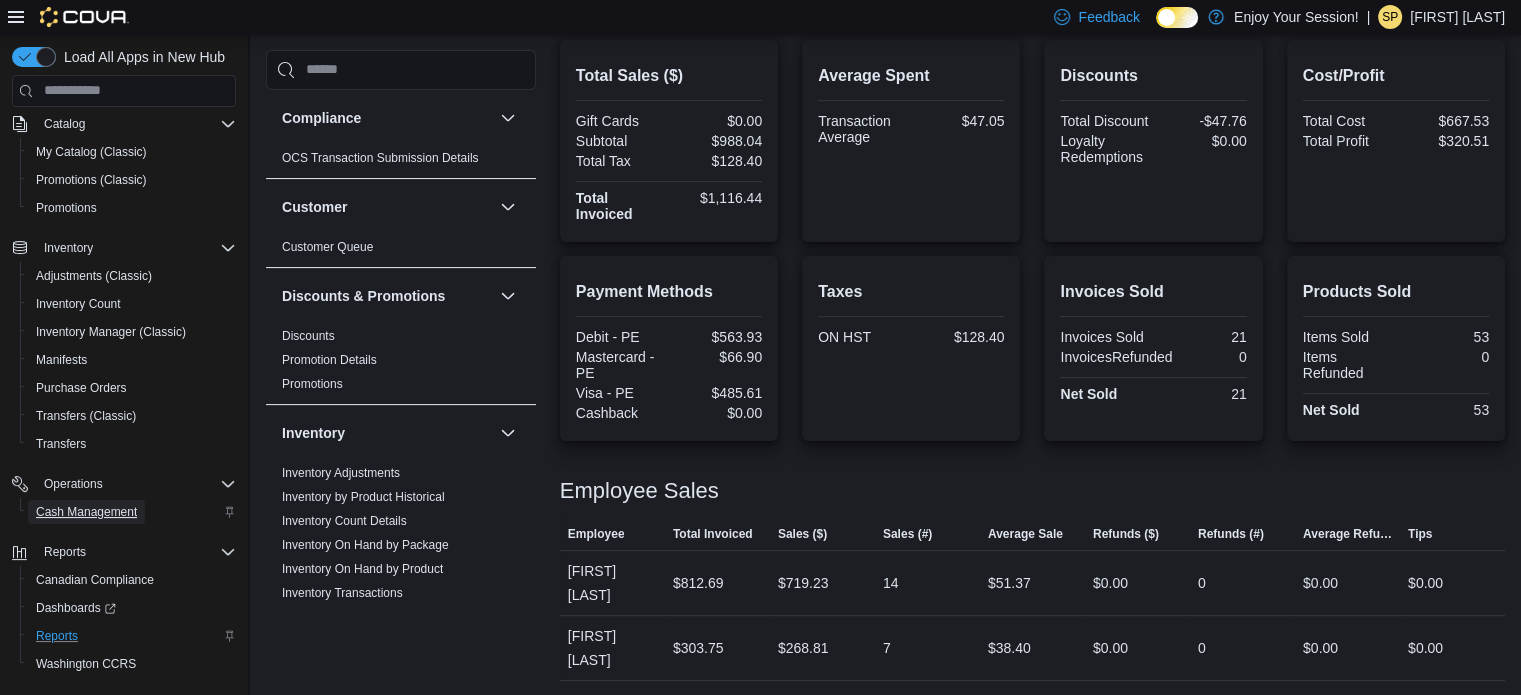 click on "Cash Management" at bounding box center [86, 512] 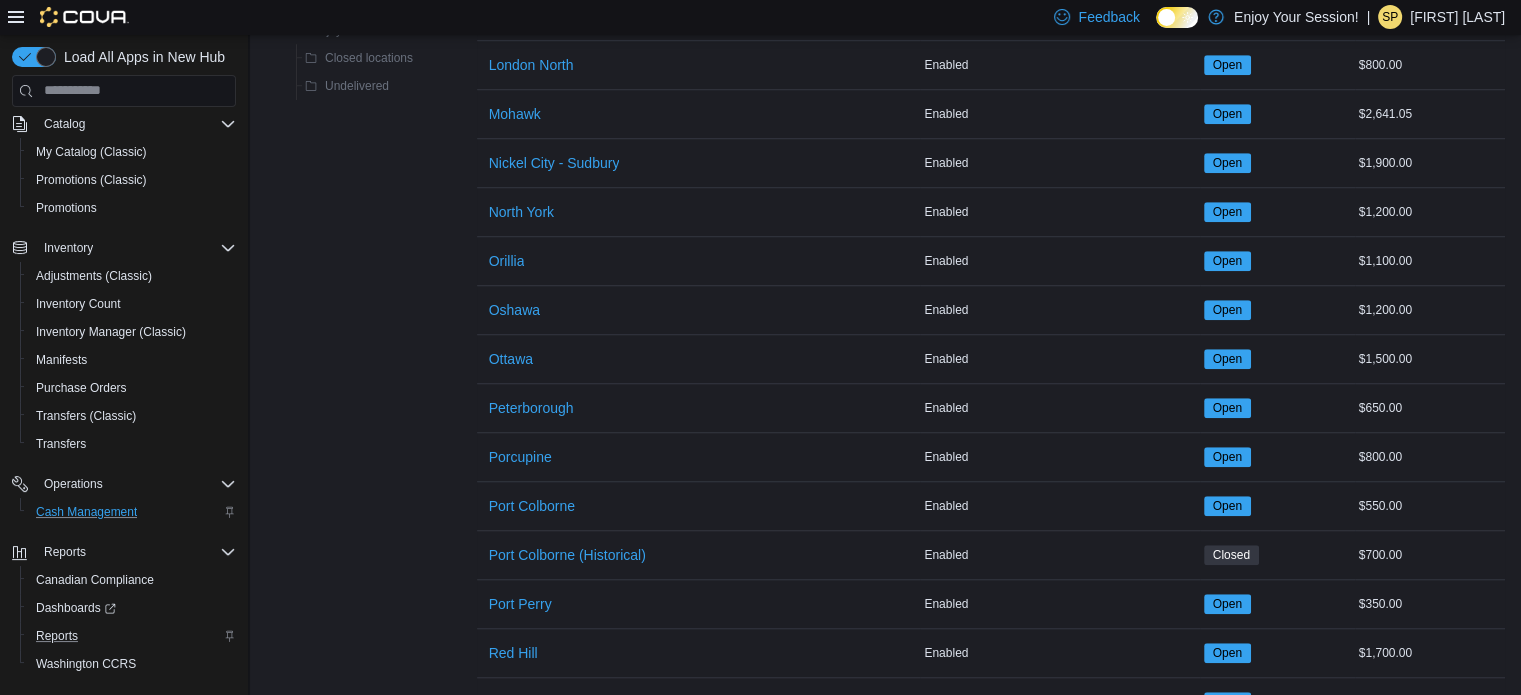 scroll, scrollTop: 1600, scrollLeft: 0, axis: vertical 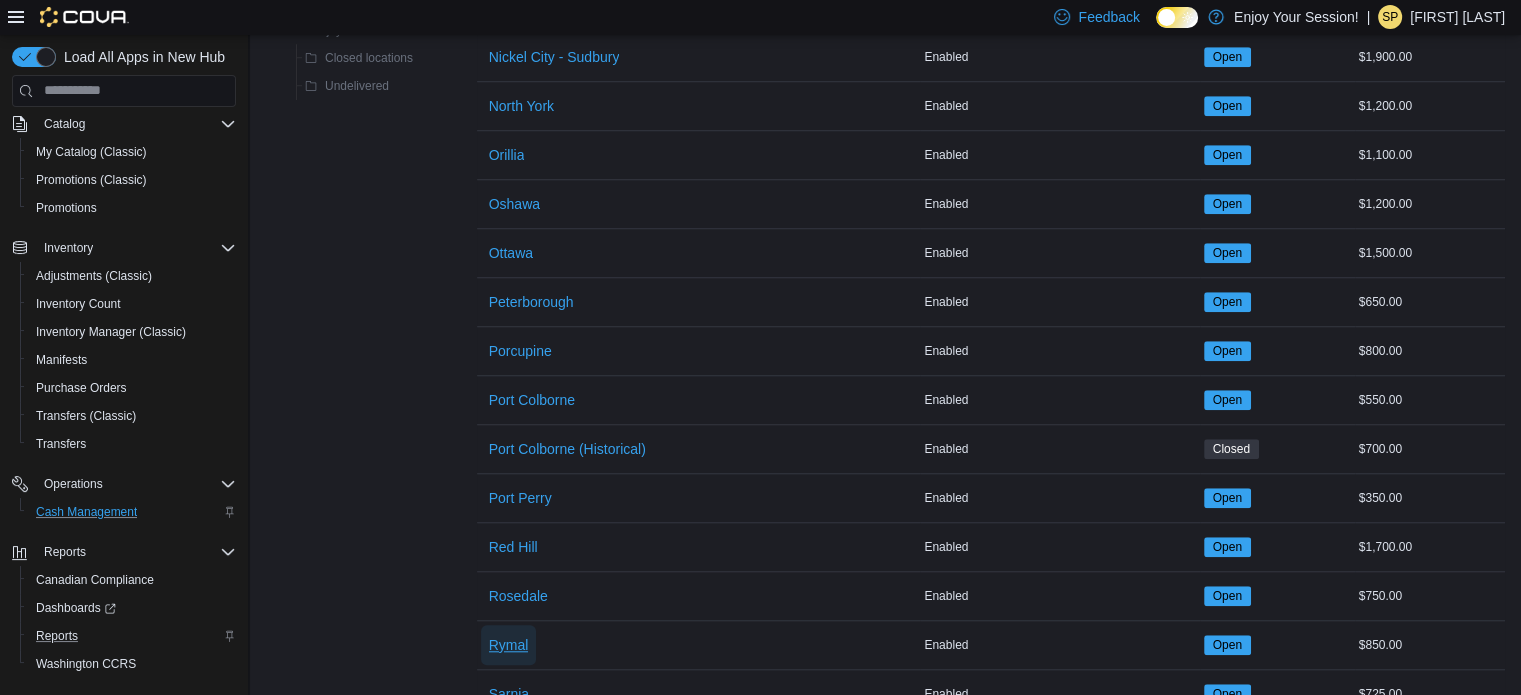 click on "Rymal" at bounding box center [509, 645] 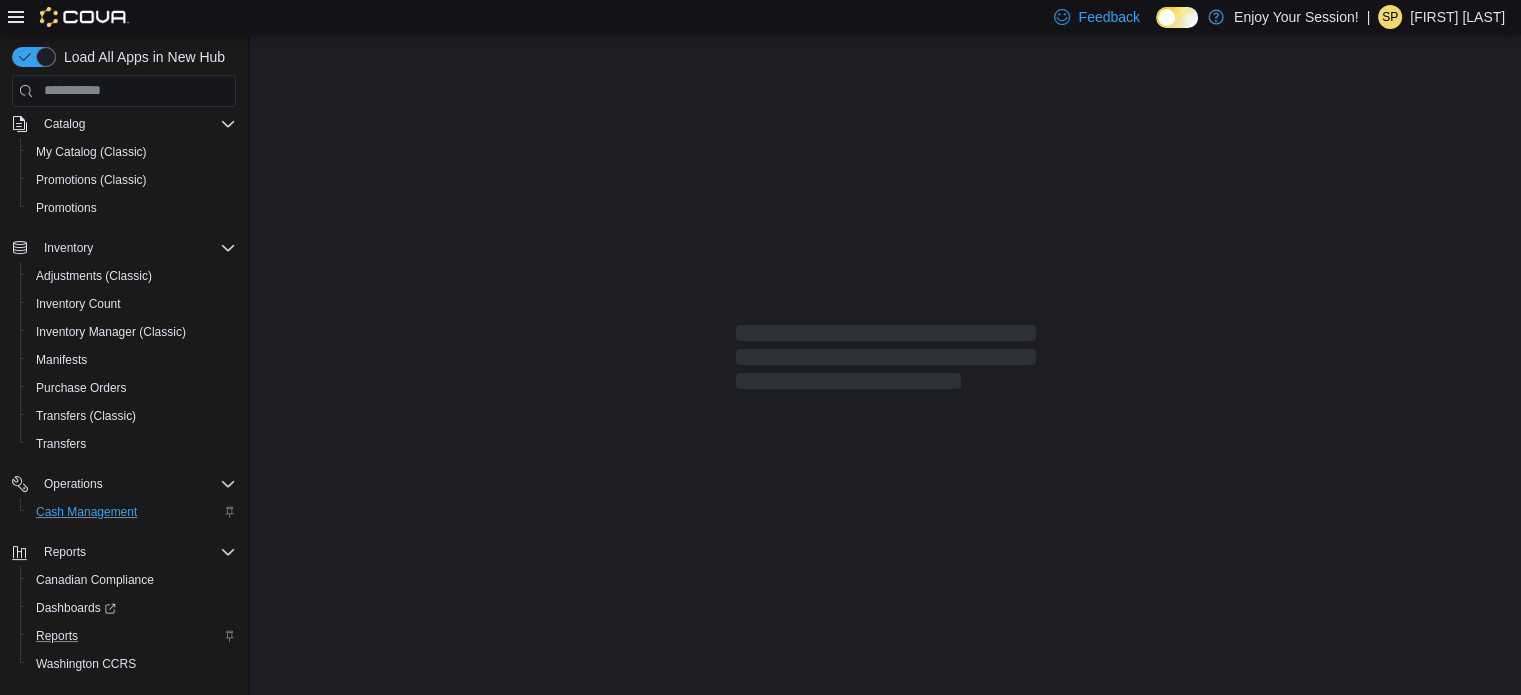 scroll, scrollTop: 0, scrollLeft: 0, axis: both 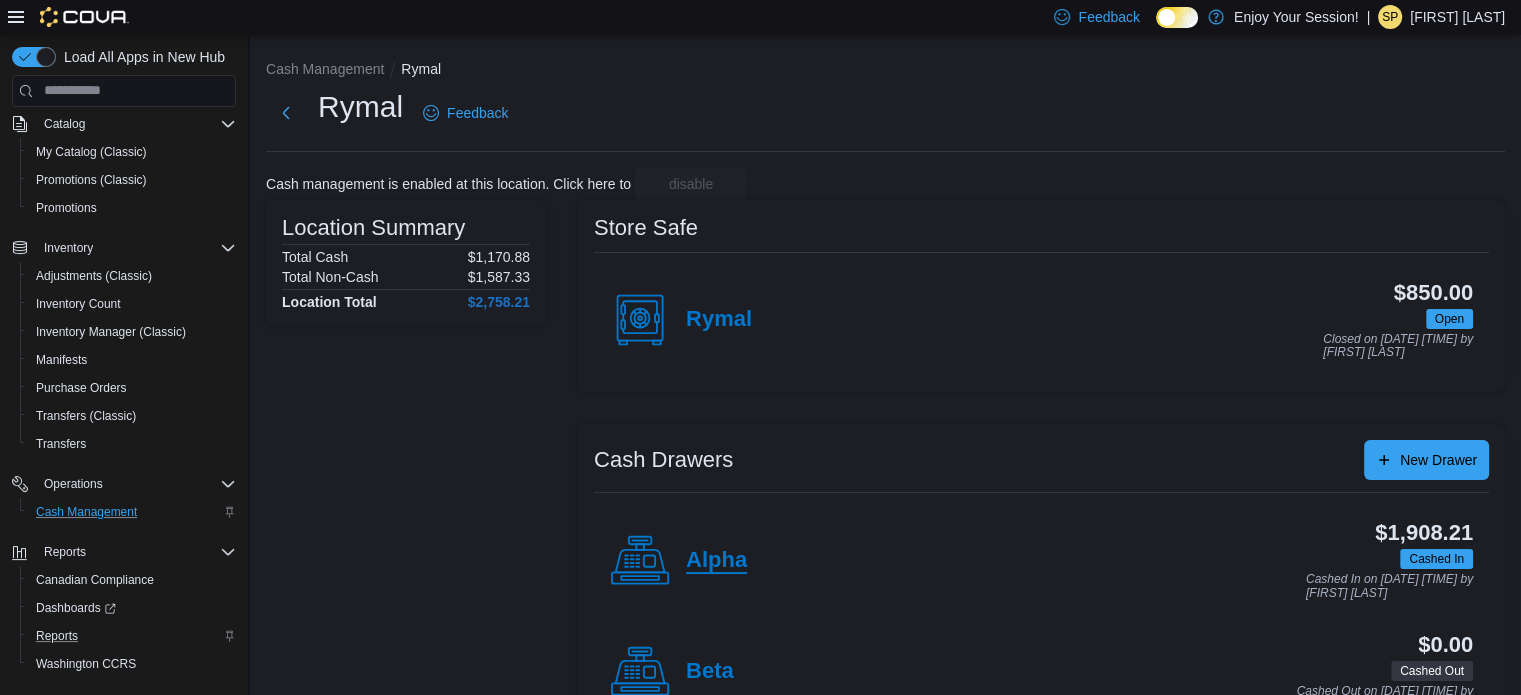 click on "Alpha" at bounding box center (716, 561) 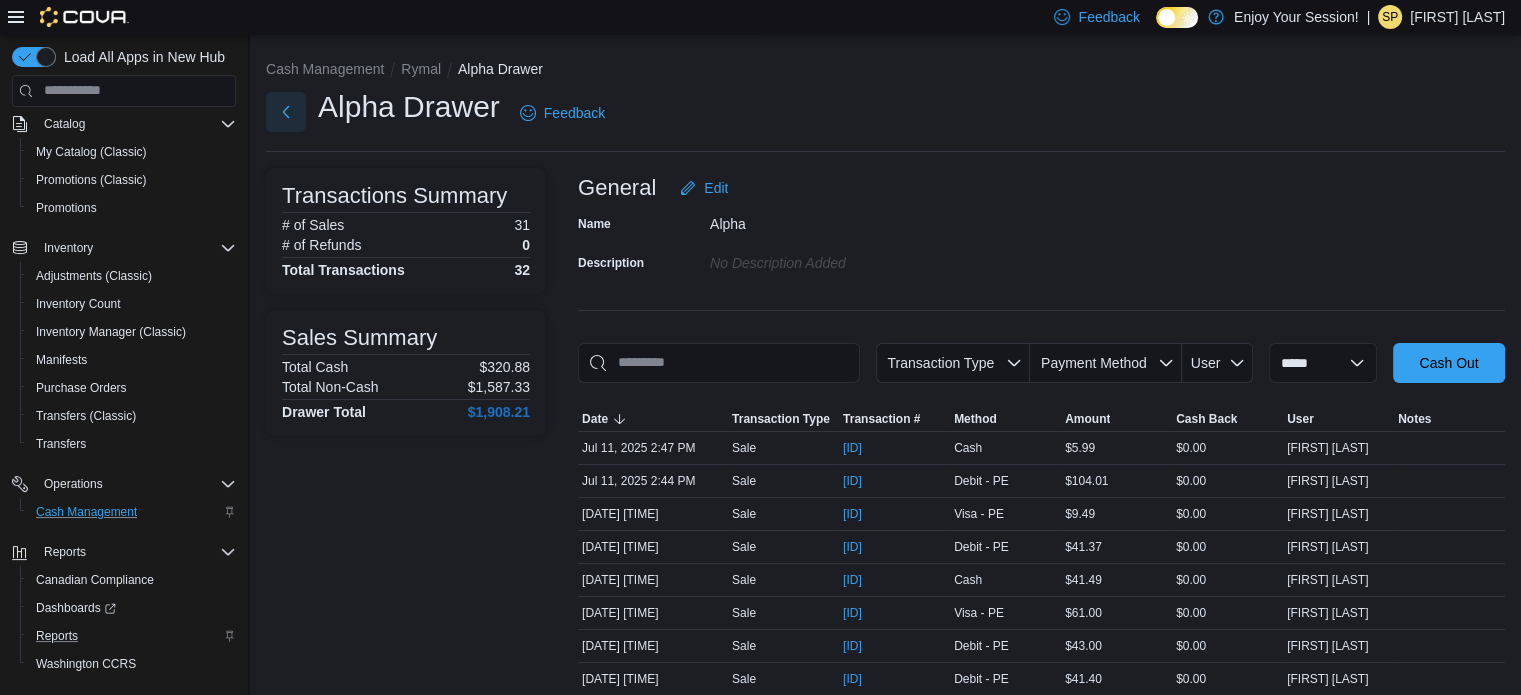 click at bounding box center (286, 112) 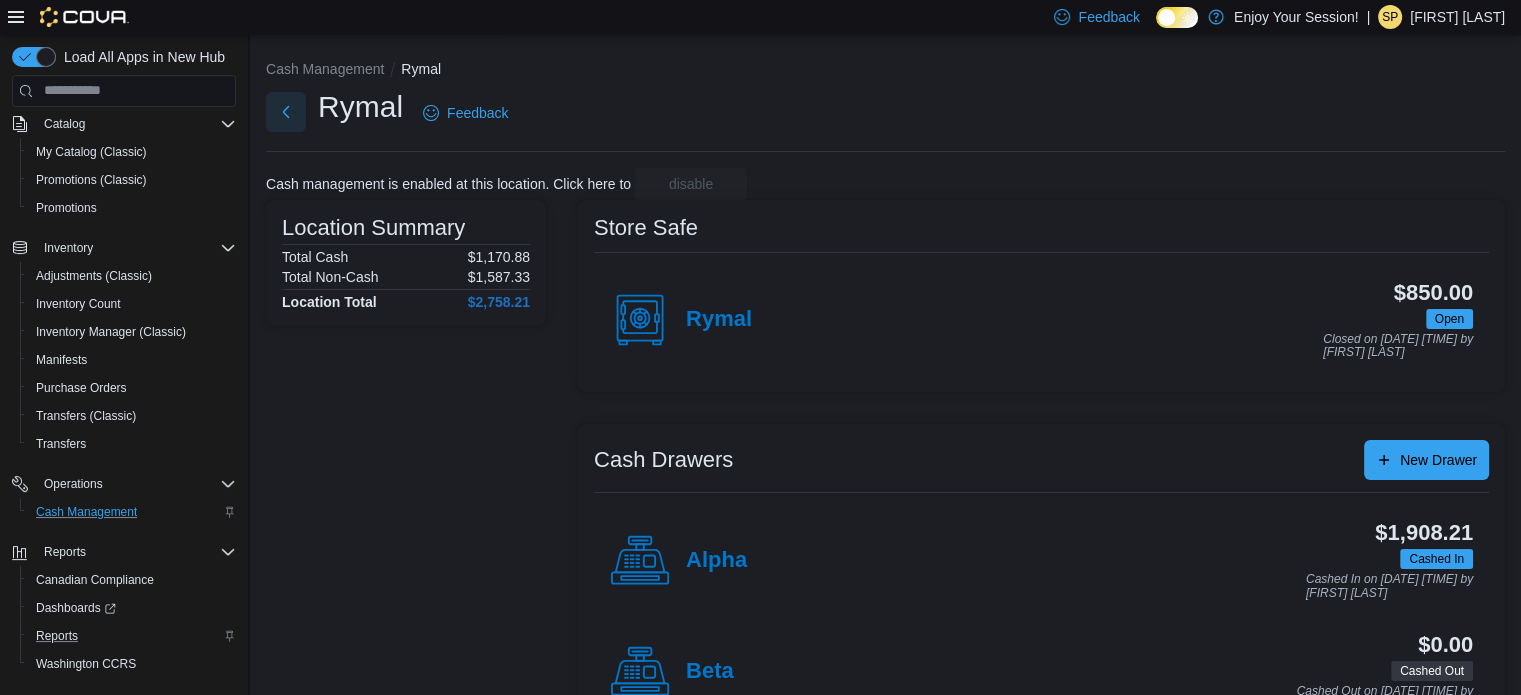 click at bounding box center [286, 112] 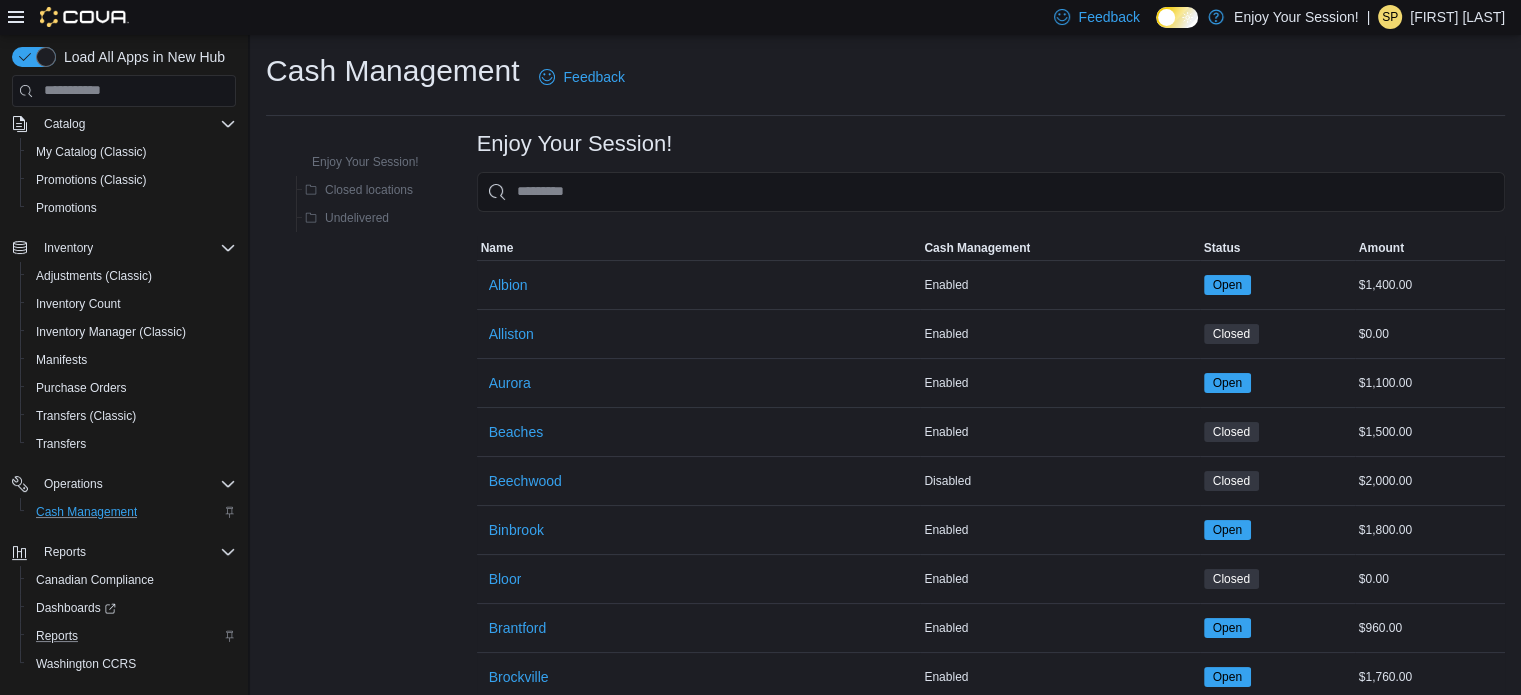 scroll, scrollTop: 300, scrollLeft: 0, axis: vertical 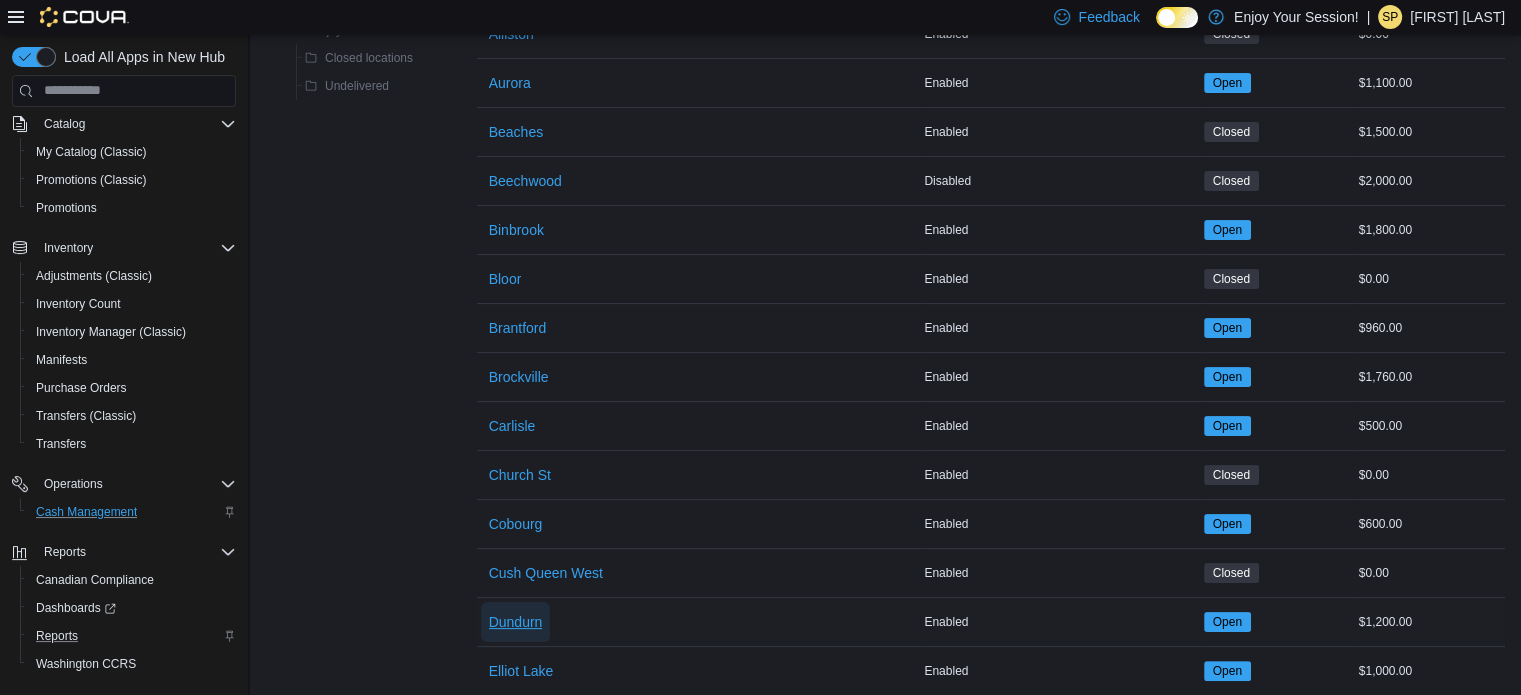 click on "Dundurn" at bounding box center [516, 622] 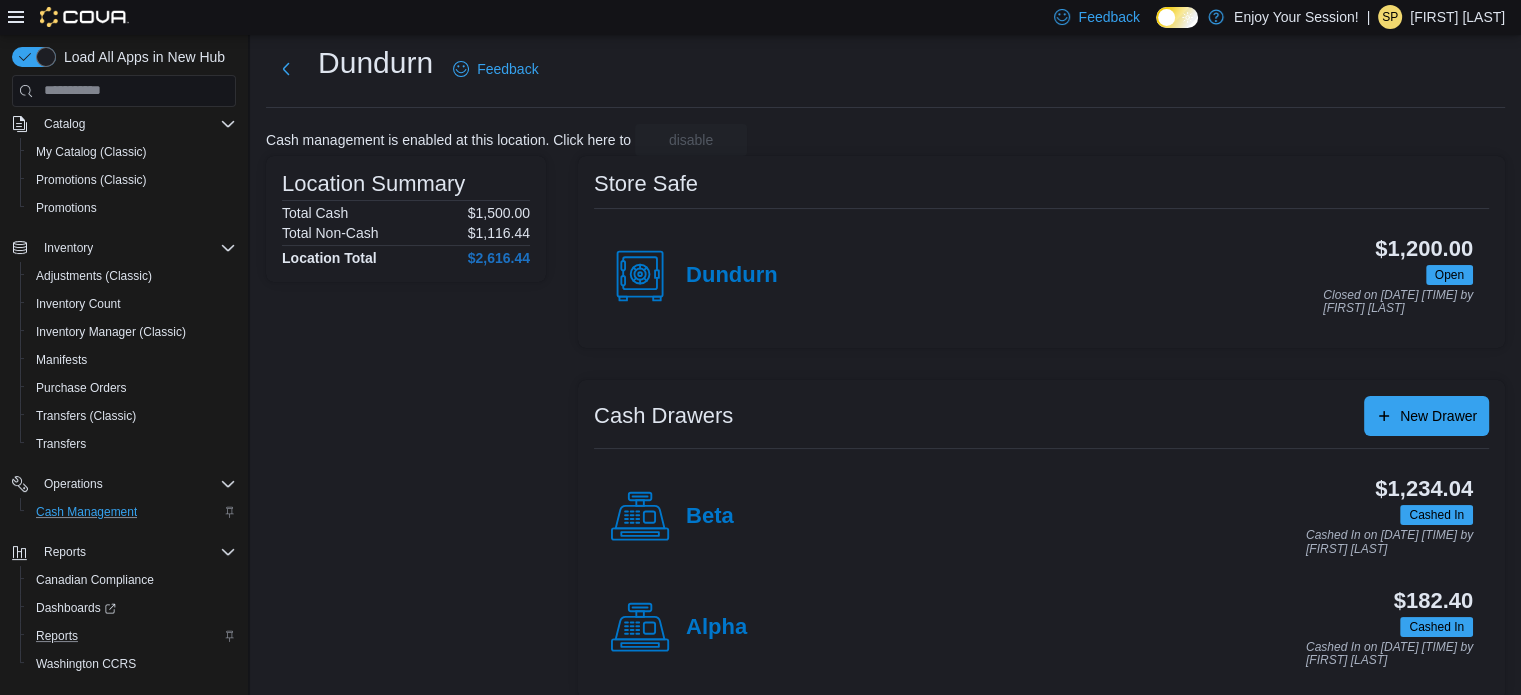 scroll, scrollTop: 64, scrollLeft: 0, axis: vertical 